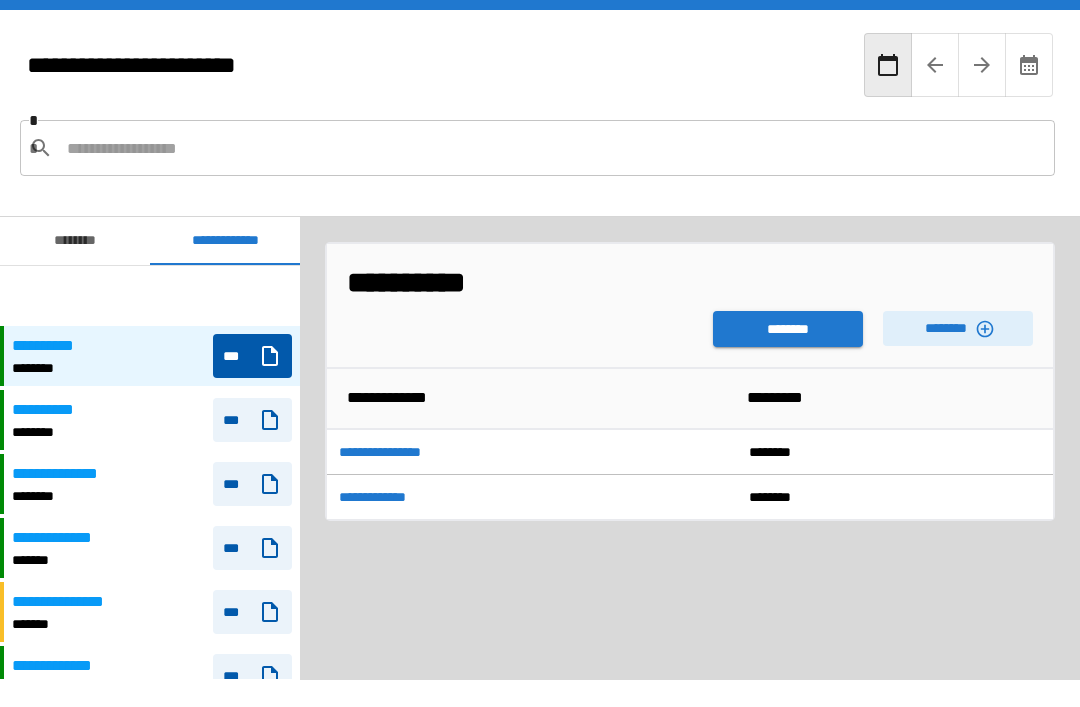 scroll, scrollTop: 64, scrollLeft: 0, axis: vertical 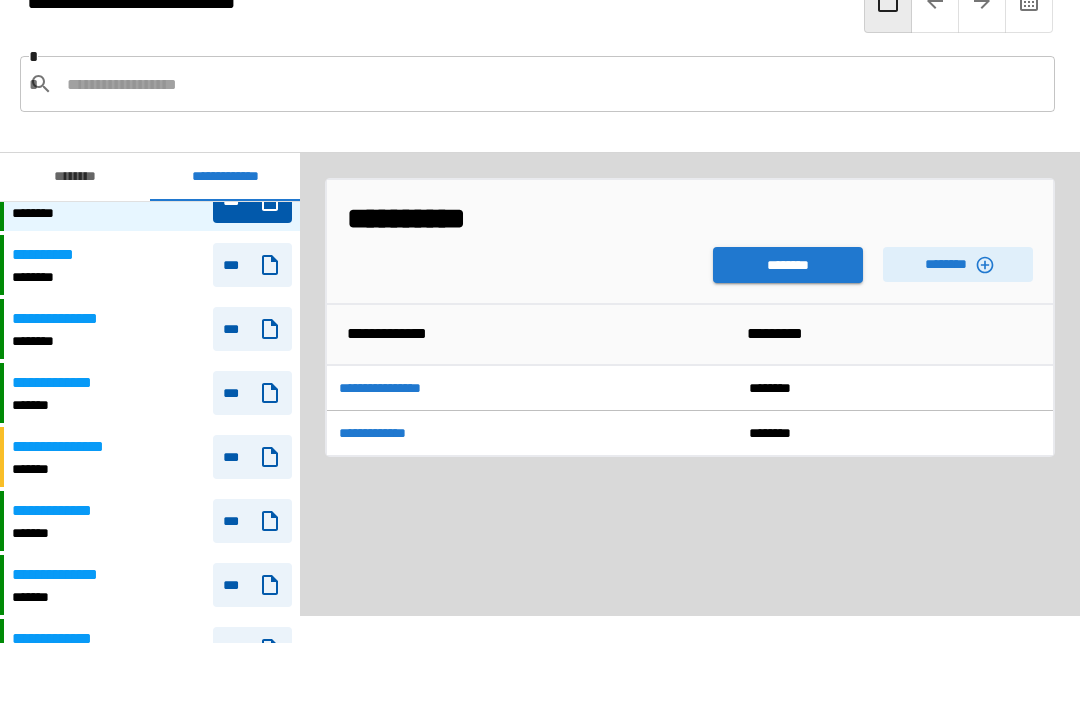 click on "********" at bounding box center [788, 265] 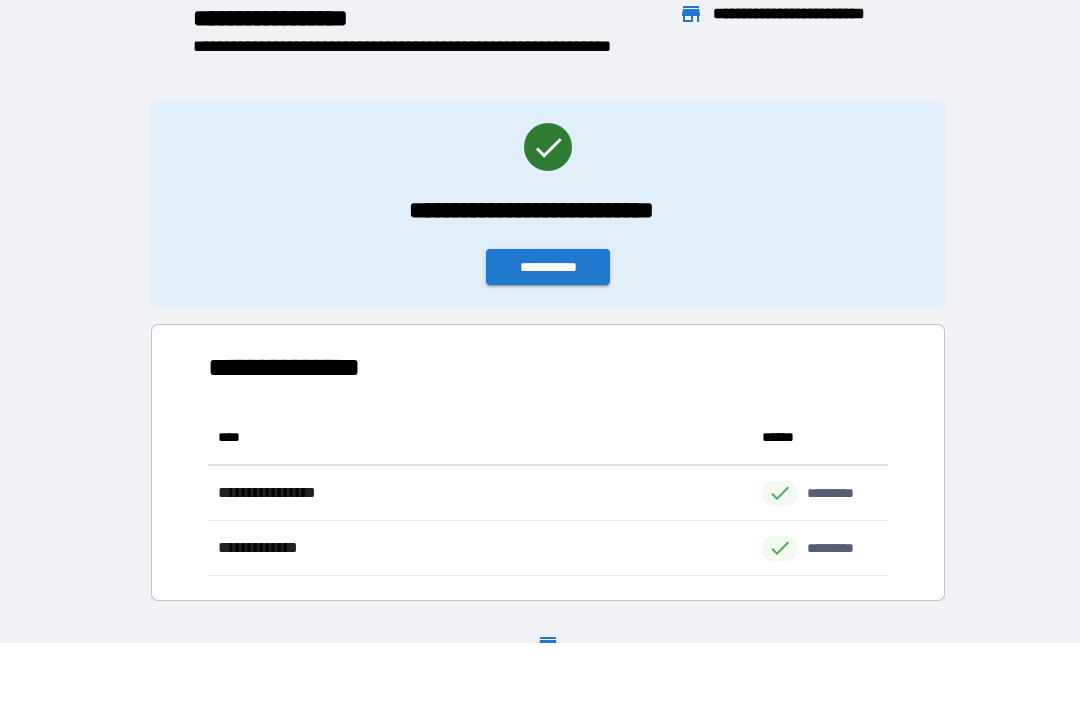 scroll, scrollTop: 166, scrollLeft: 680, axis: both 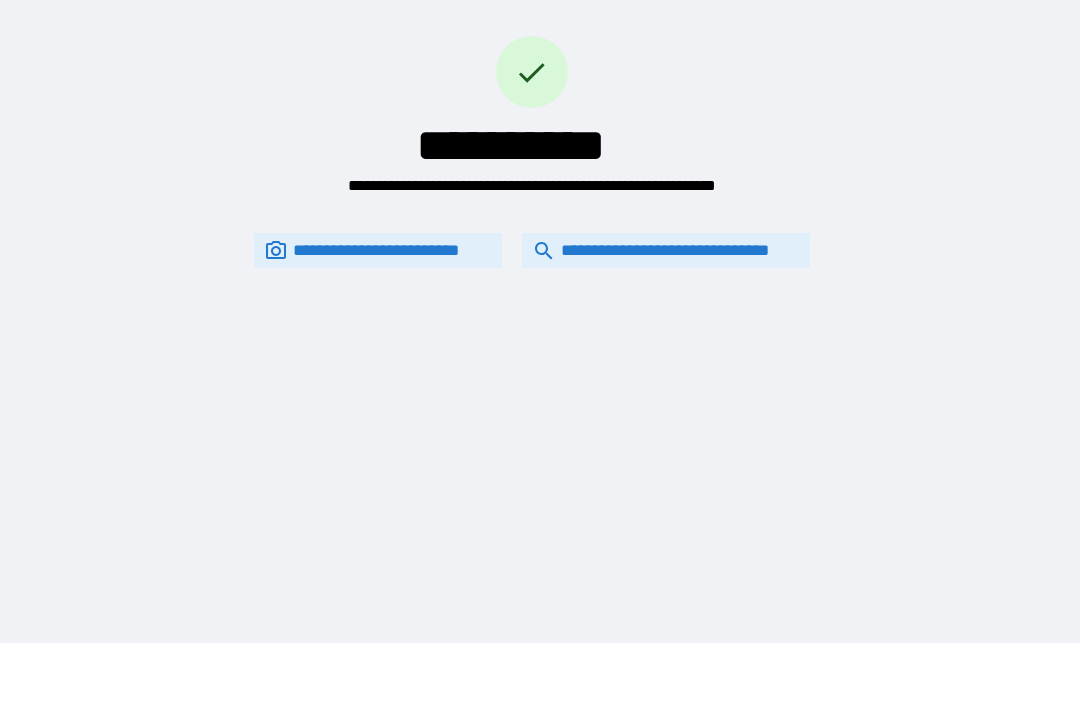 click on "**********" at bounding box center (666, 250) 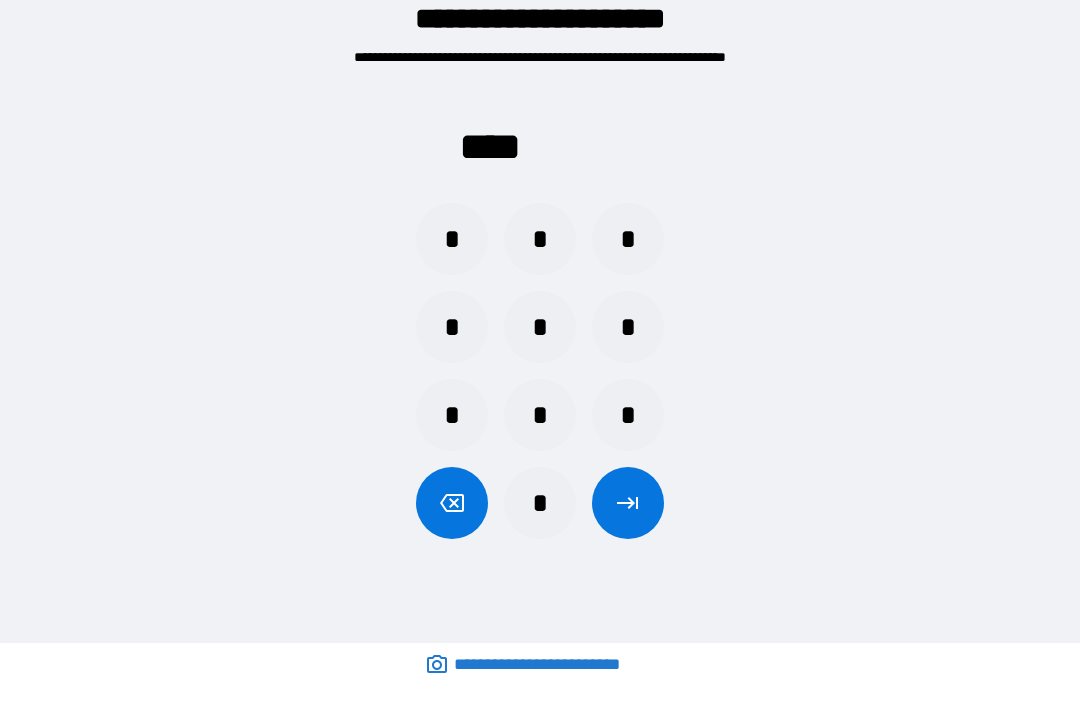 click on "*" at bounding box center (540, 415) 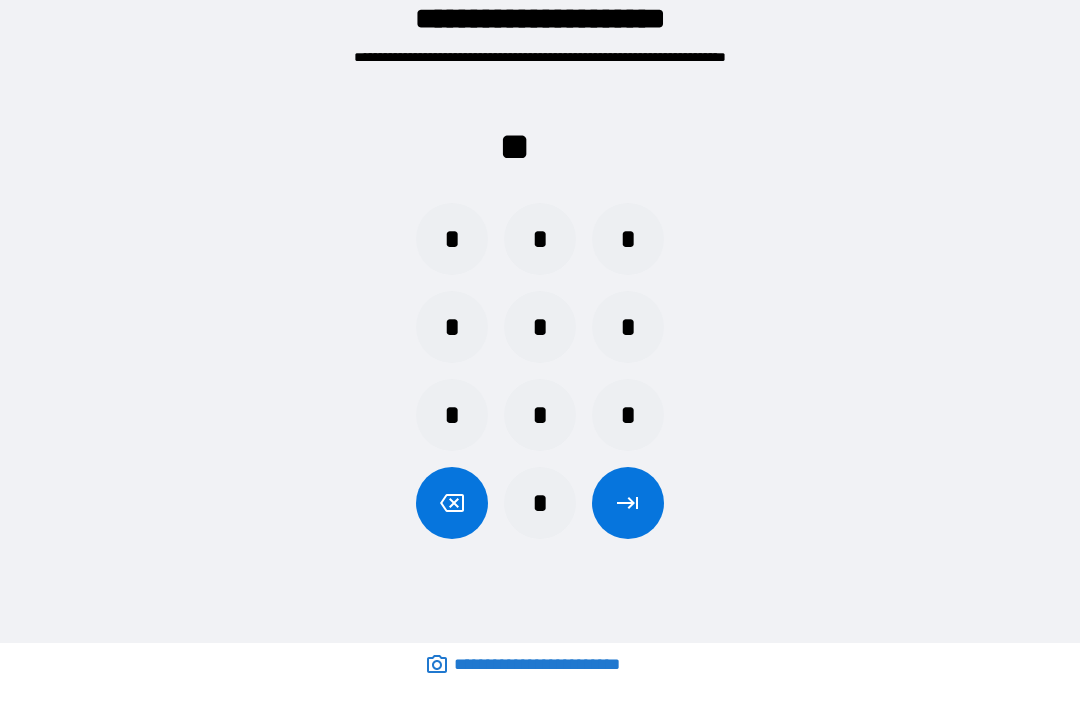 click on "*" at bounding box center (452, 415) 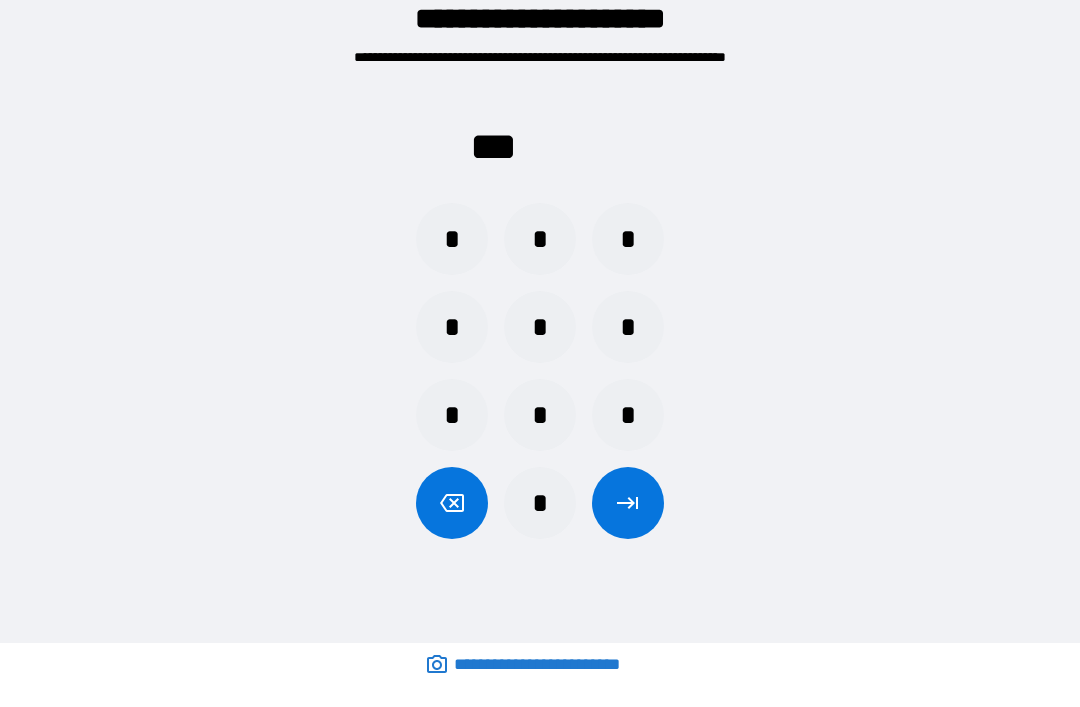 click on "*" at bounding box center (628, 327) 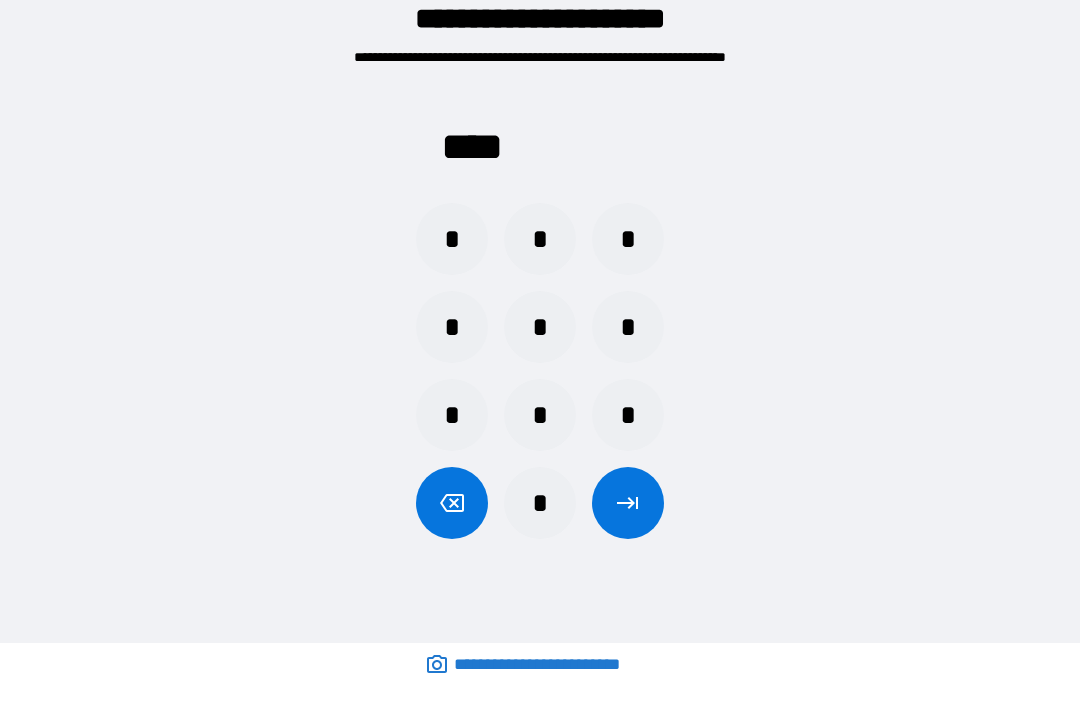 click at bounding box center [628, 503] 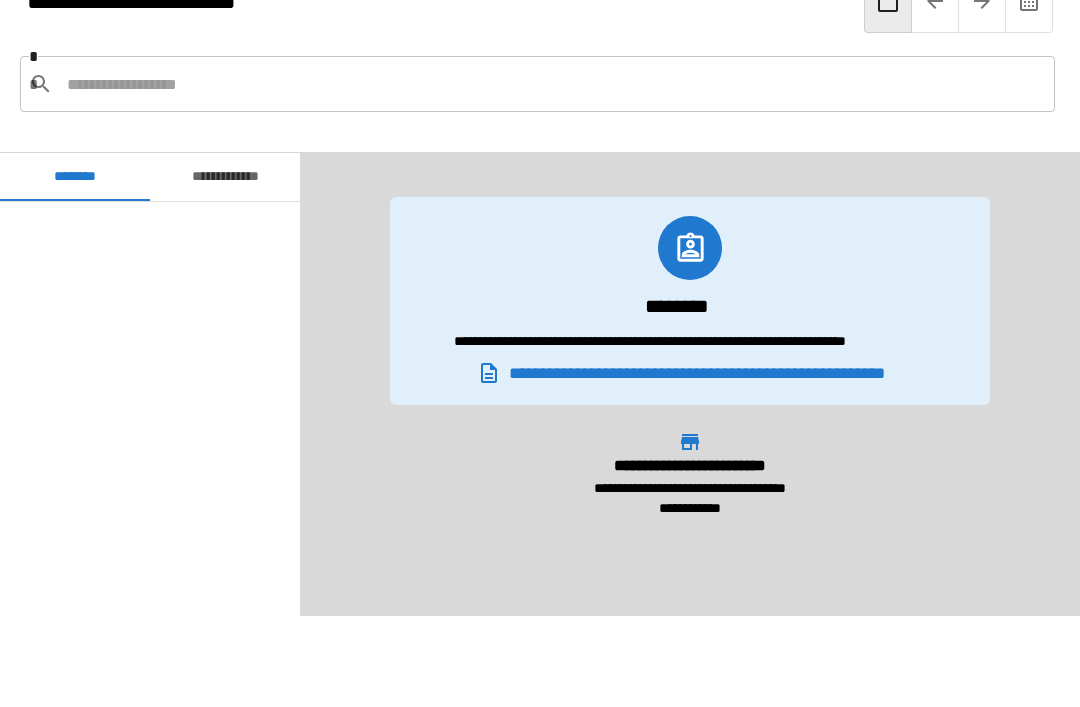 scroll, scrollTop: 2040, scrollLeft: 0, axis: vertical 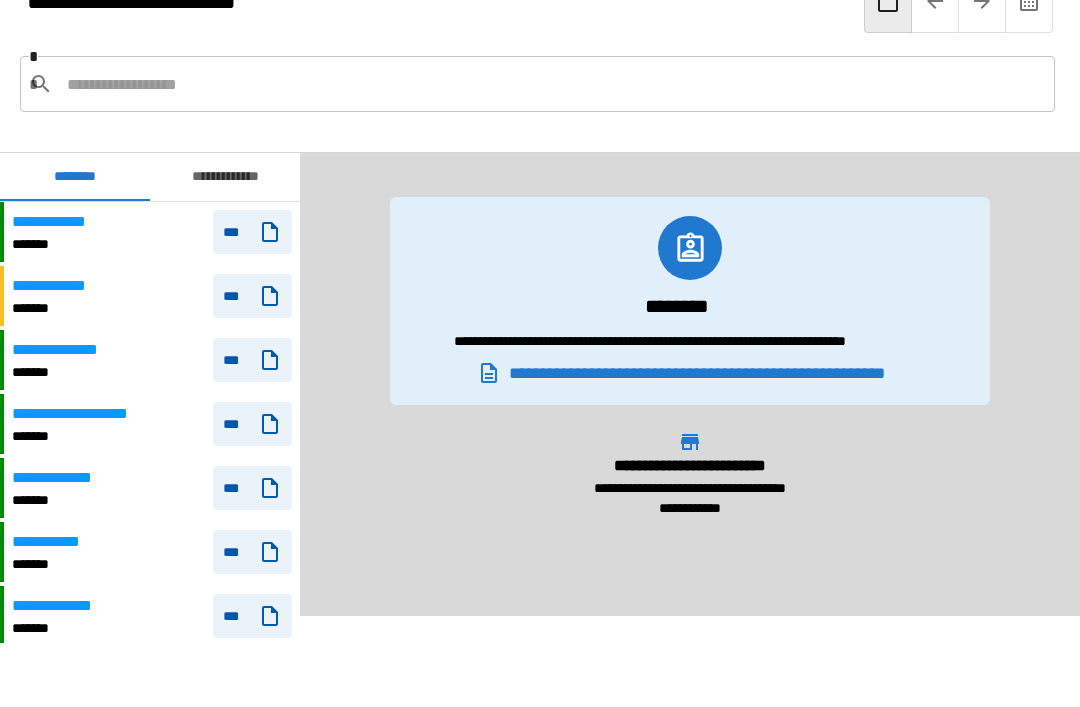 click on "**********" at bounding box center [225, 177] 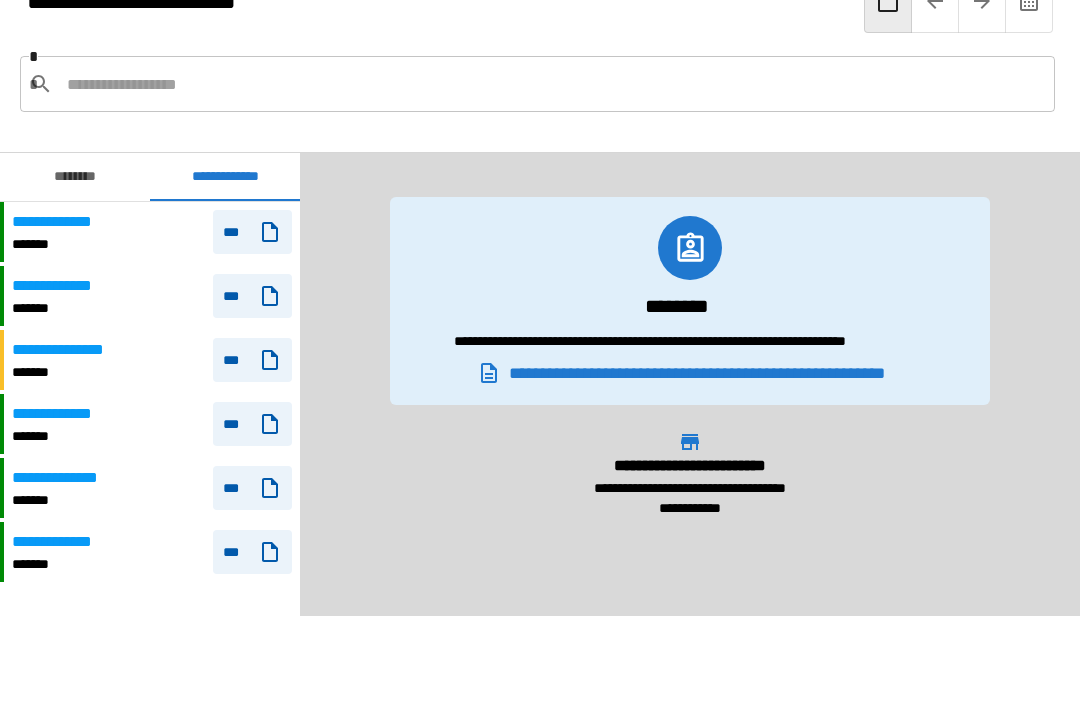 scroll, scrollTop: 0, scrollLeft: 0, axis: both 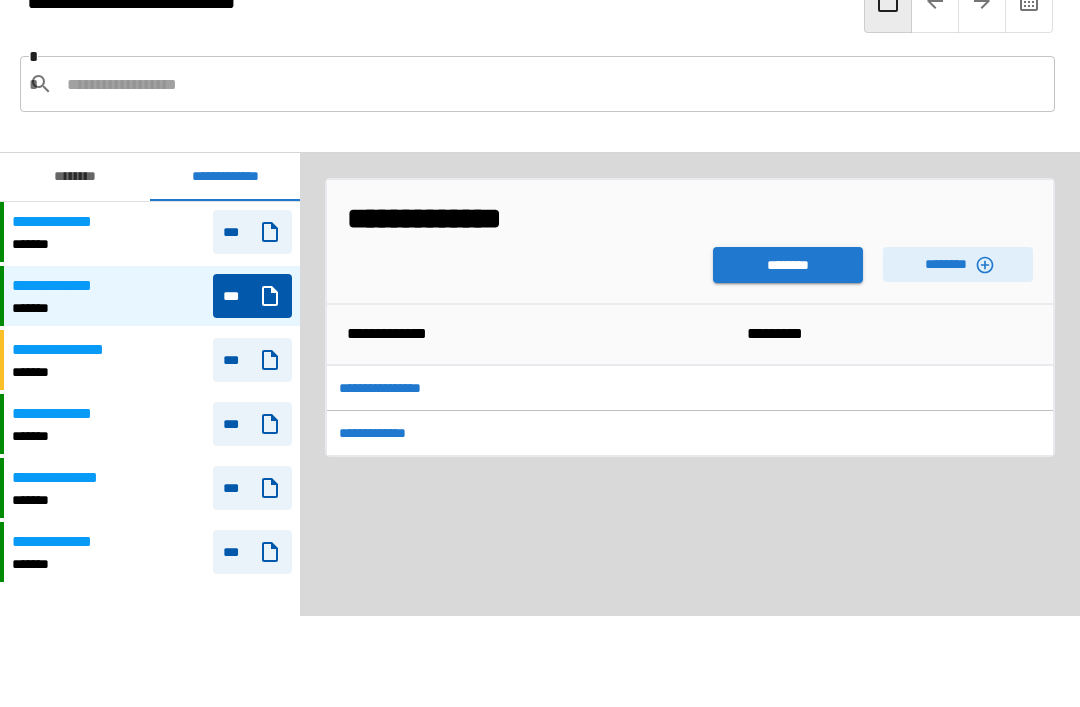 click on "**********" at bounding box center [388, 388] 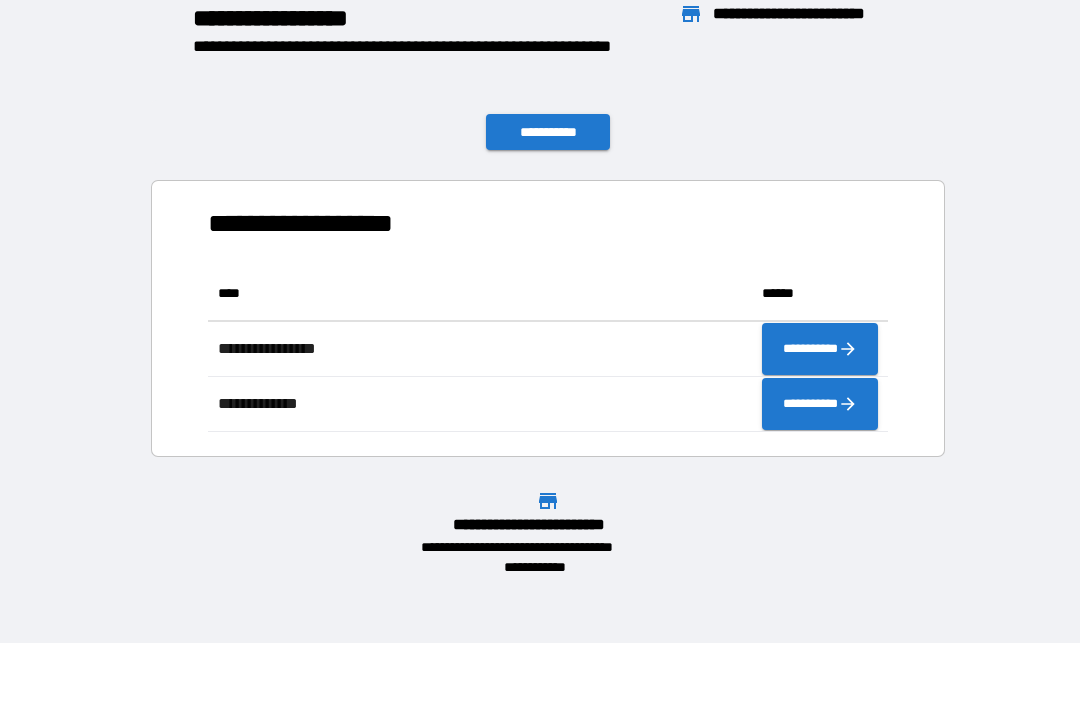 scroll, scrollTop: 1, scrollLeft: 1, axis: both 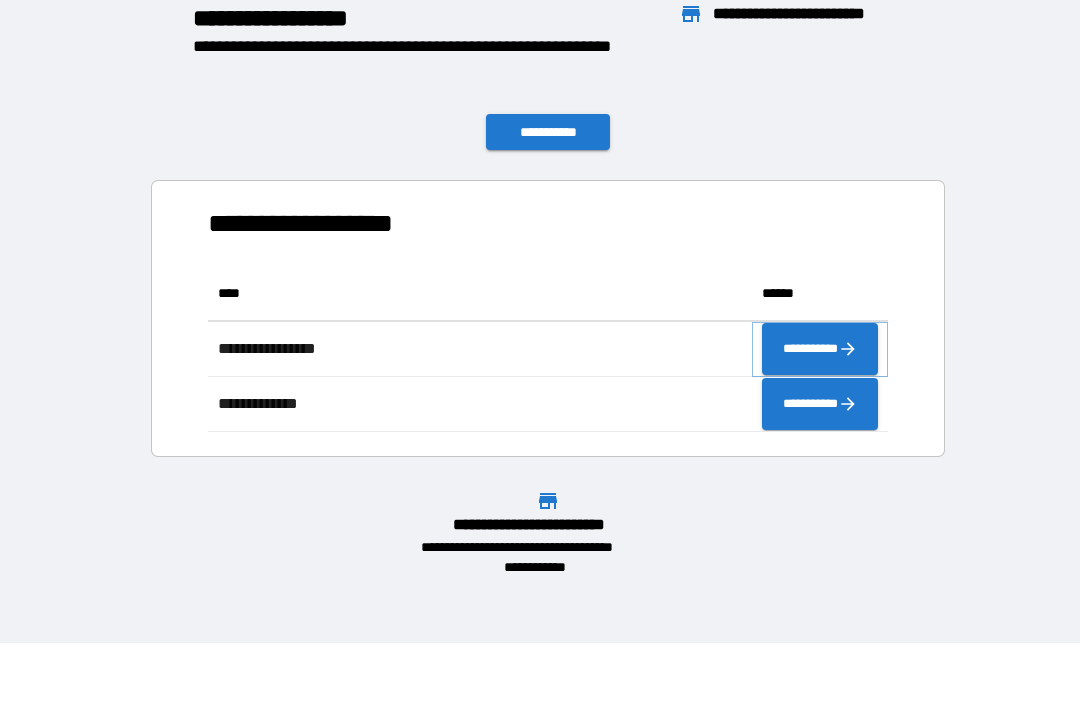 click on "**********" at bounding box center [820, 349] 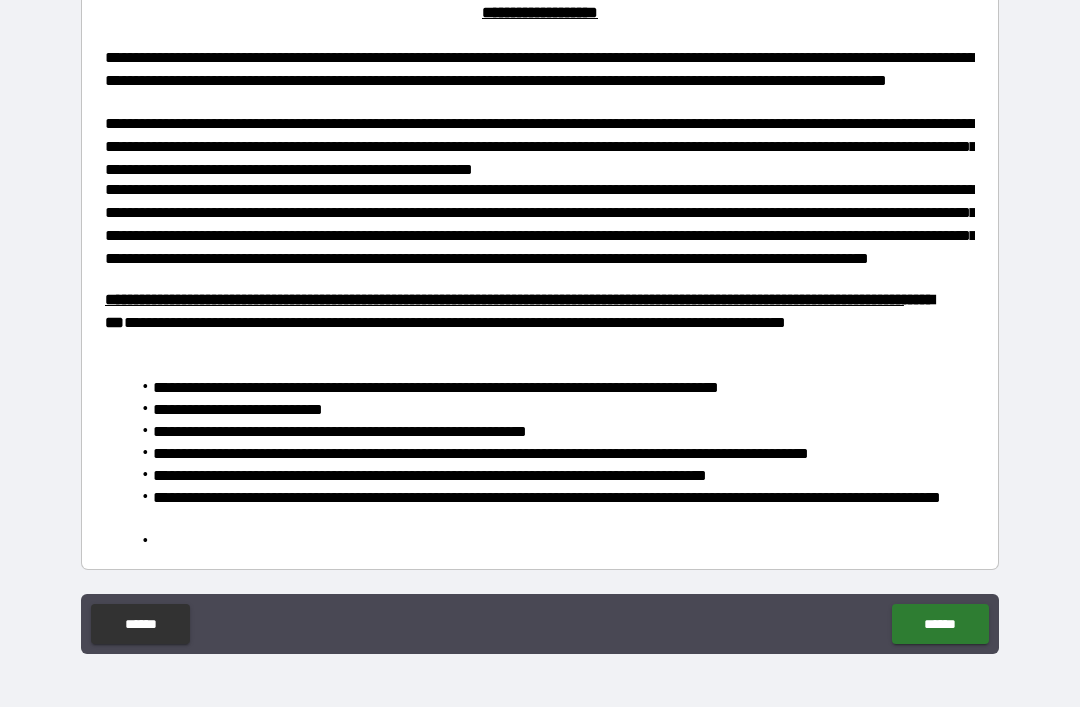 scroll, scrollTop: 267, scrollLeft: 0, axis: vertical 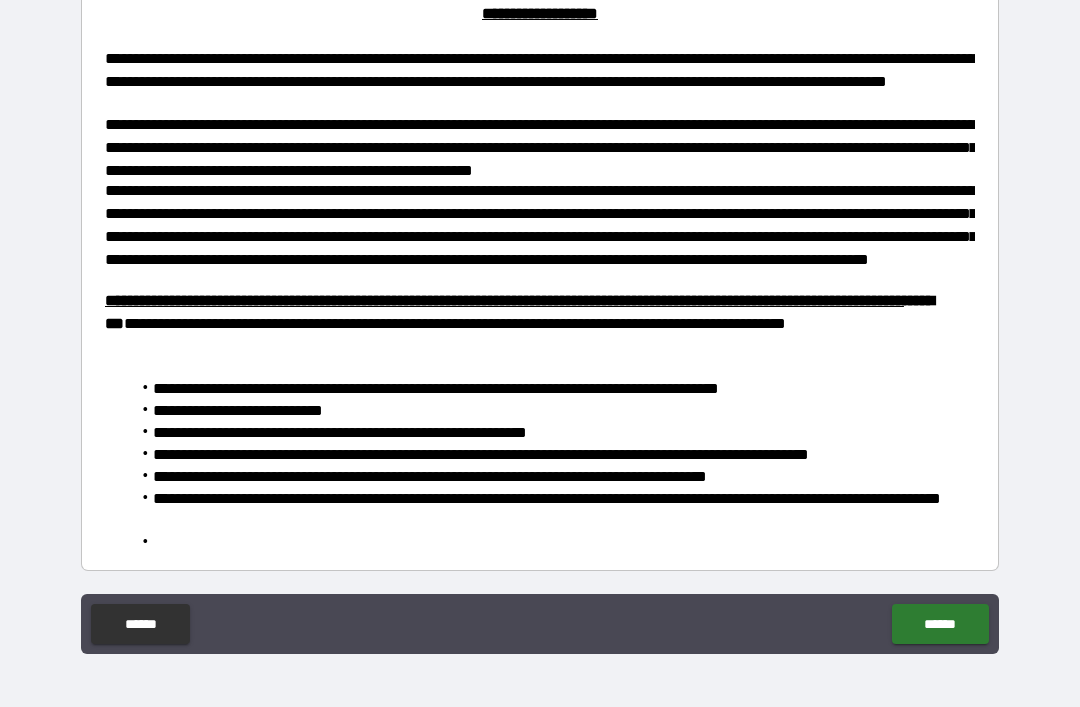 click on "******" at bounding box center (940, 624) 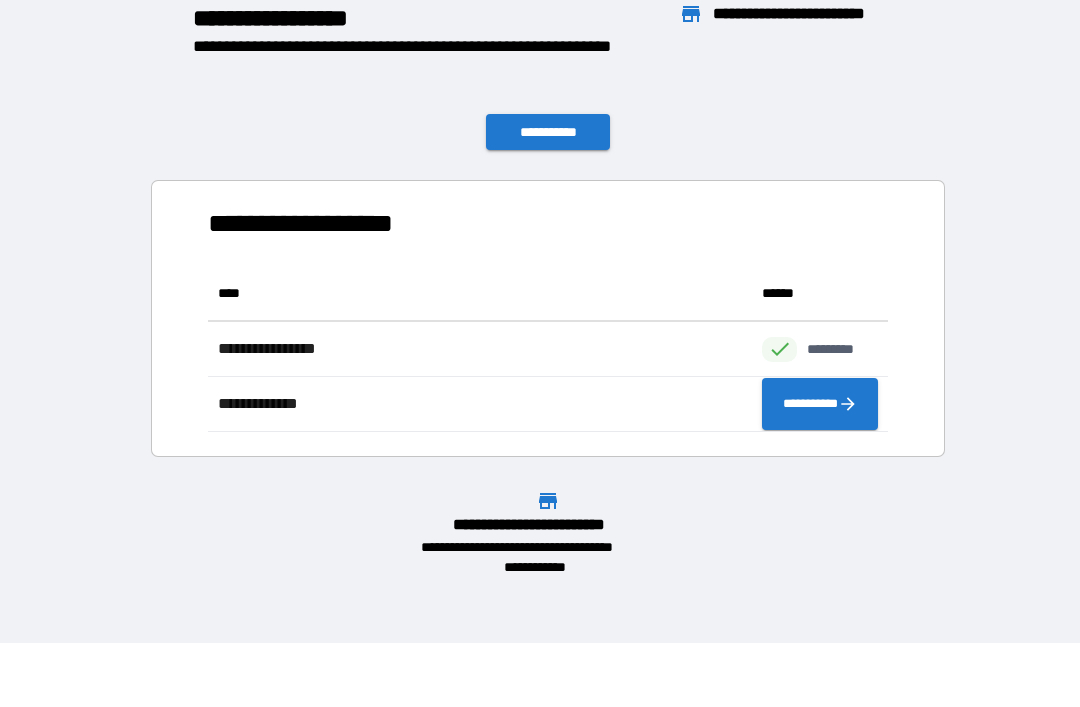 scroll, scrollTop: 166, scrollLeft: 680, axis: both 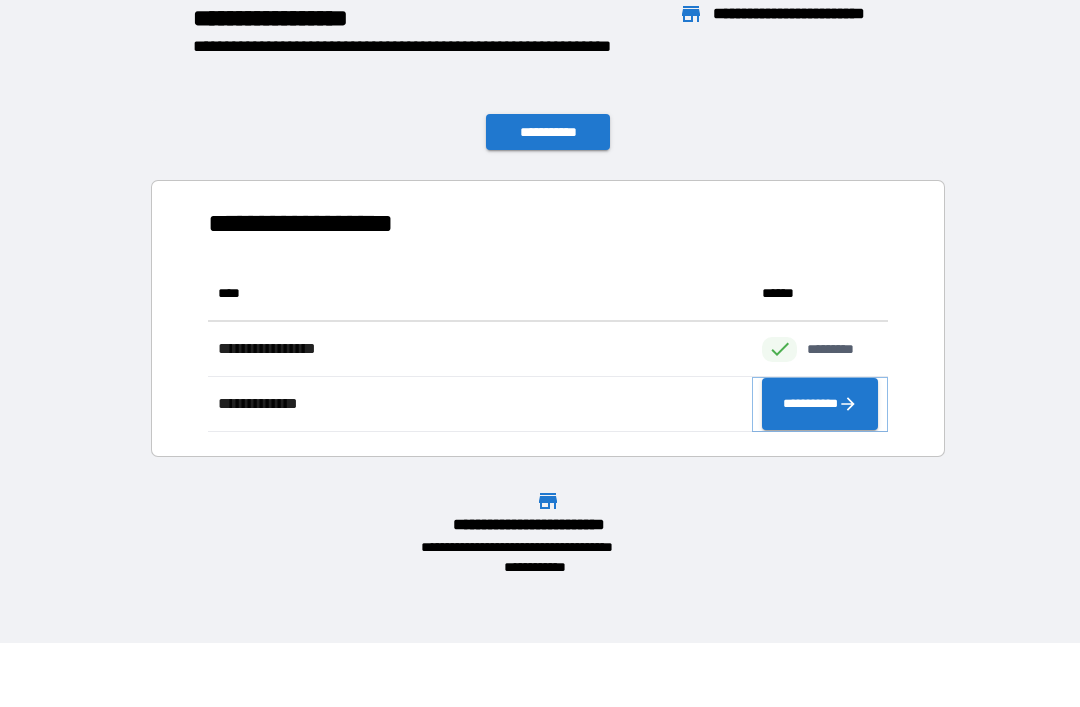 click on "**********" at bounding box center [820, 404] 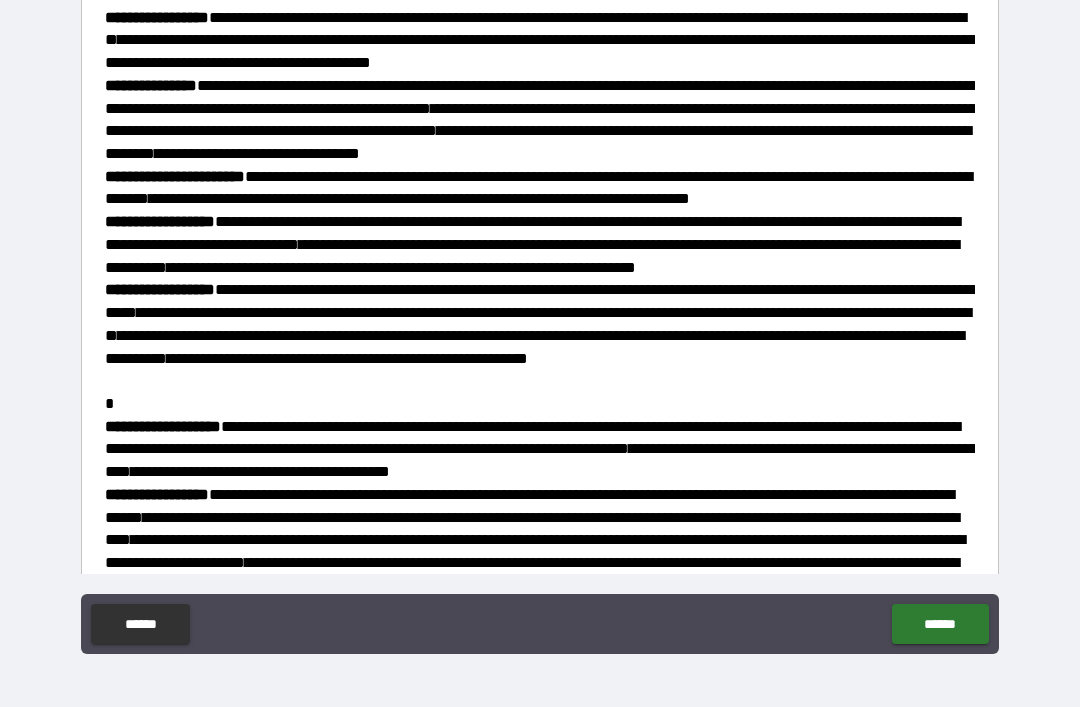 click on "******" at bounding box center (940, 624) 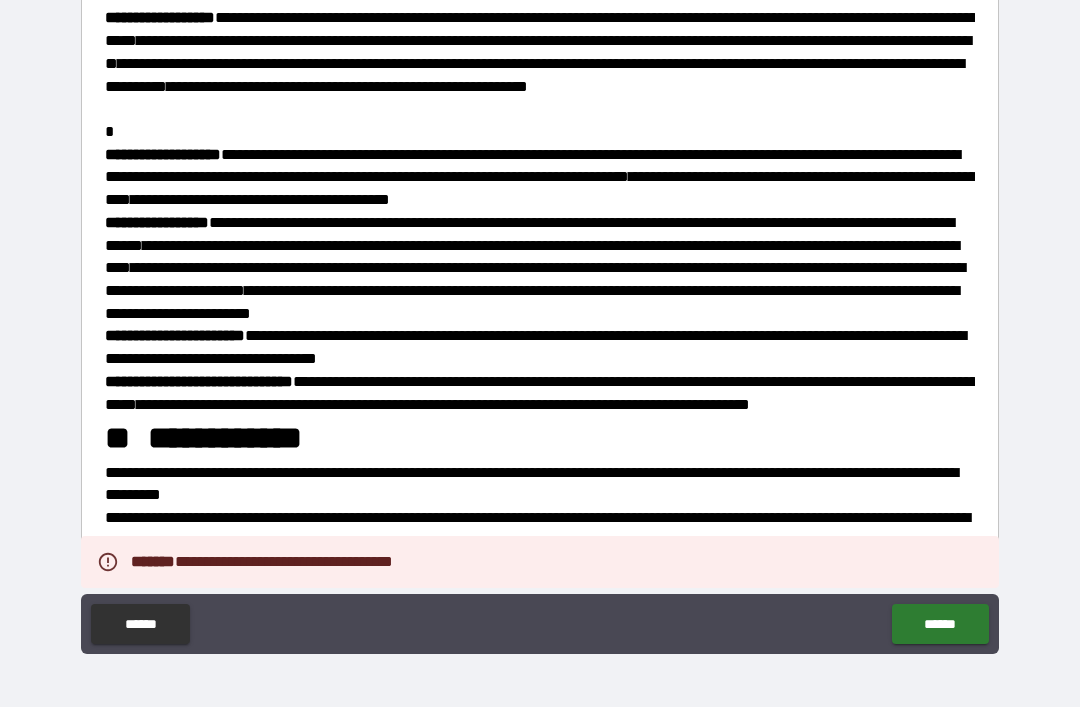 click on "******" at bounding box center (940, 624) 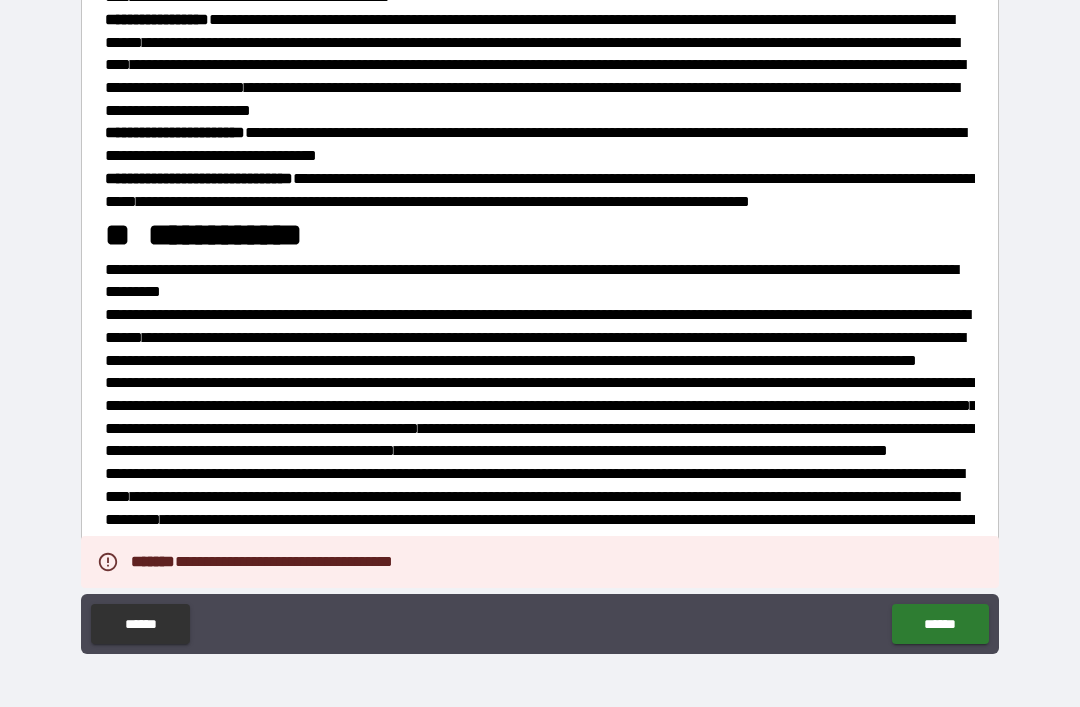 click on "******" at bounding box center [940, 624] 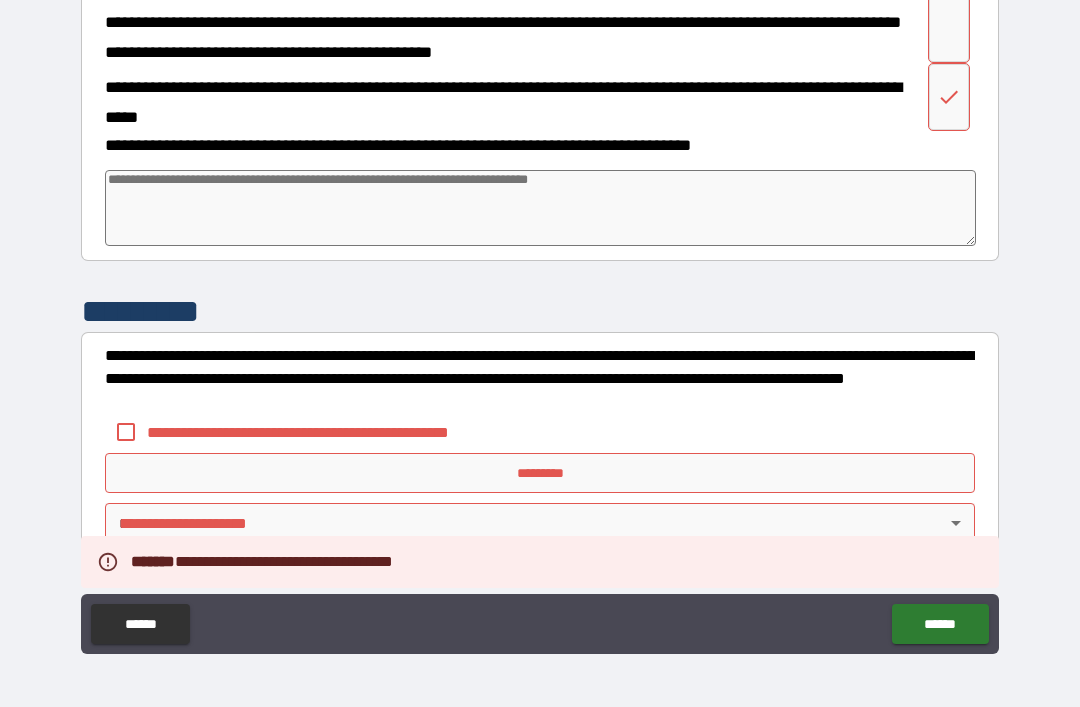 scroll, scrollTop: 4601, scrollLeft: 0, axis: vertical 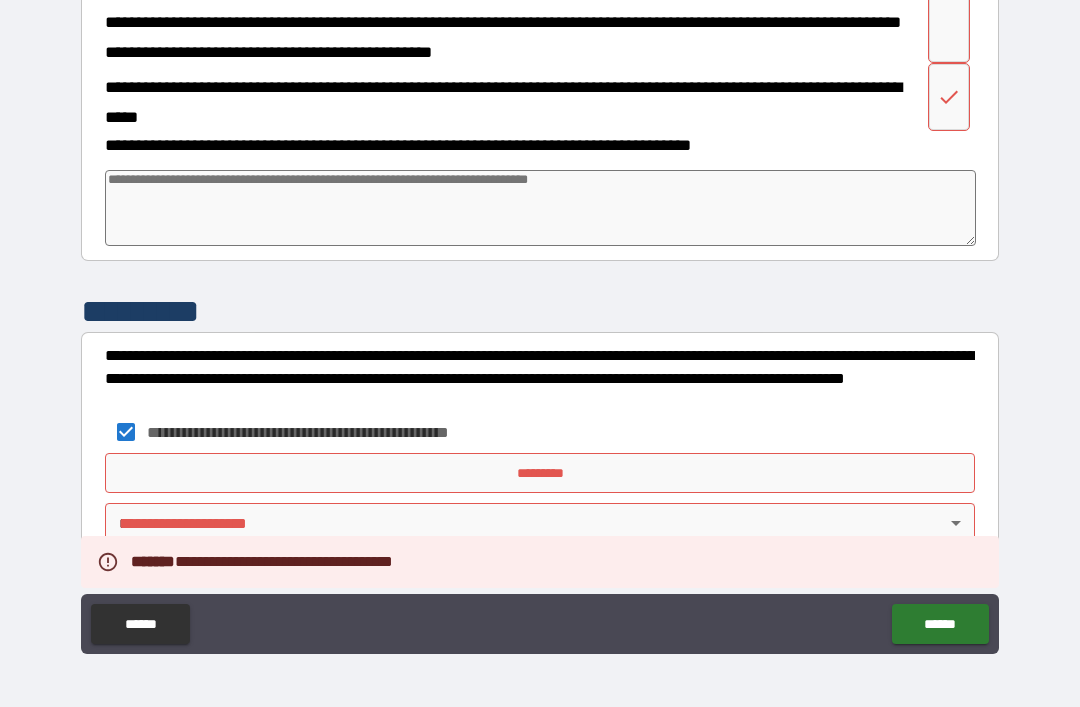 click on "*********" at bounding box center (540, 473) 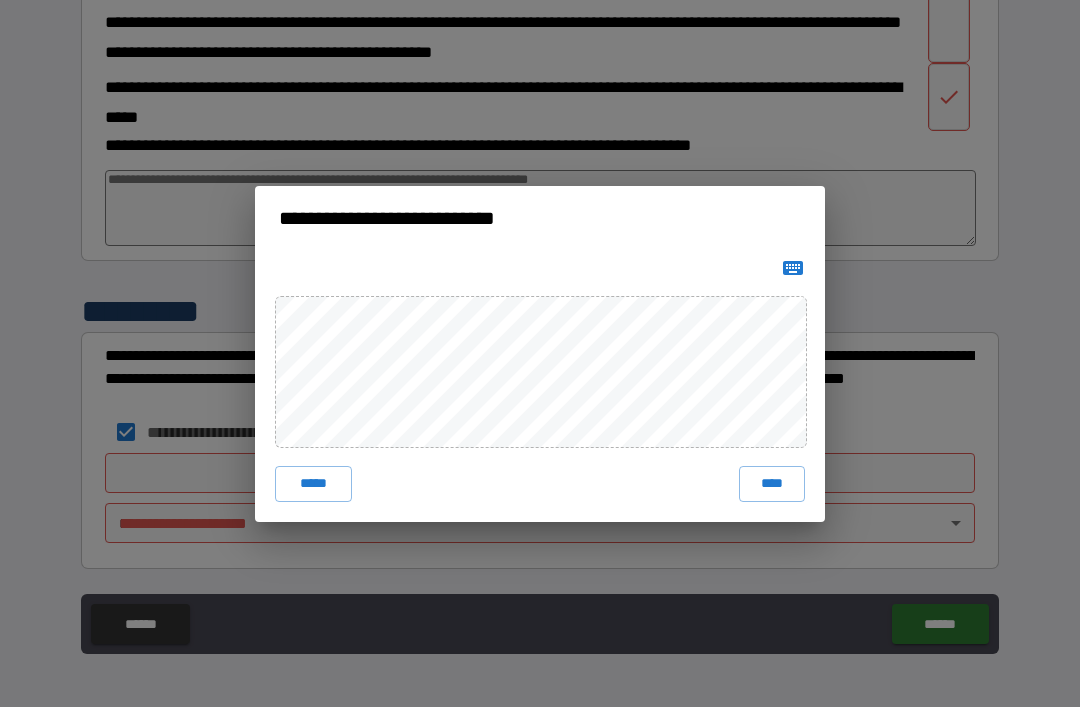 click on "****" at bounding box center [772, 484] 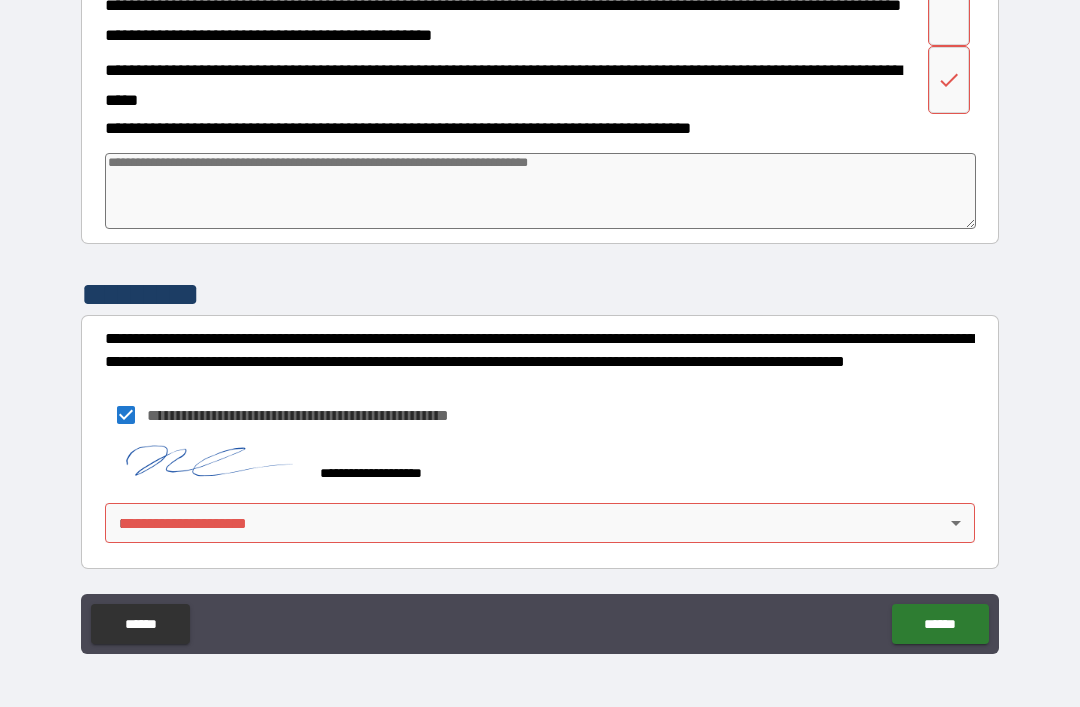 scroll, scrollTop: 4618, scrollLeft: 0, axis: vertical 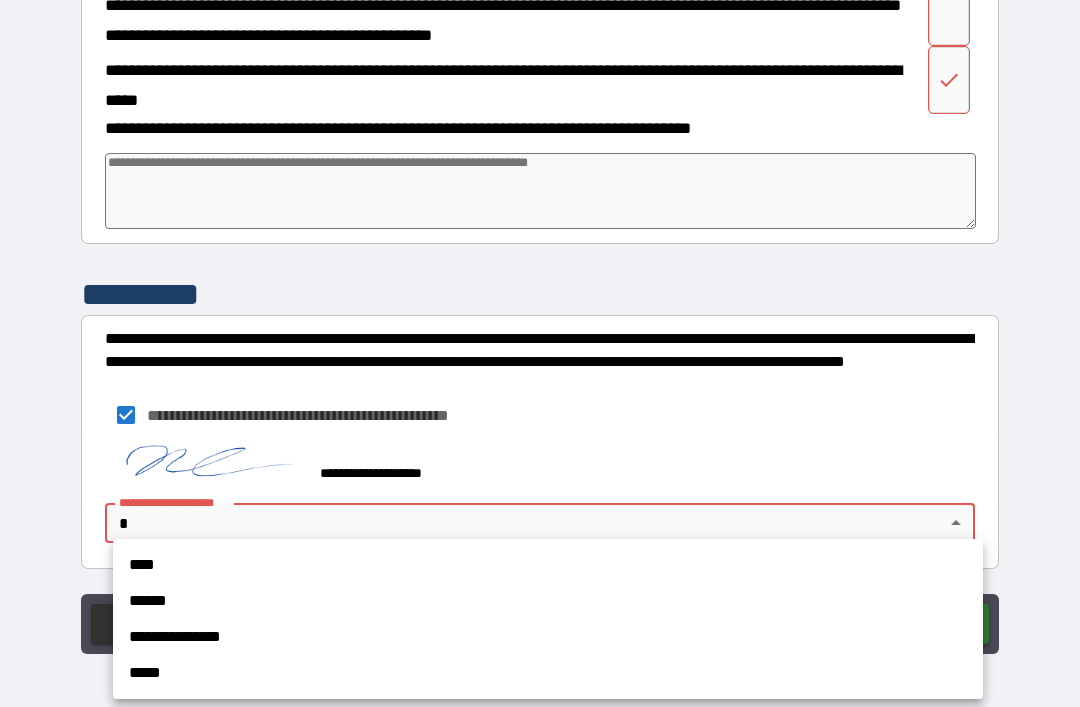 click on "****" at bounding box center [548, 565] 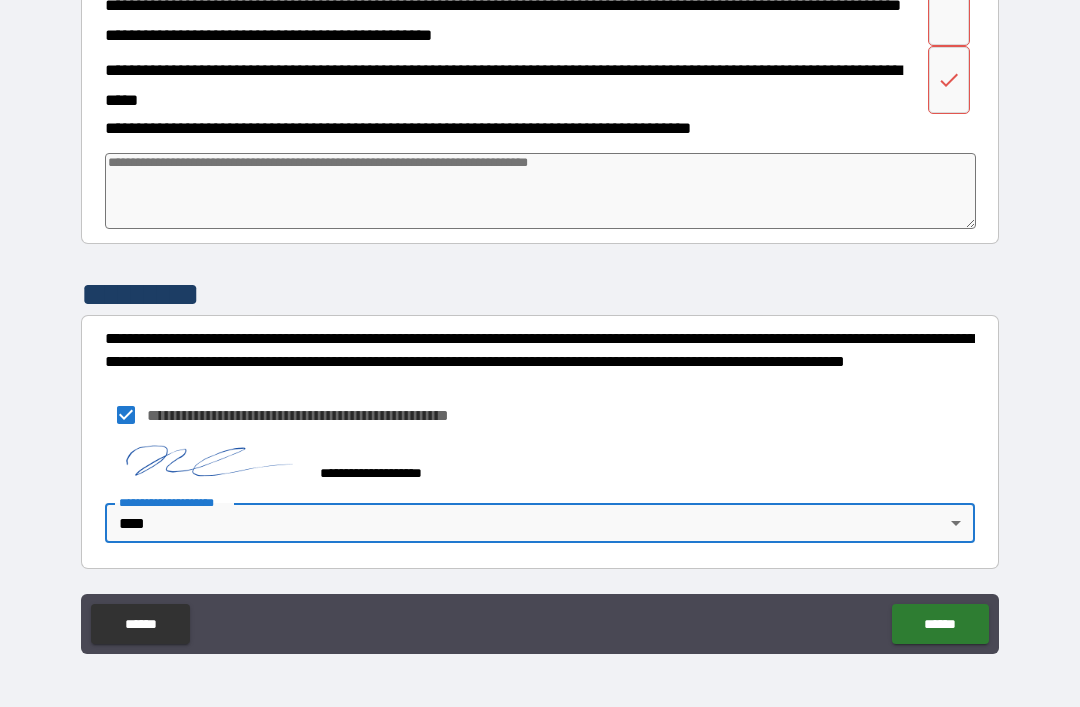 click on "******" at bounding box center [940, 624] 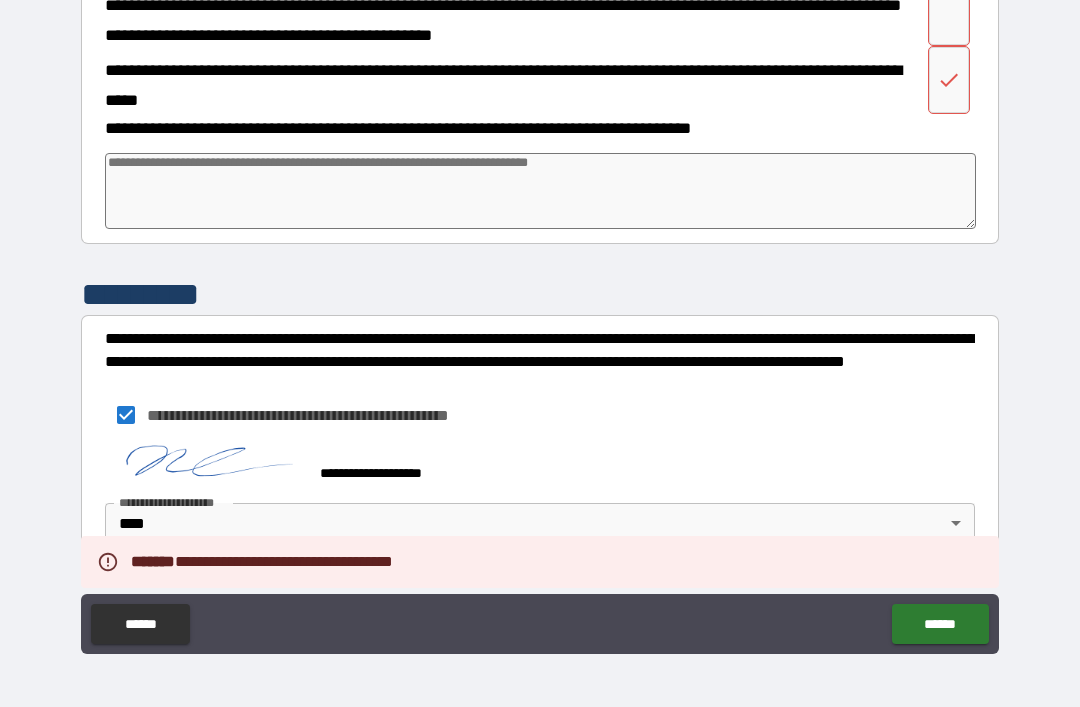 click on "******" at bounding box center (940, 624) 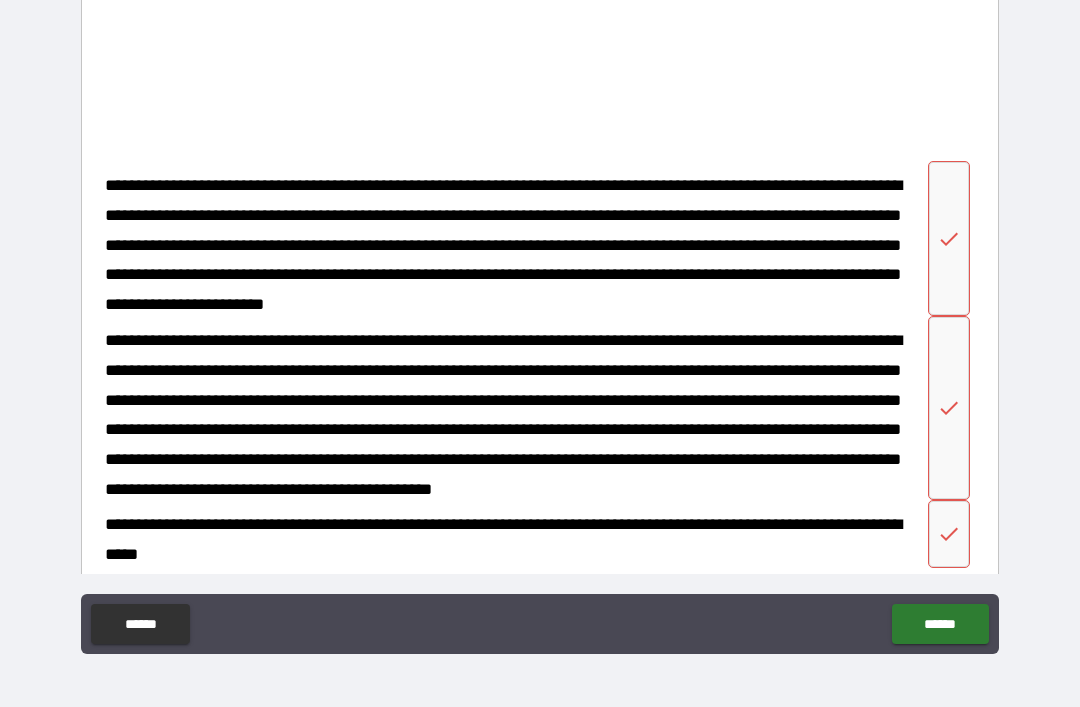 scroll, scrollTop: 4182, scrollLeft: 0, axis: vertical 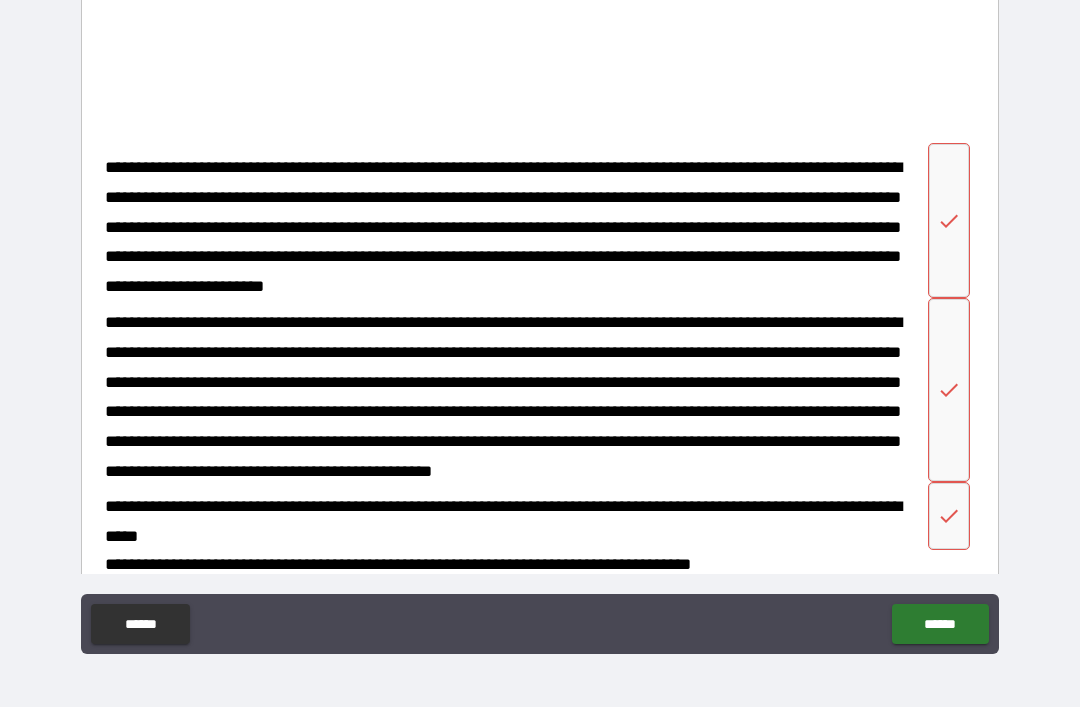click 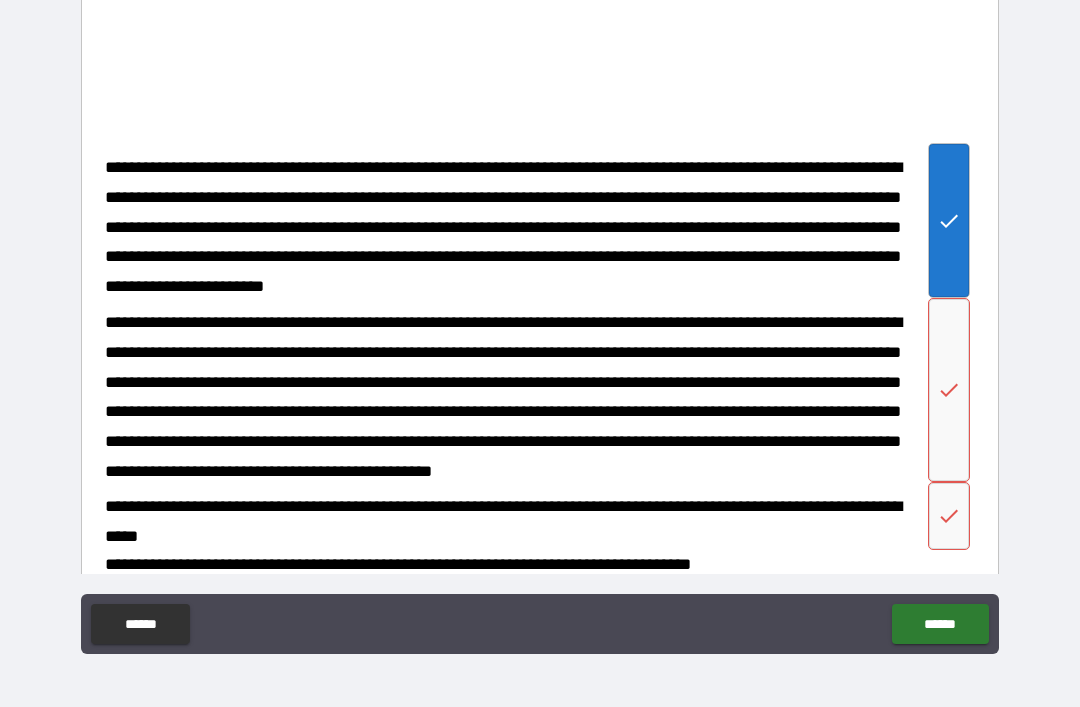click 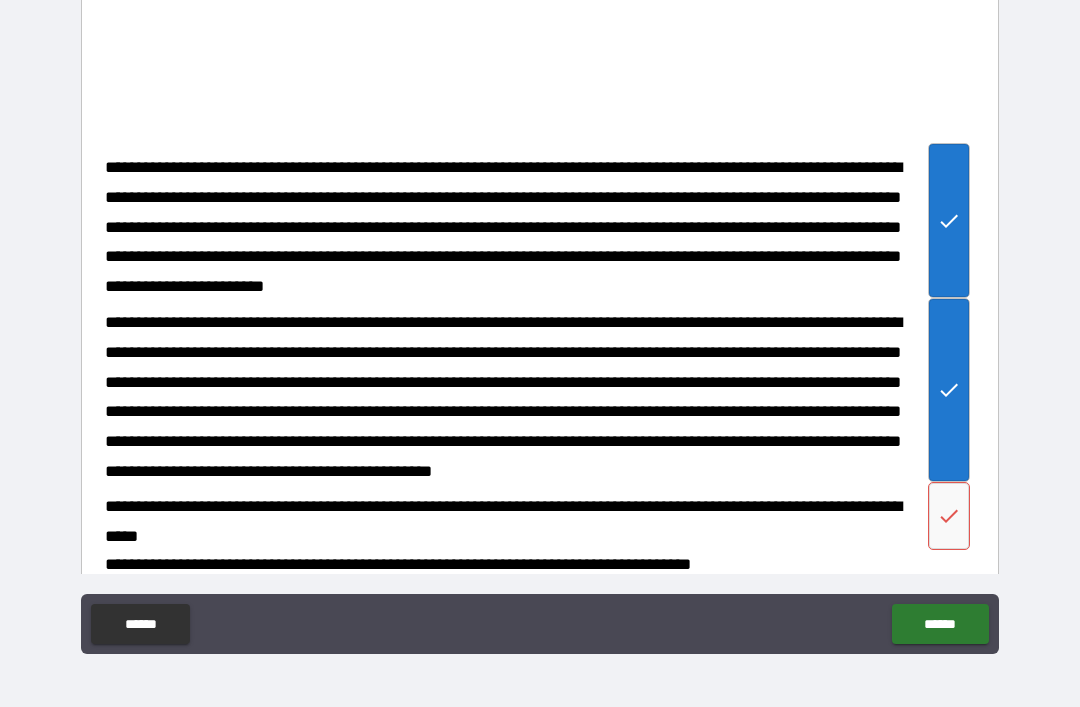 click 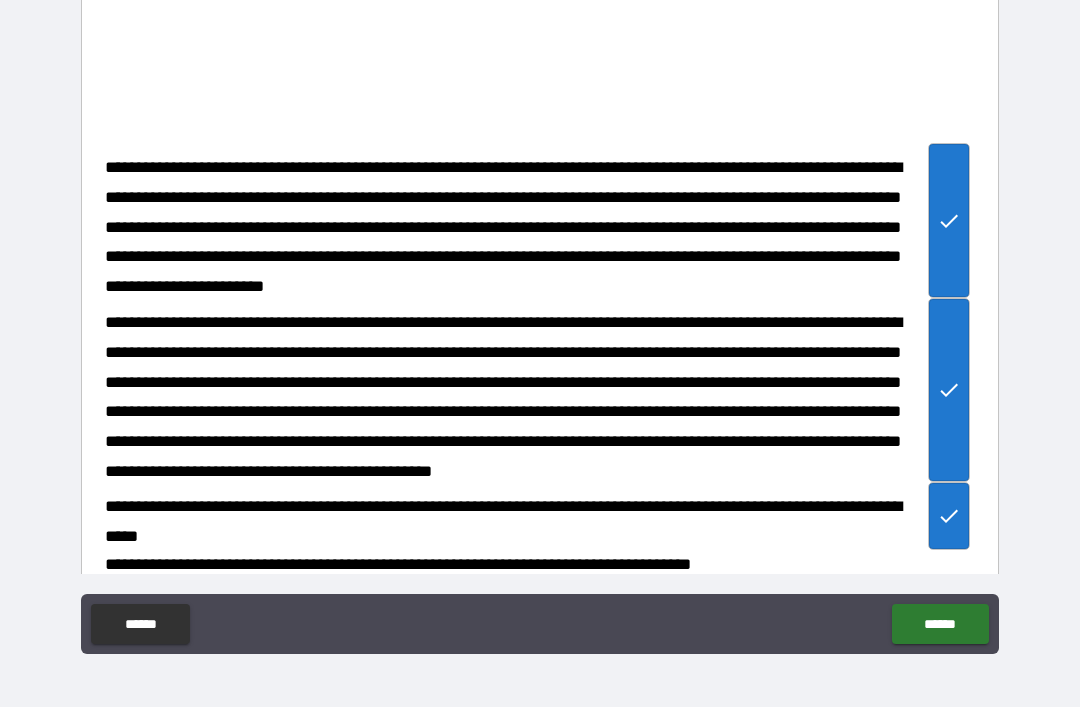 type on "*" 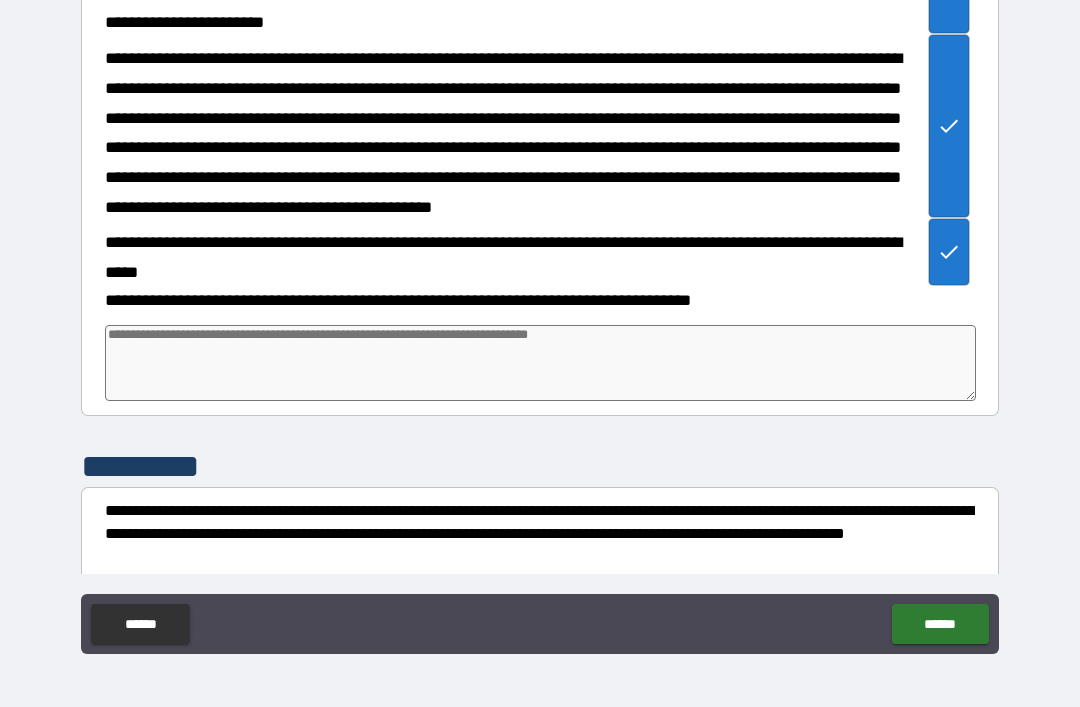 scroll, scrollTop: 4447, scrollLeft: 0, axis: vertical 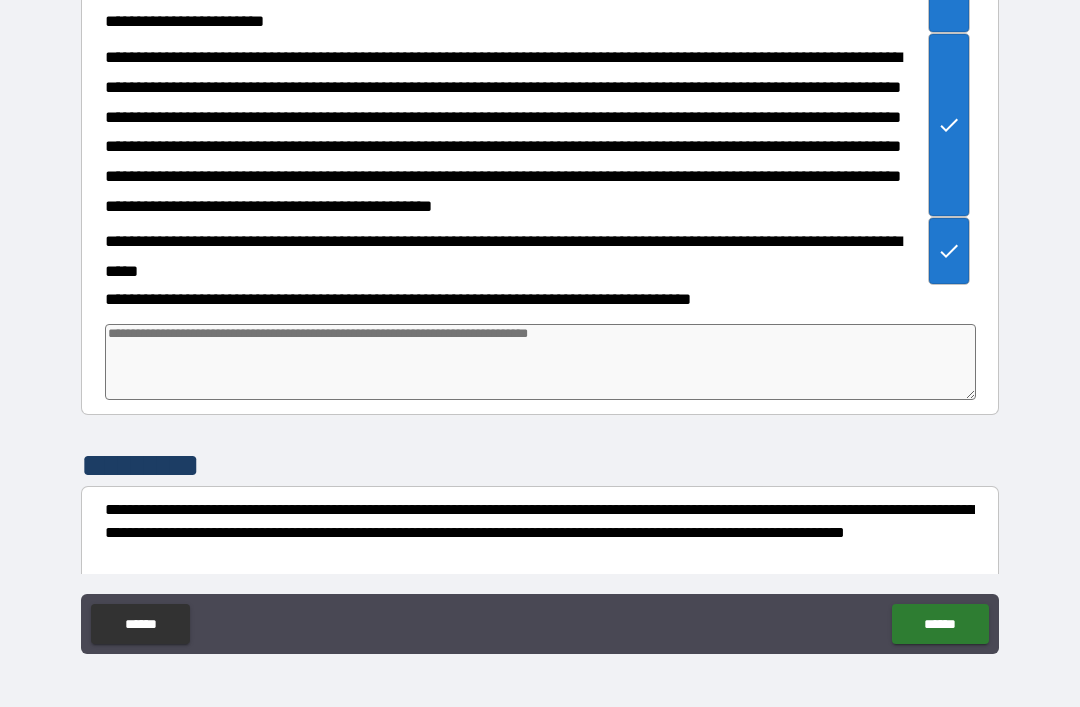 click at bounding box center [540, 362] 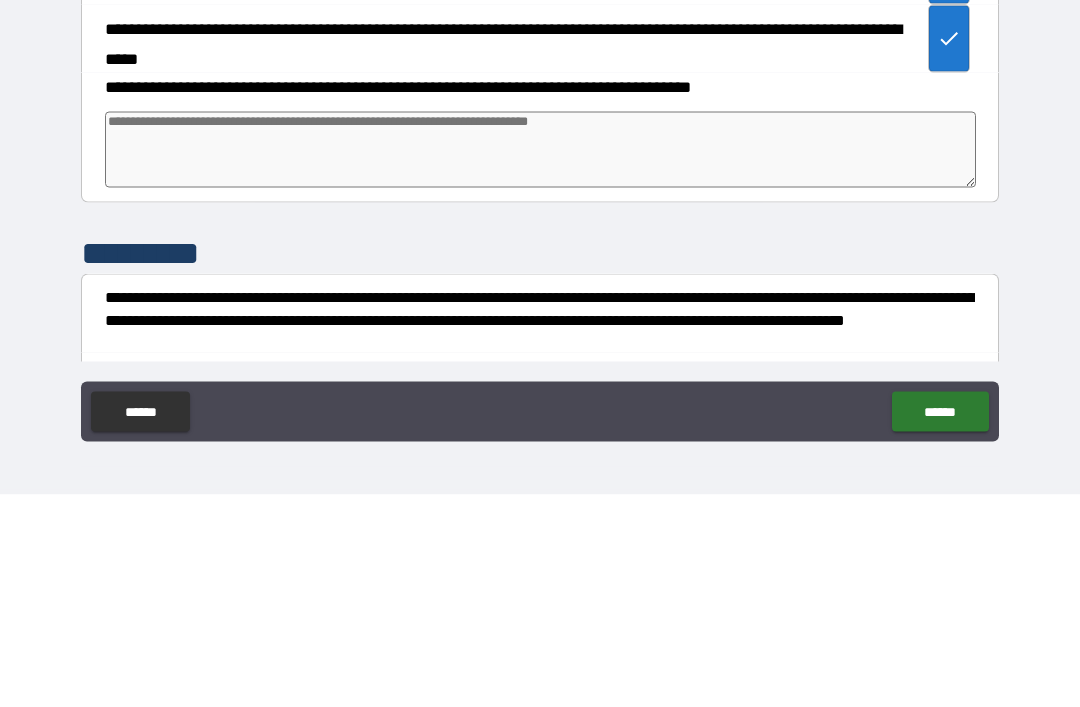 type on "*" 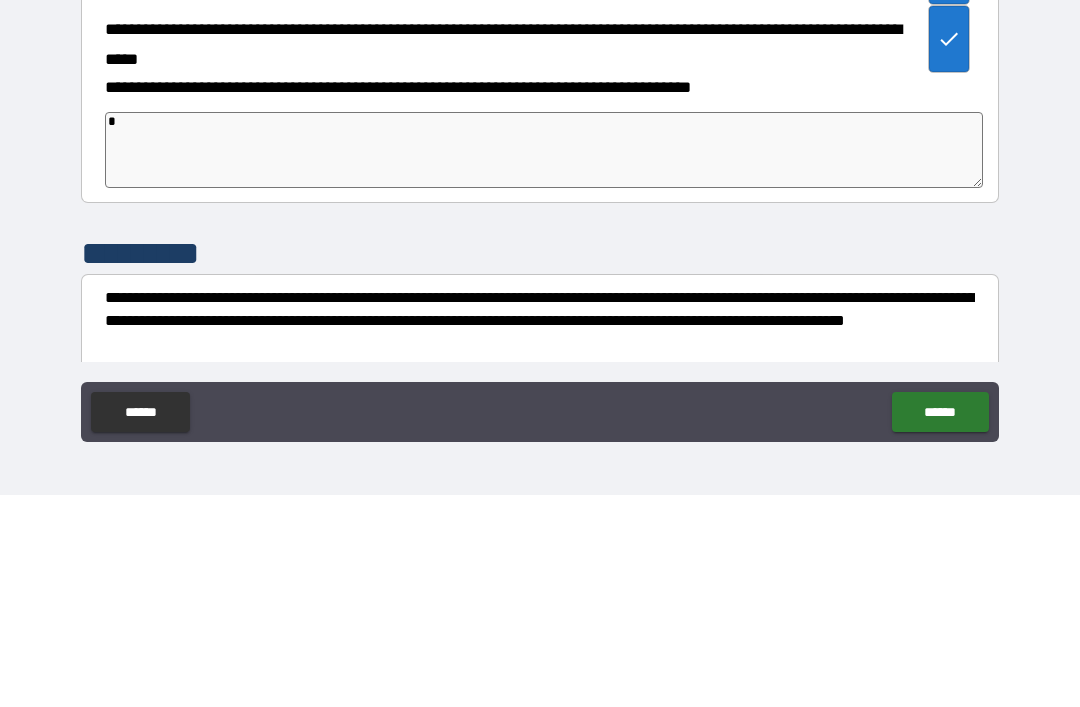 type on "*" 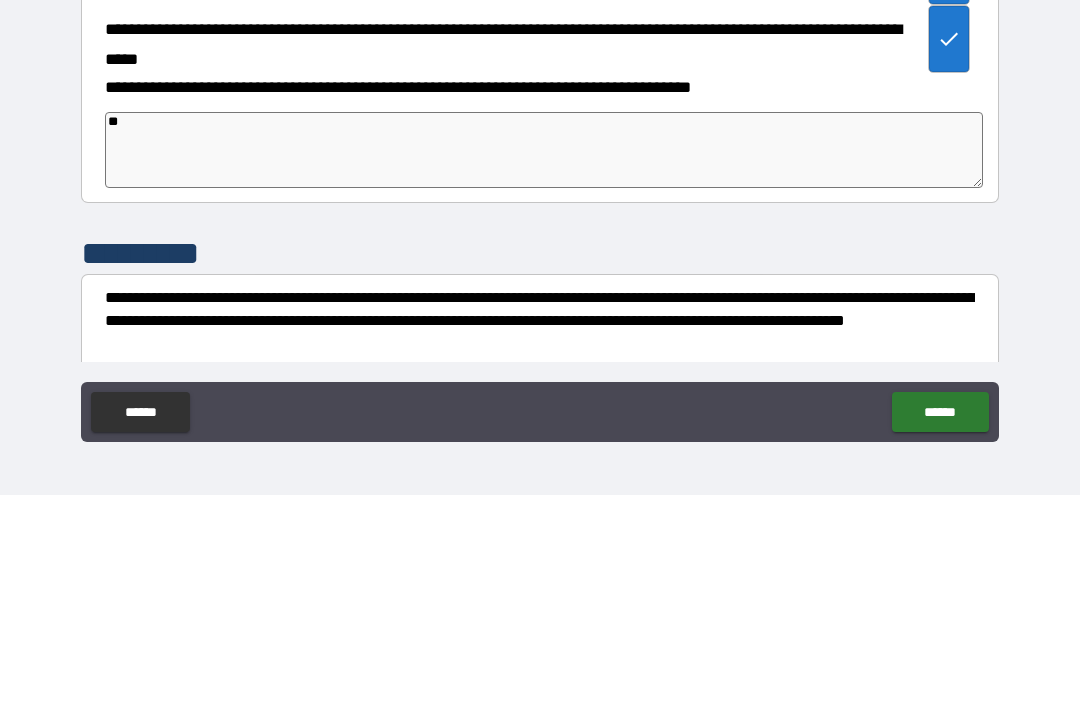 type on "*" 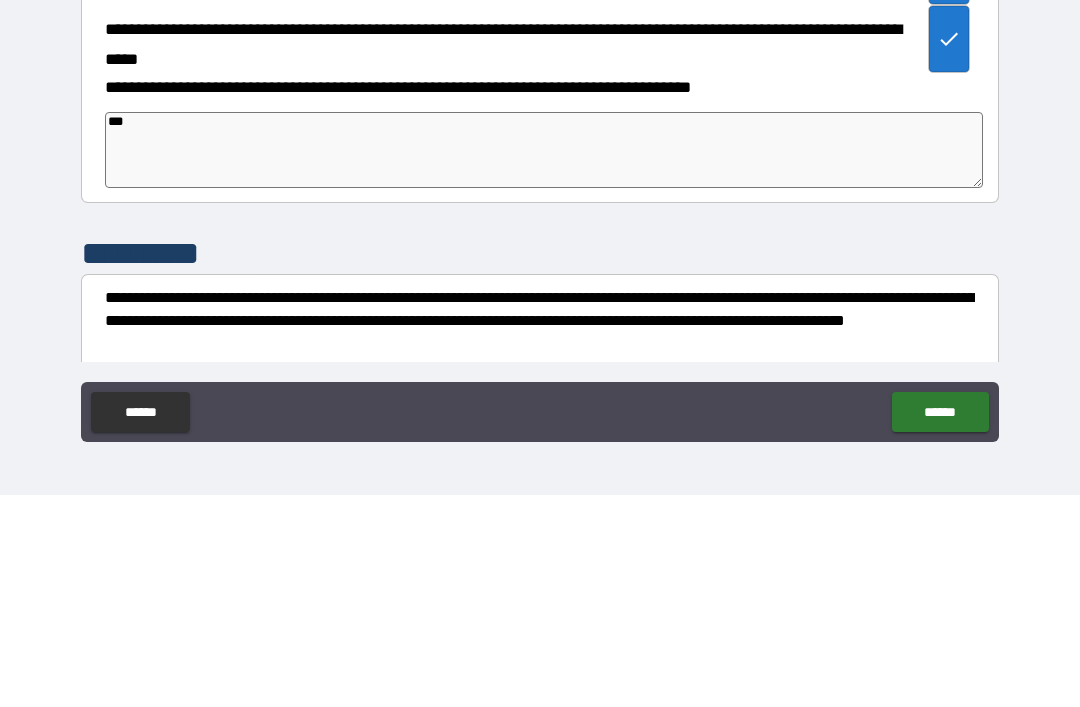 type on "*" 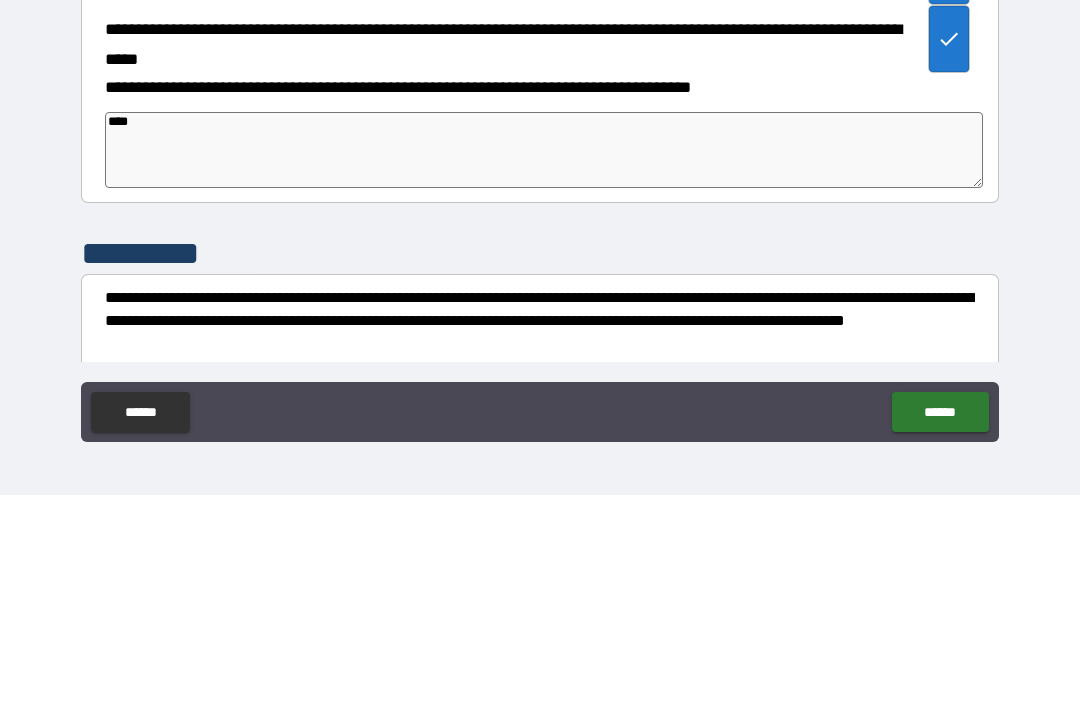 type on "*" 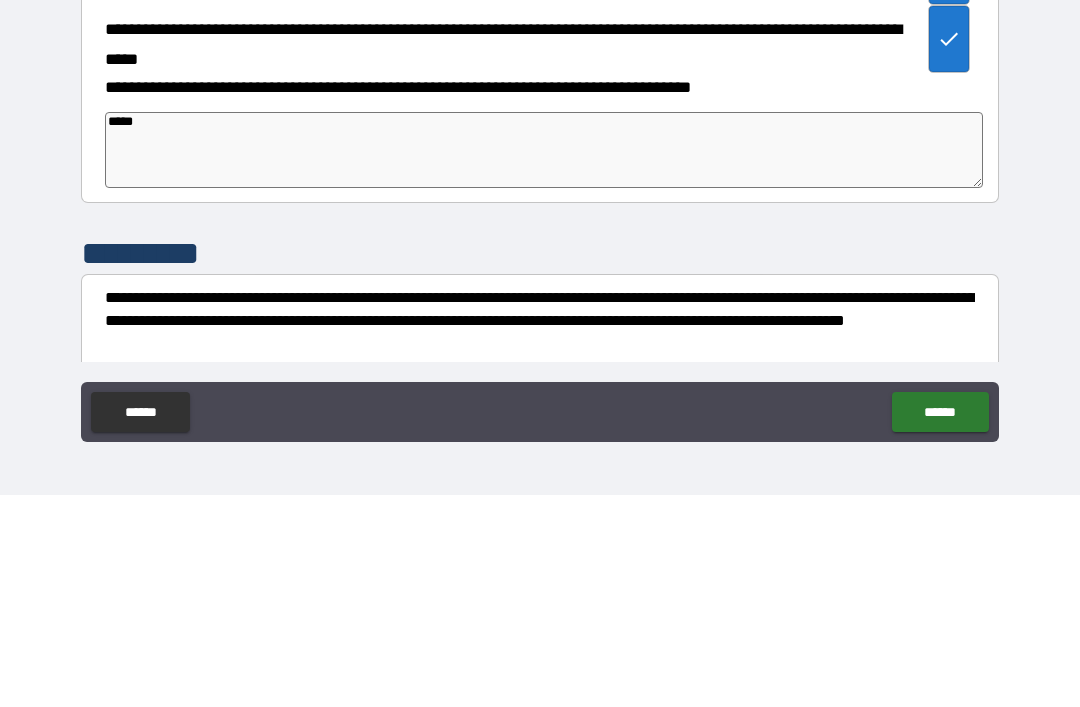 type on "*" 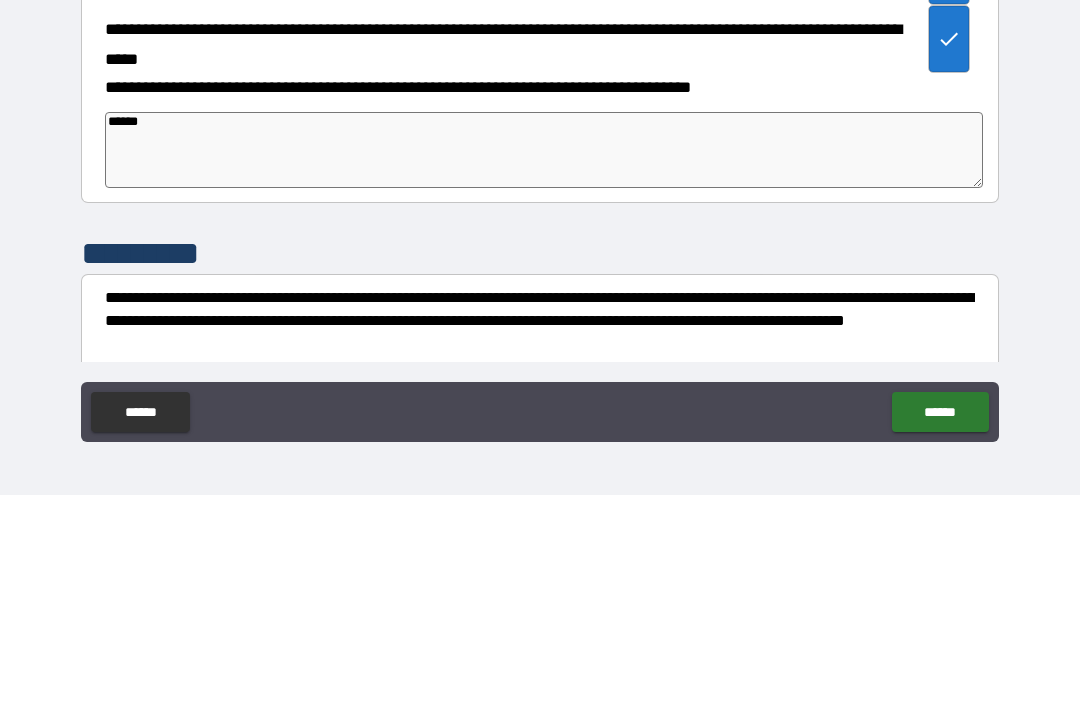 type on "*" 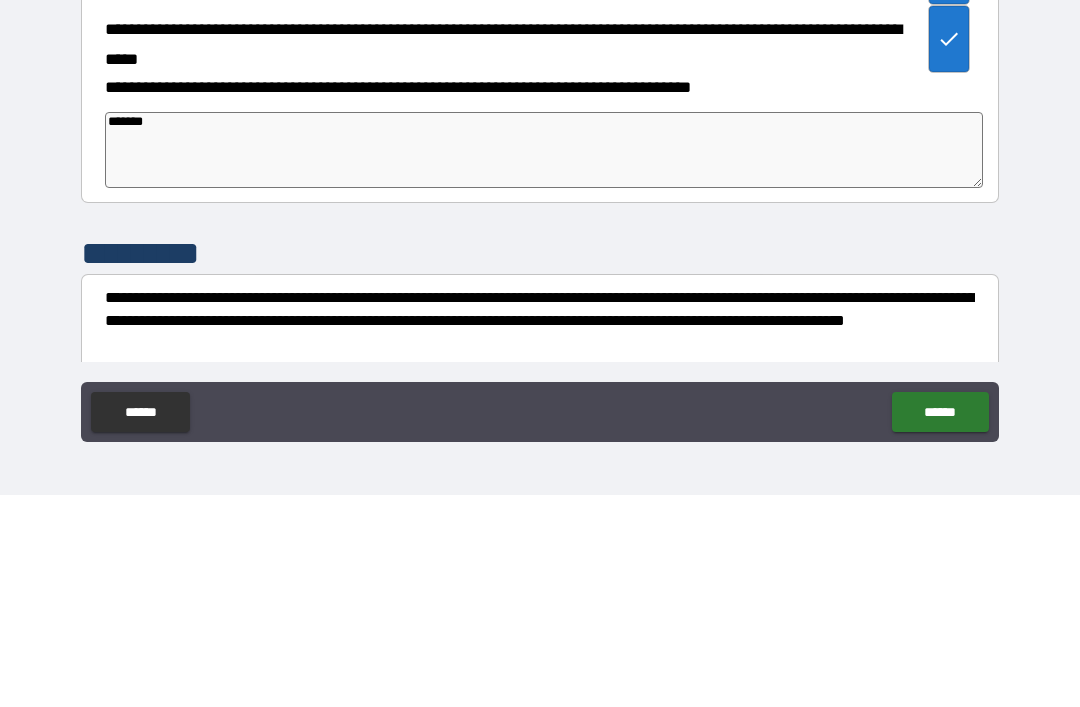 type on "*" 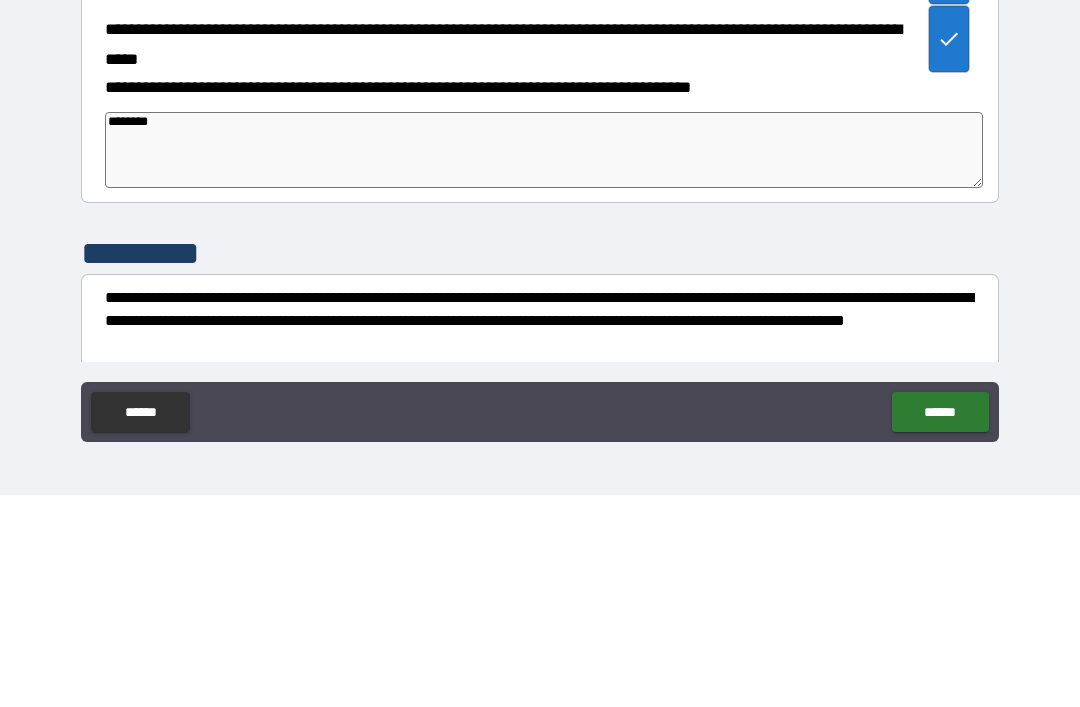 type on "*" 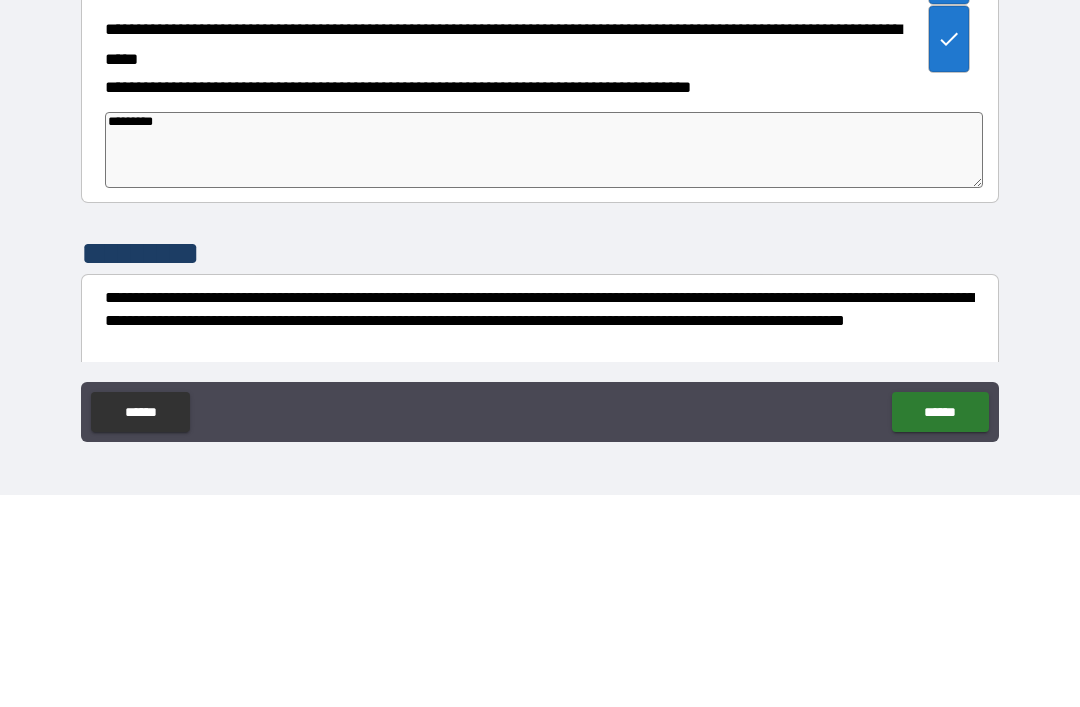 type on "*" 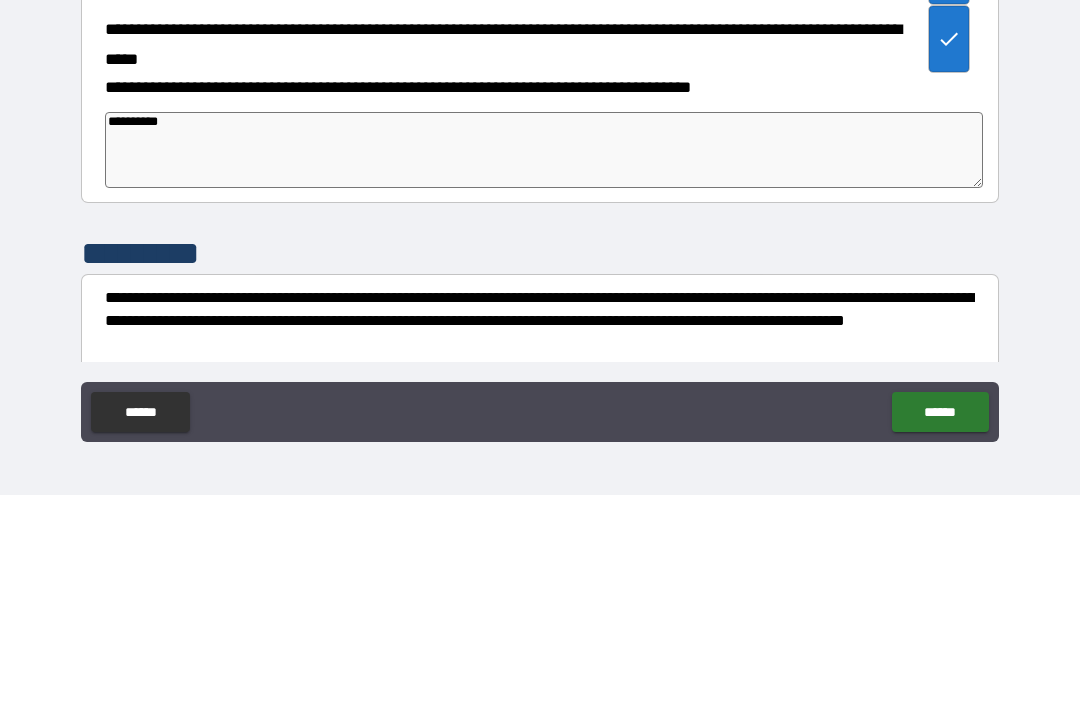 type on "*" 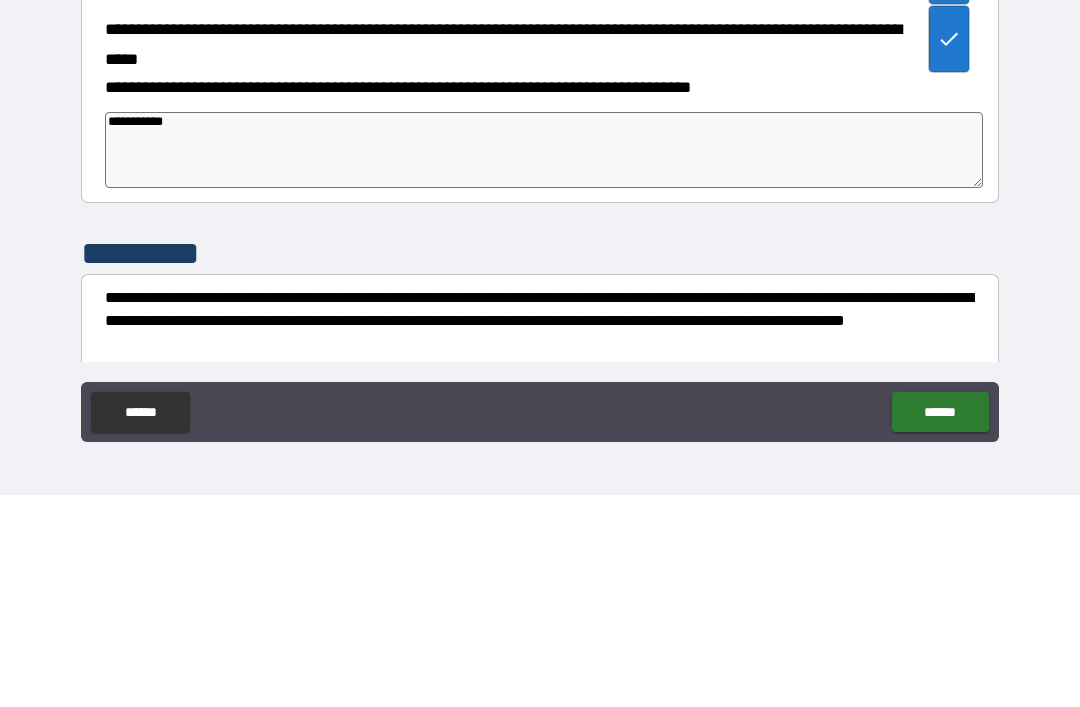 type on "*" 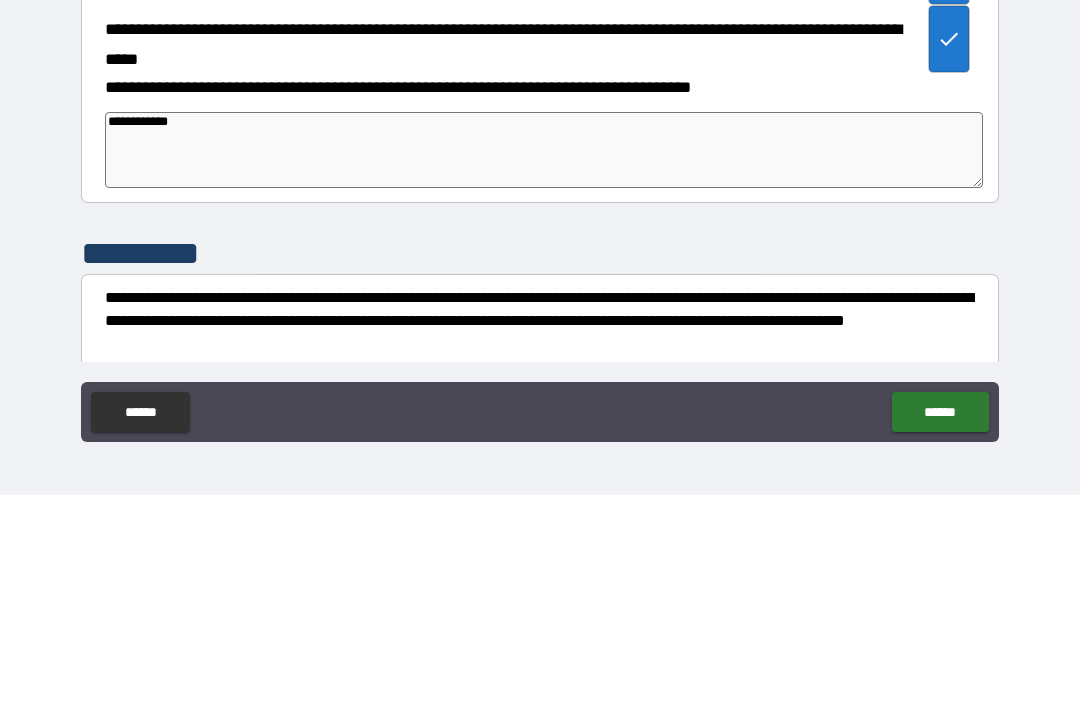 type on "*" 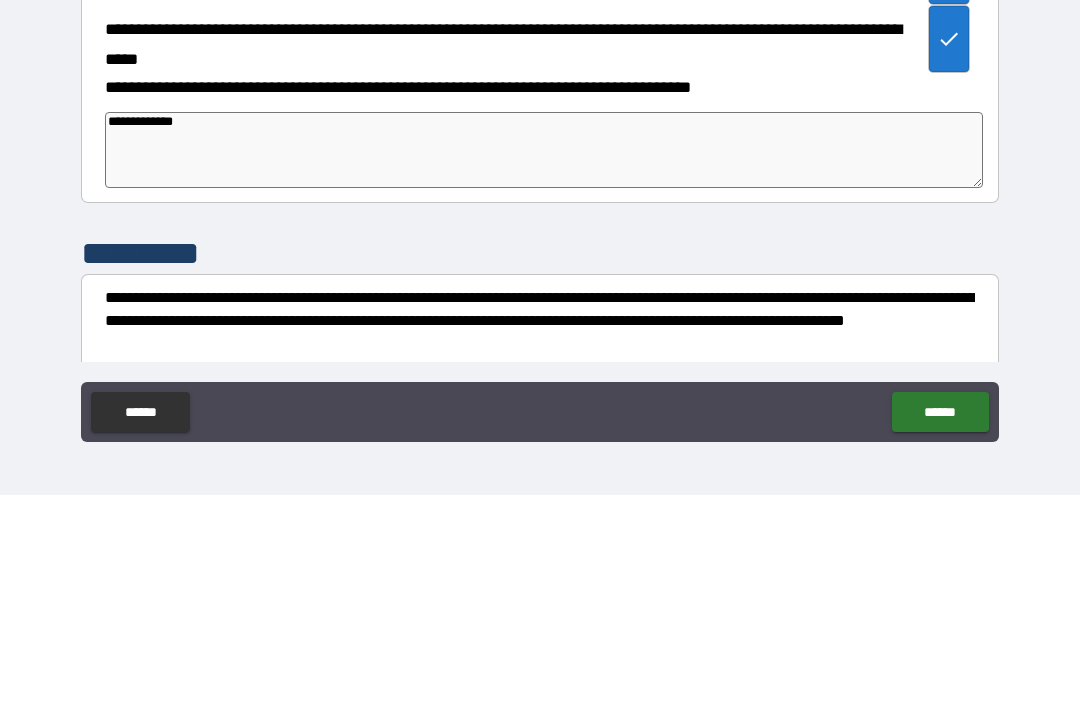 type on "**********" 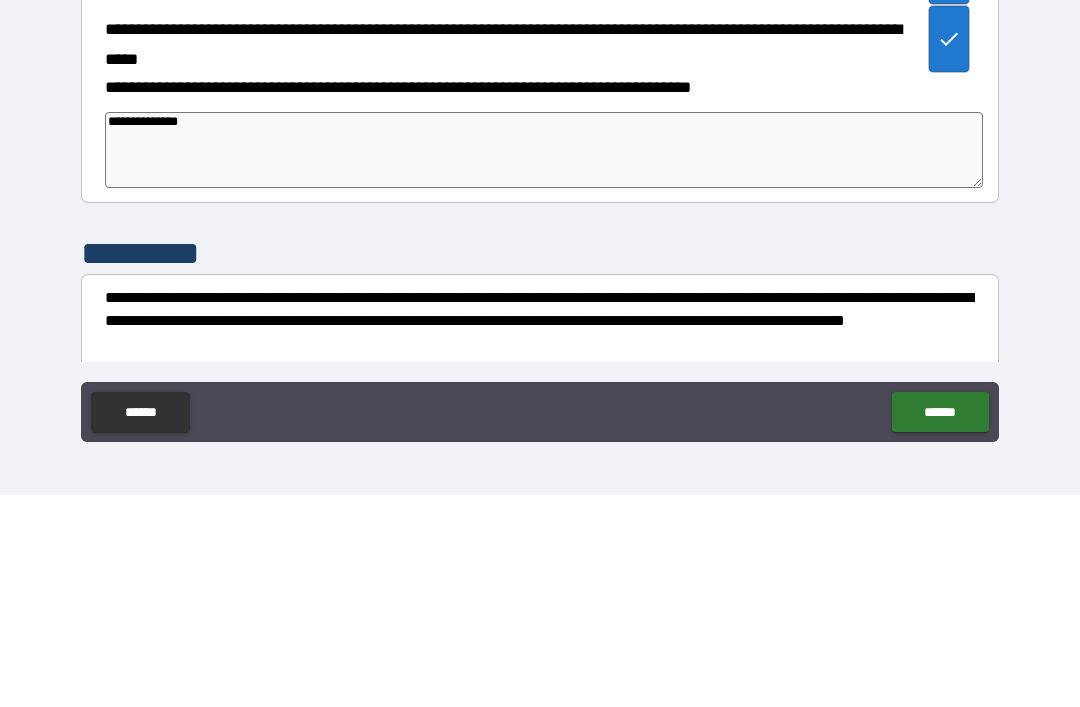 type on "*" 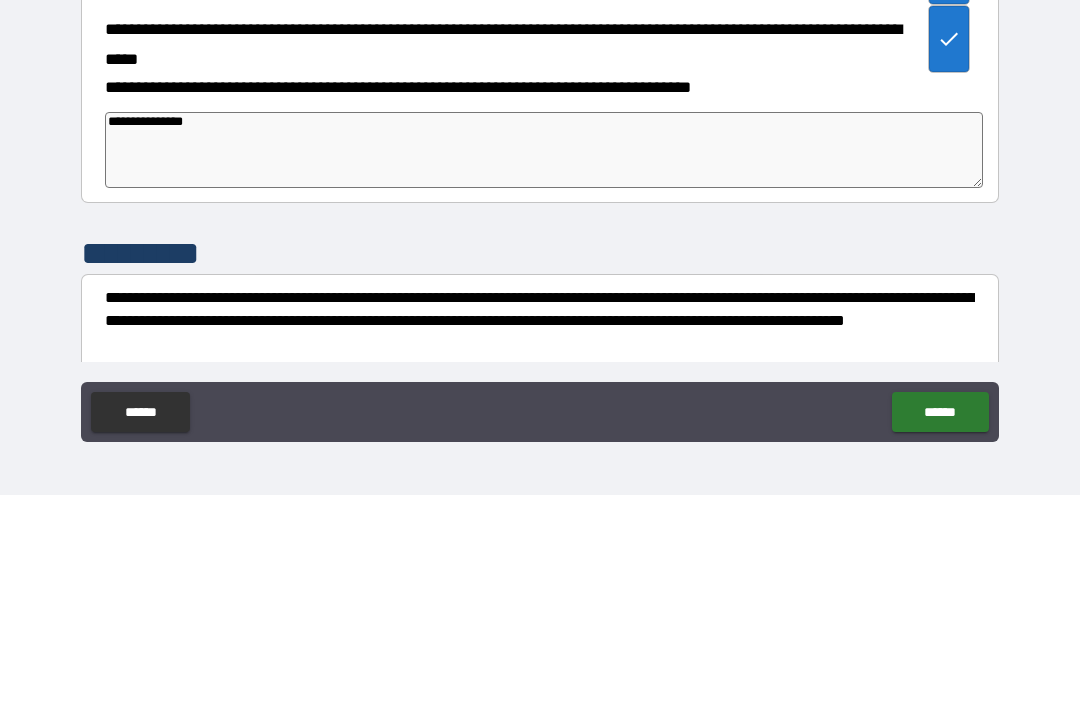 type on "*" 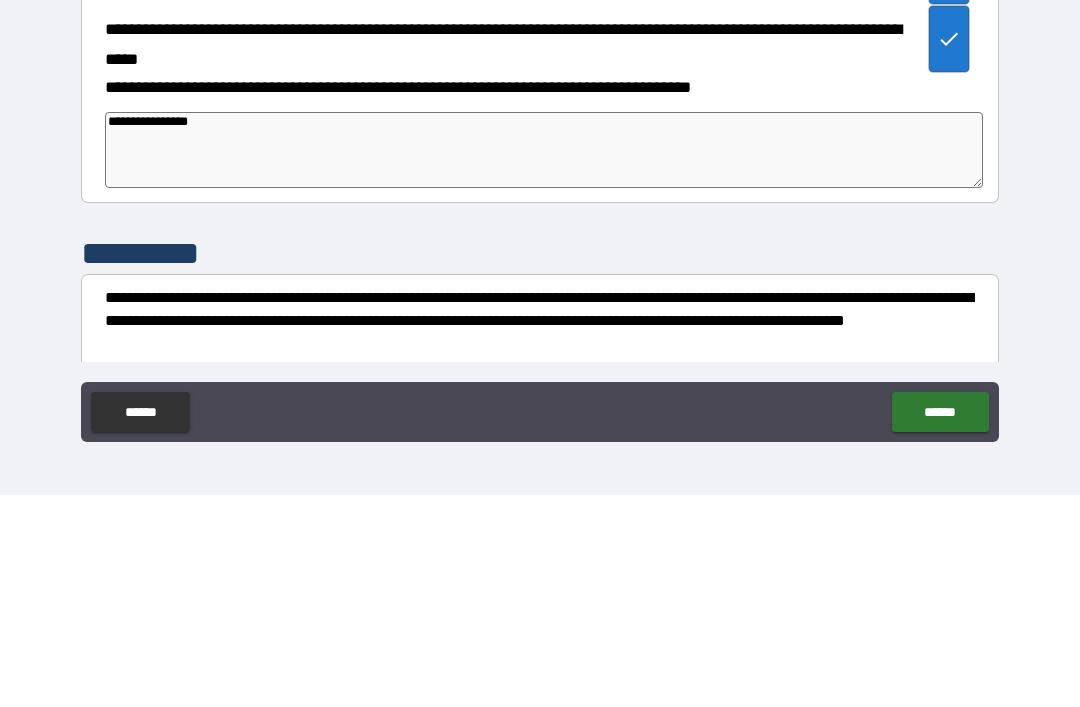 type on "*" 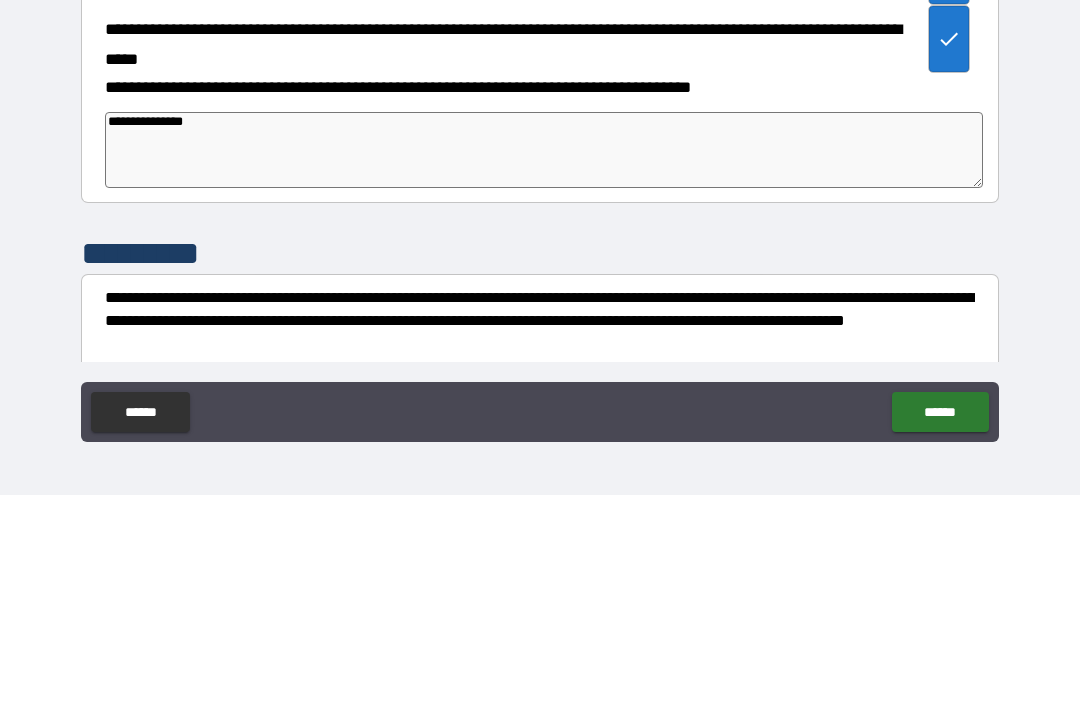 type on "**********" 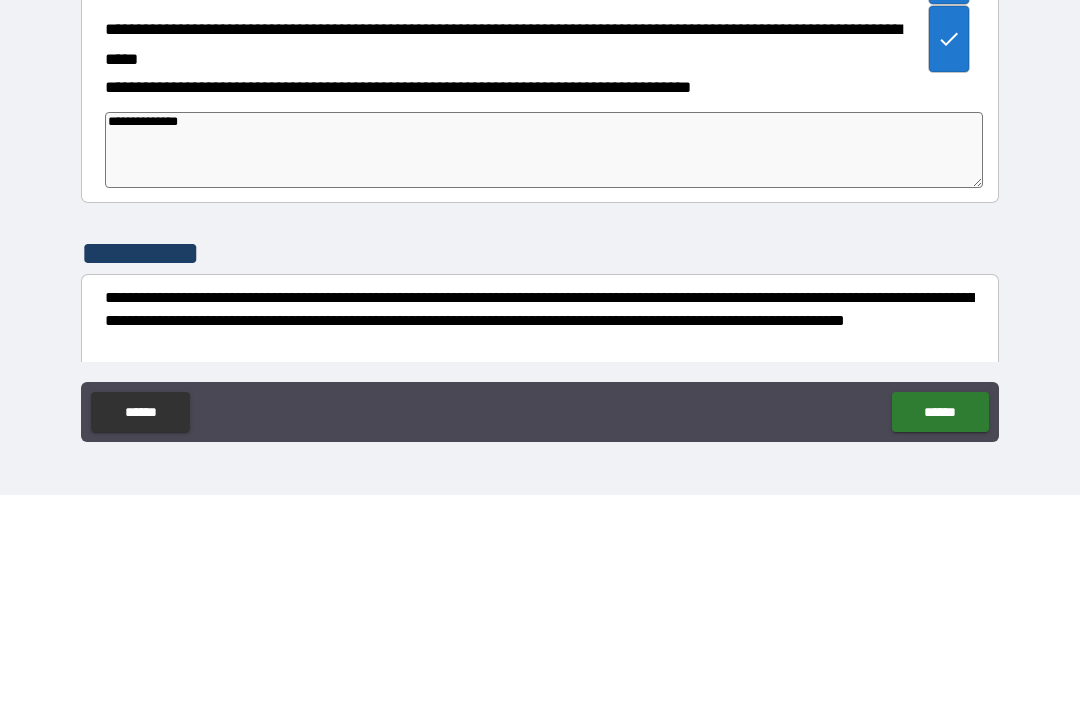 type on "**********" 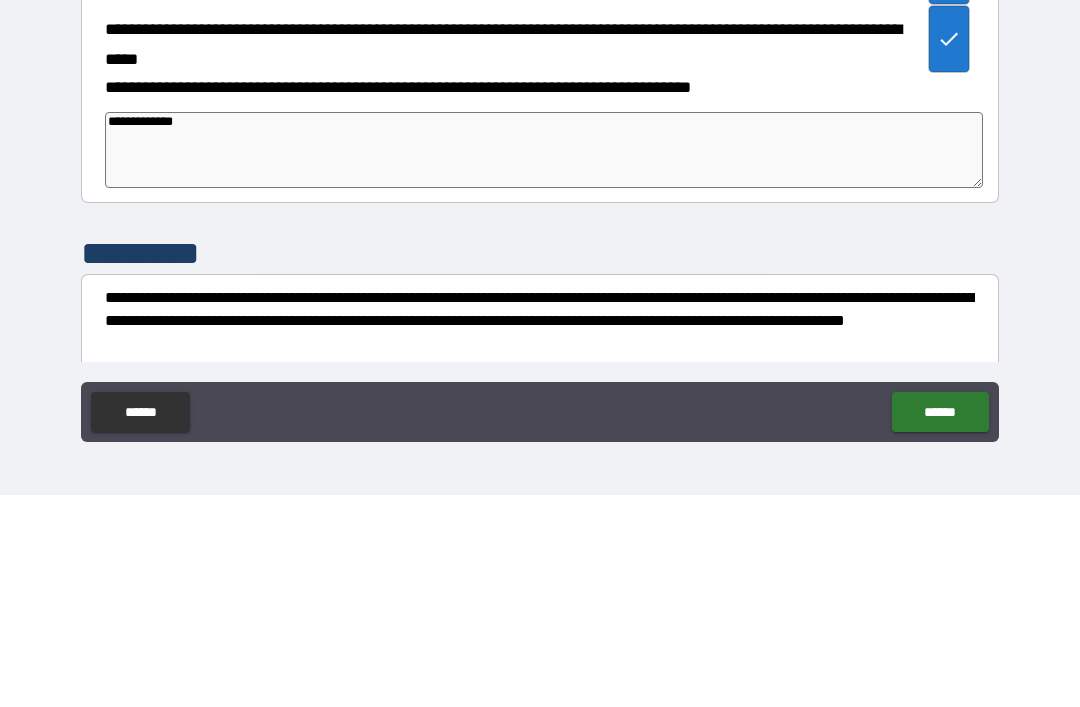 type on "*" 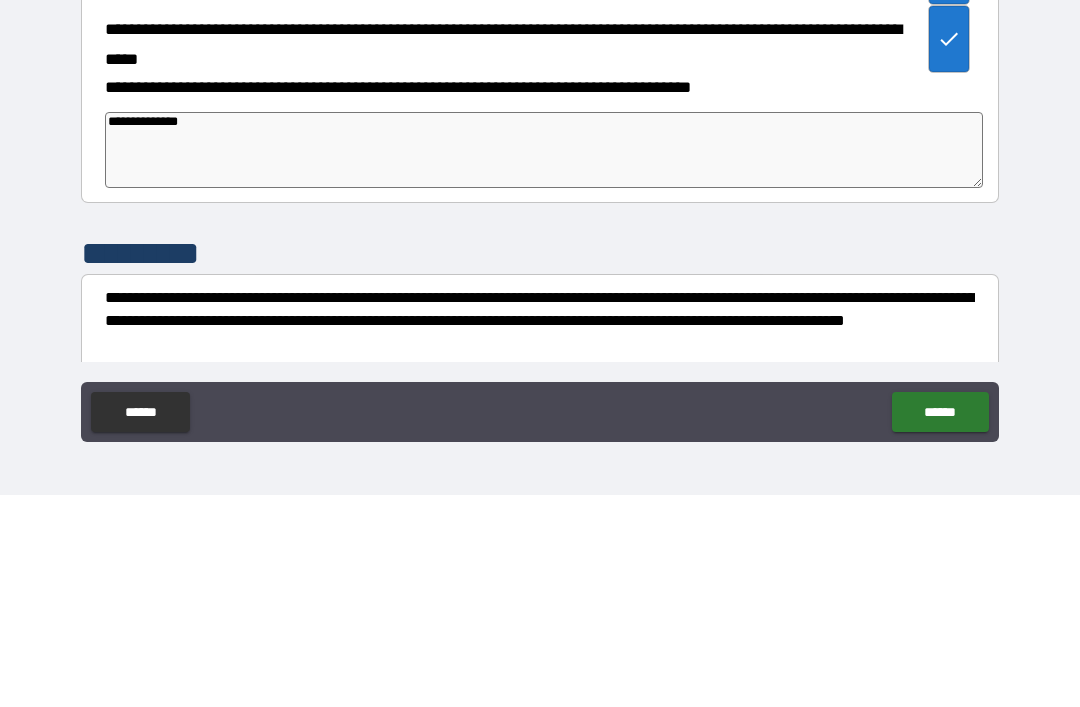 type on "*" 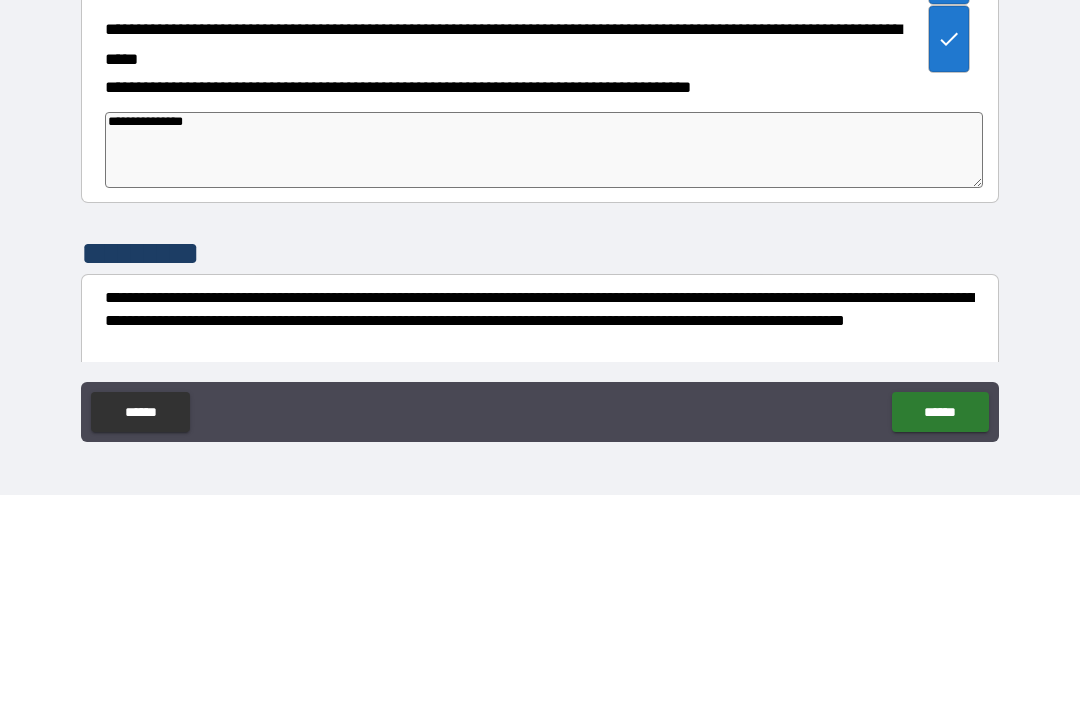 type on "*" 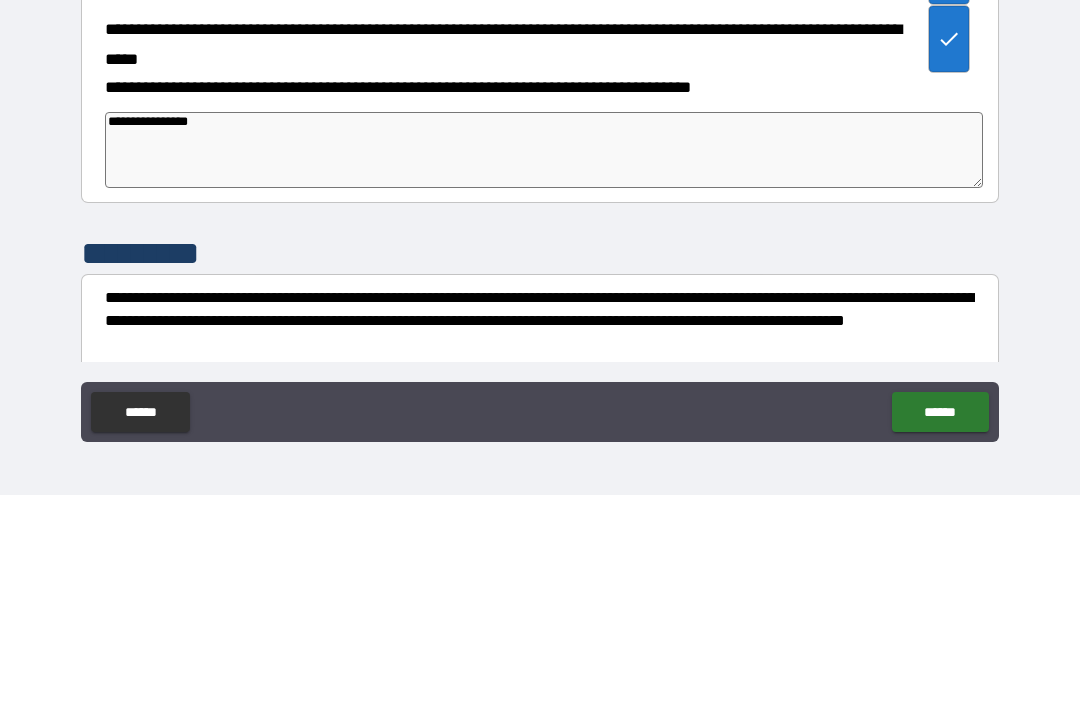 type on "*" 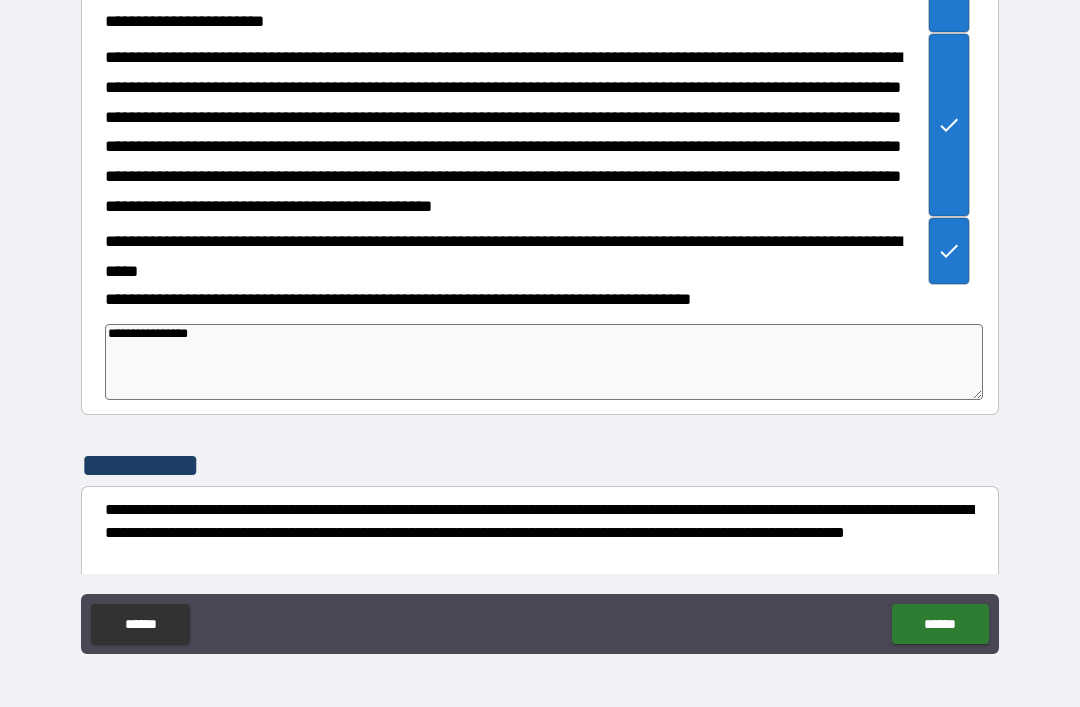 type on "**********" 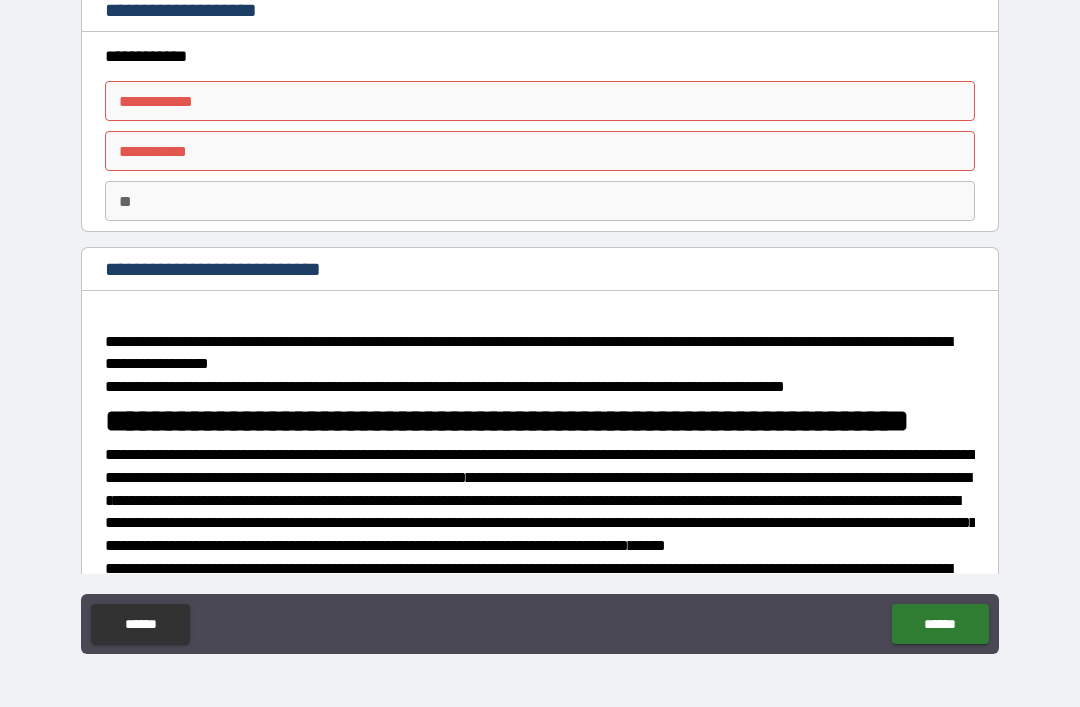scroll, scrollTop: 0, scrollLeft: 0, axis: both 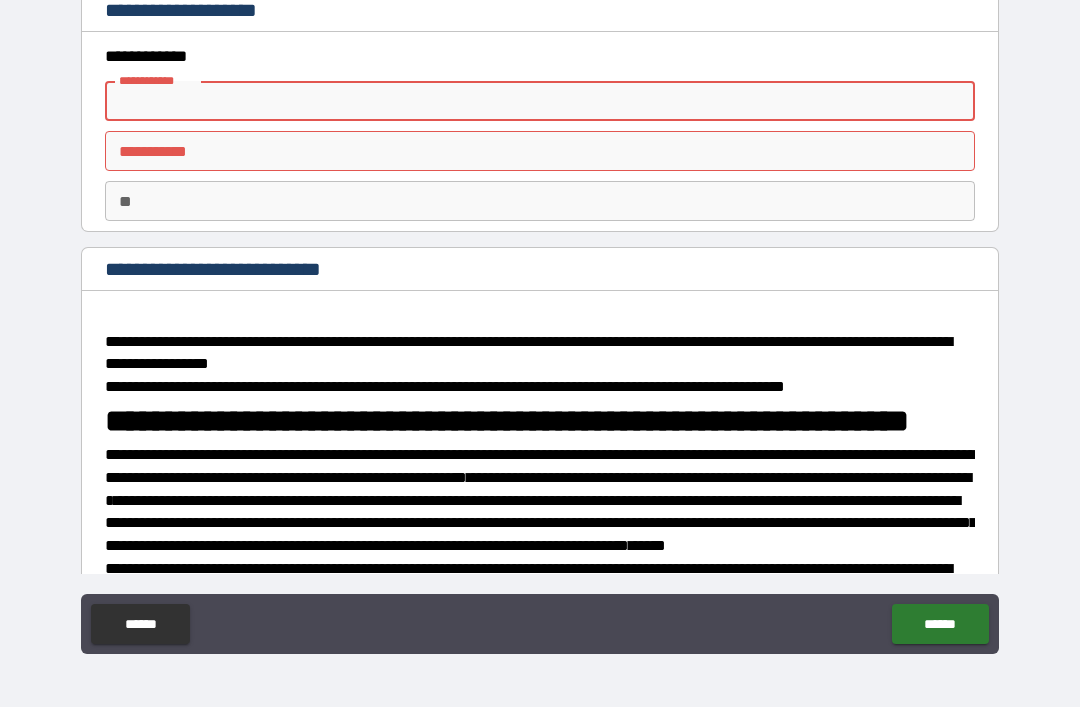 type on "*" 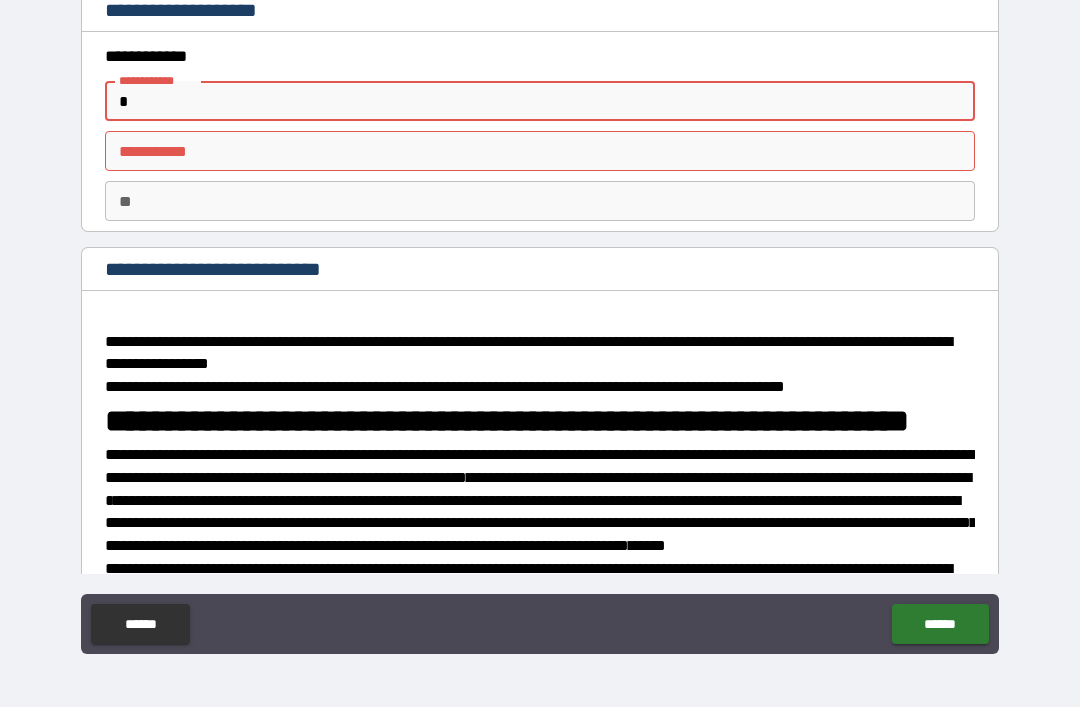 type on "*" 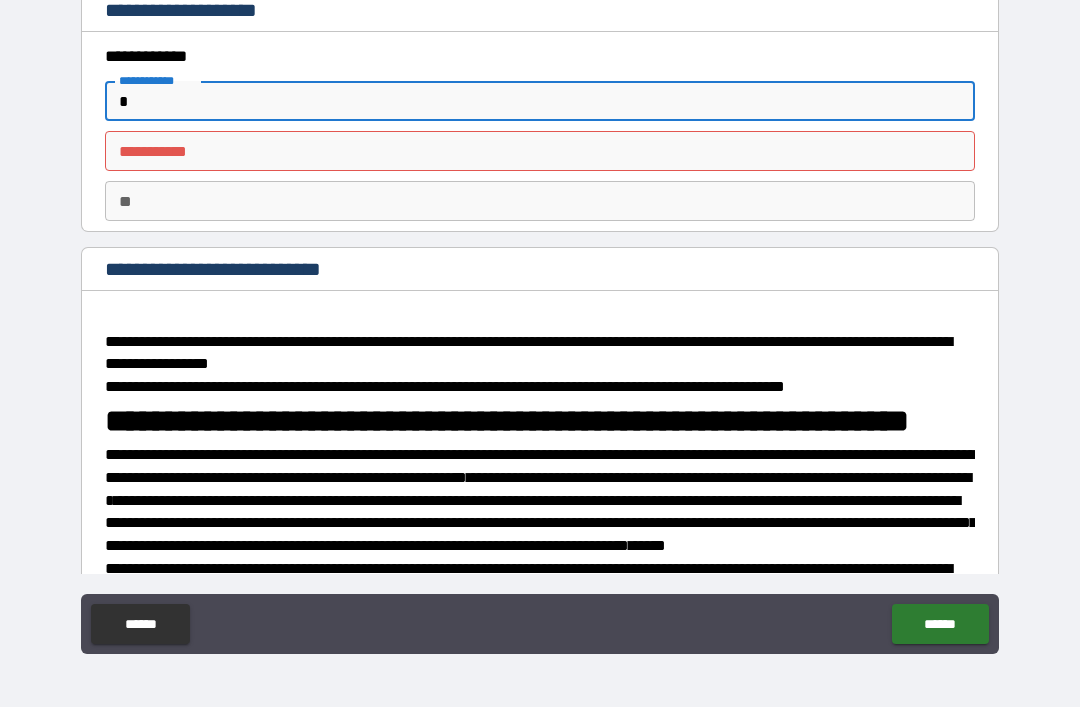 type on "**" 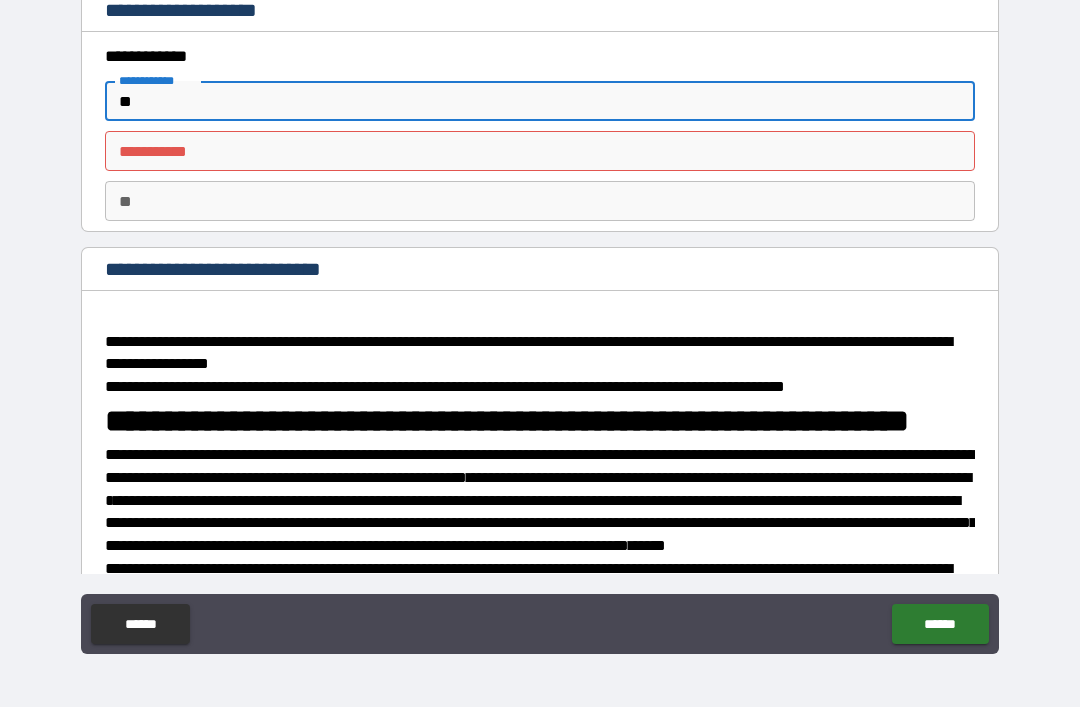 type on "*" 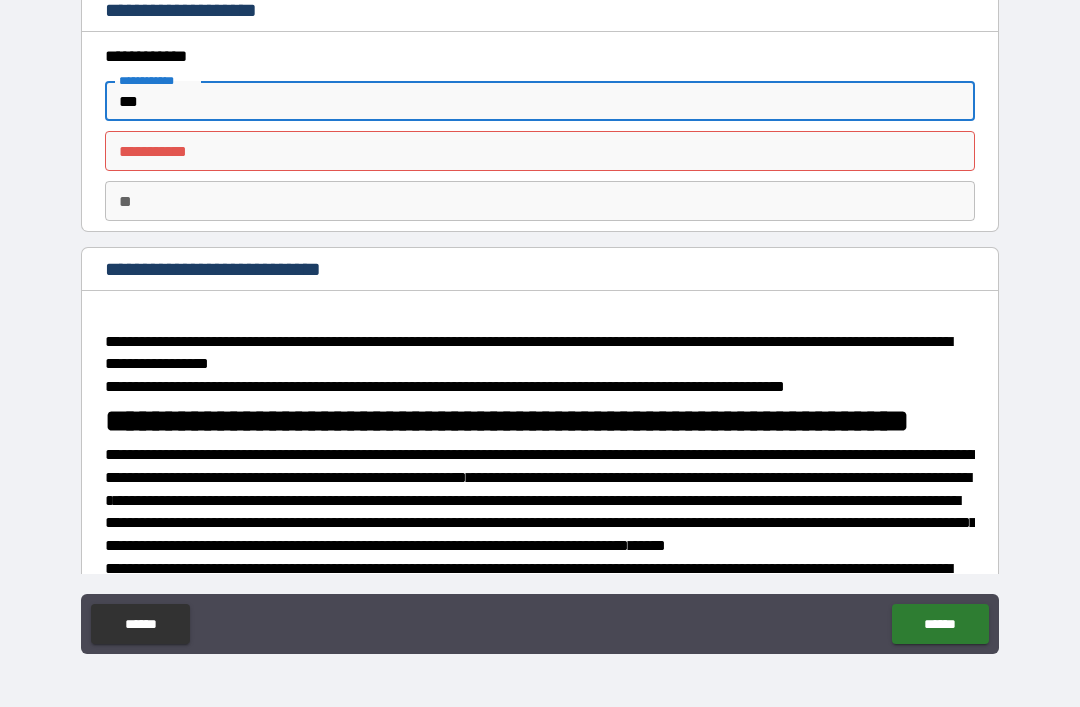 type on "*" 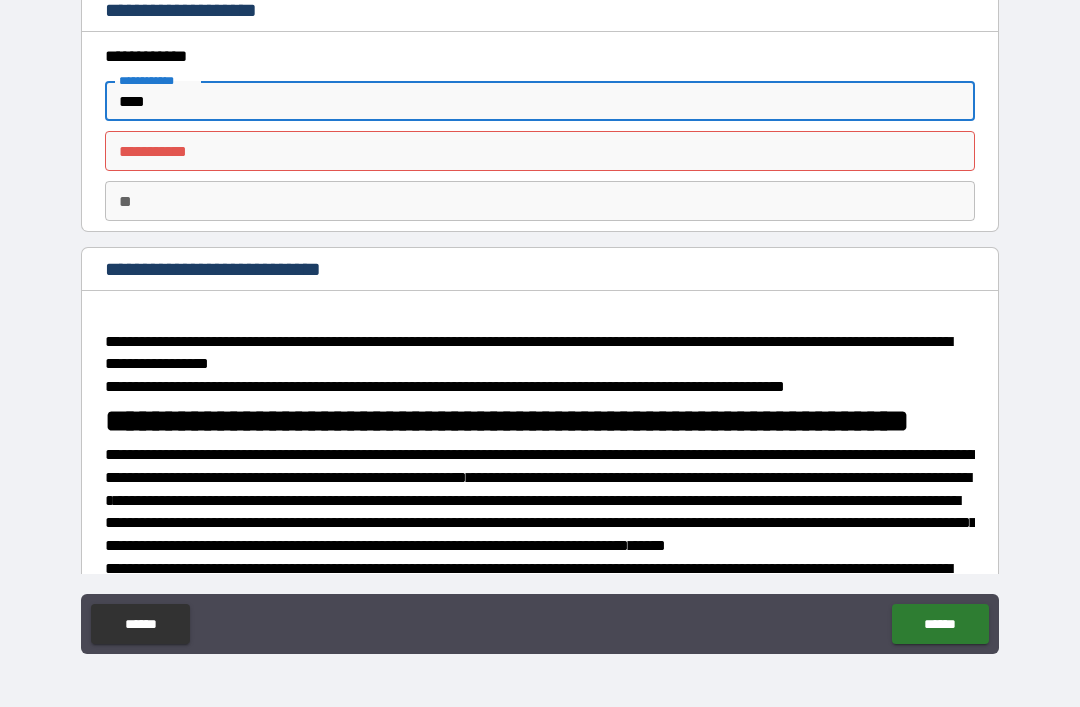 type on "*" 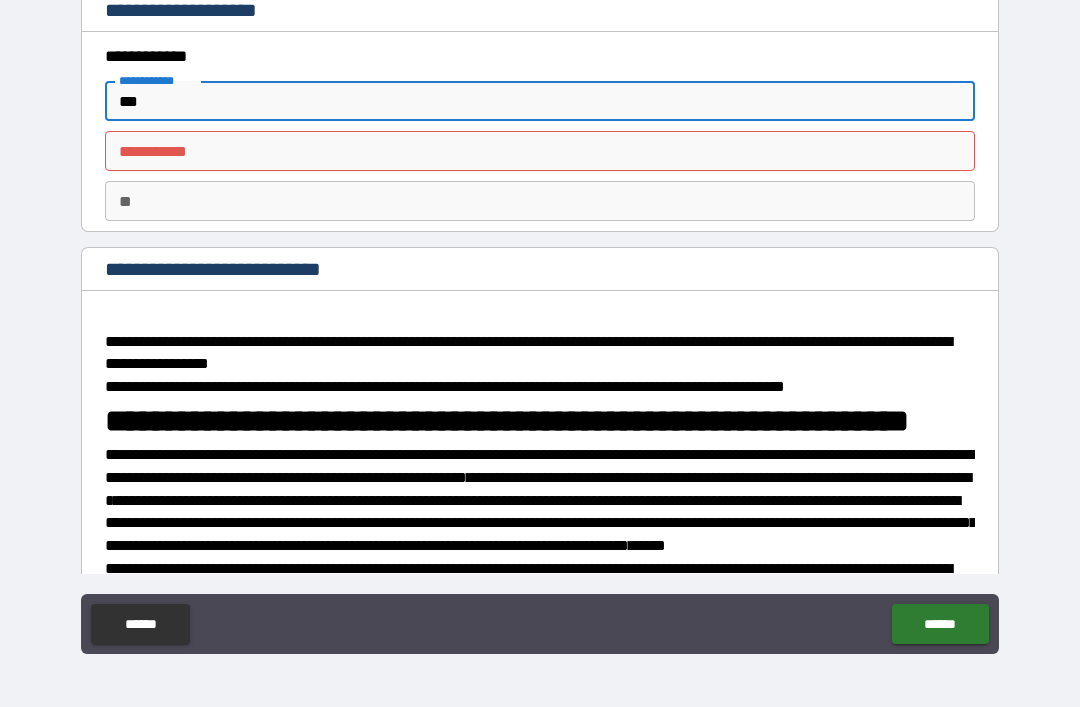 type on "*" 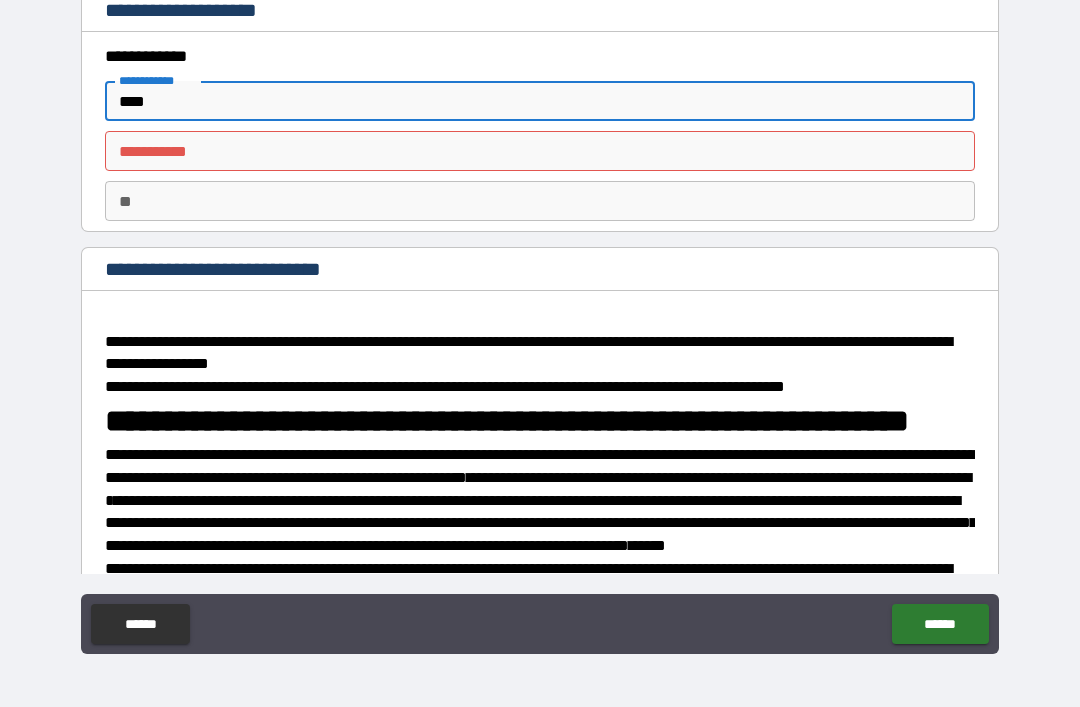 type on "*" 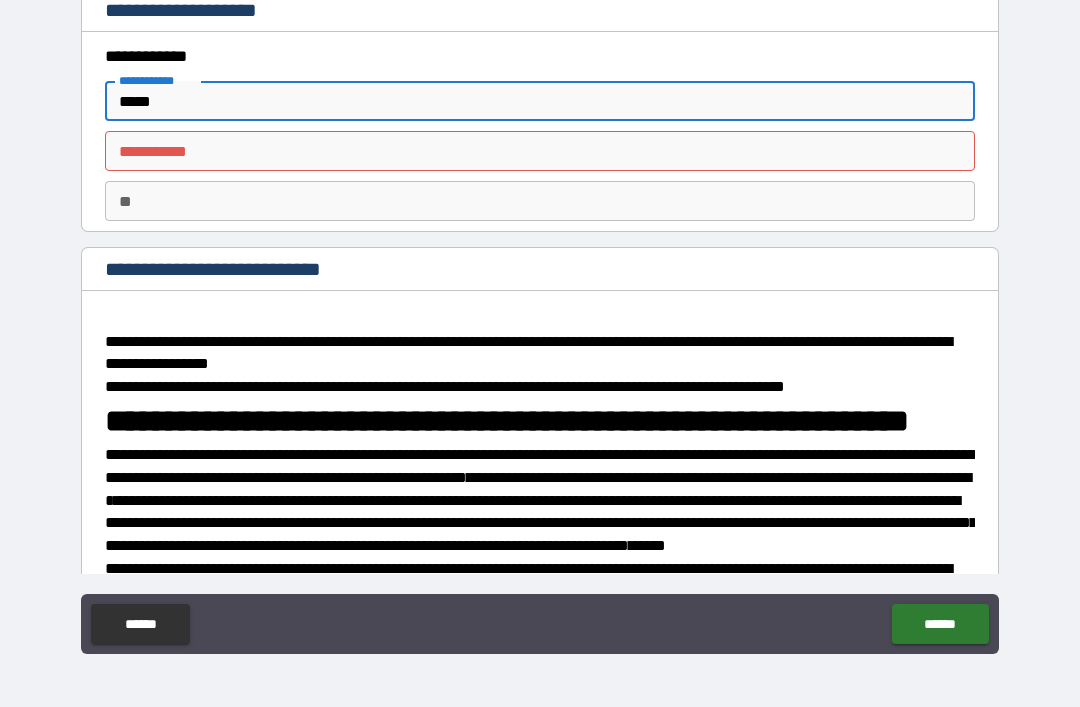 type on "*" 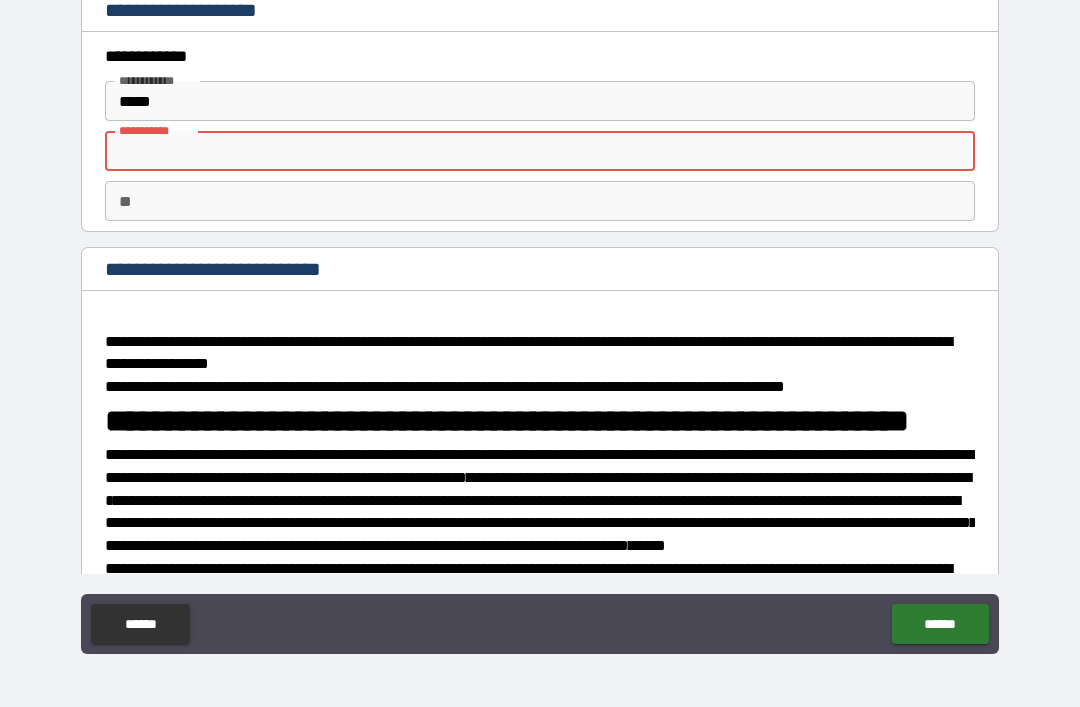 type on "*" 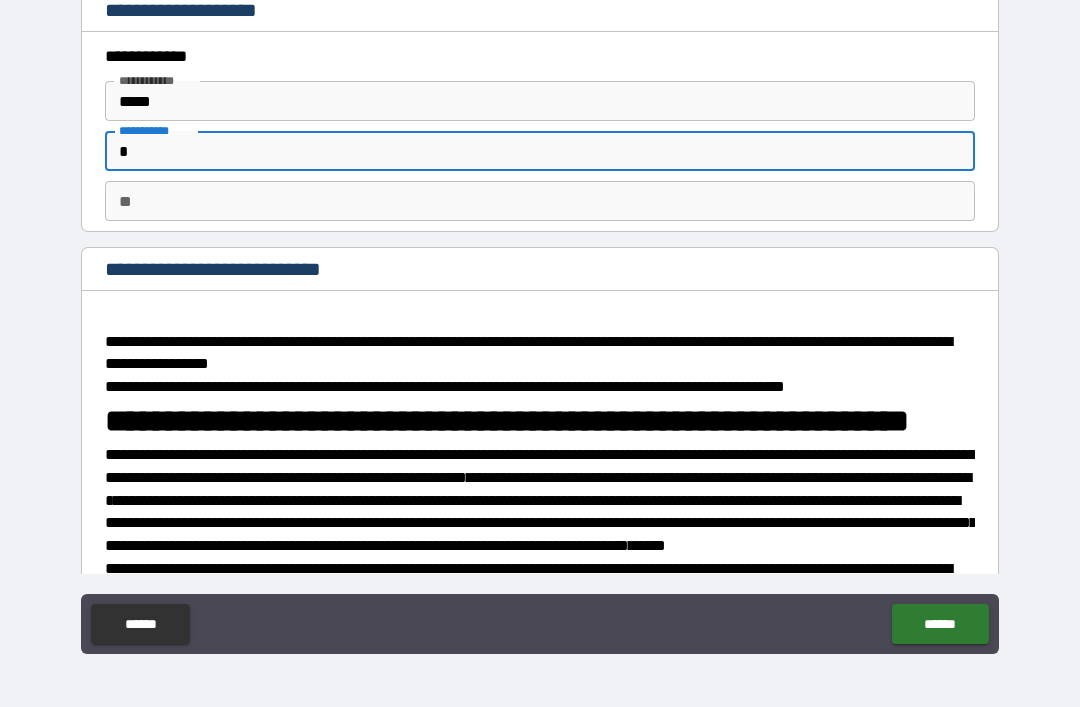 type on "*" 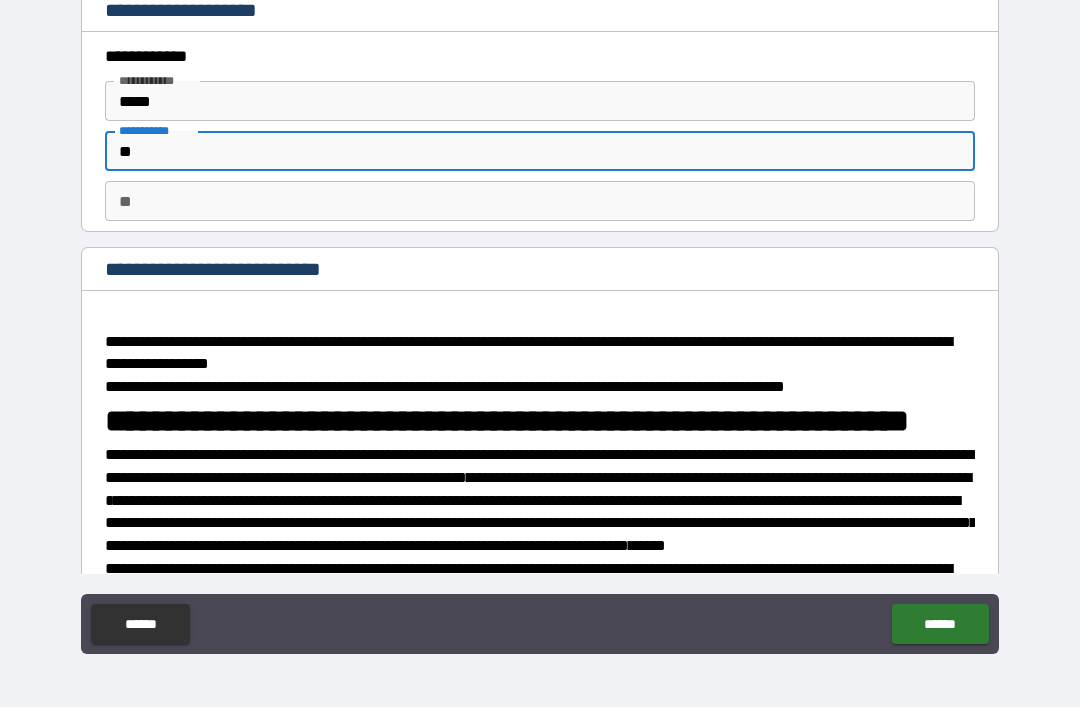 type on "*" 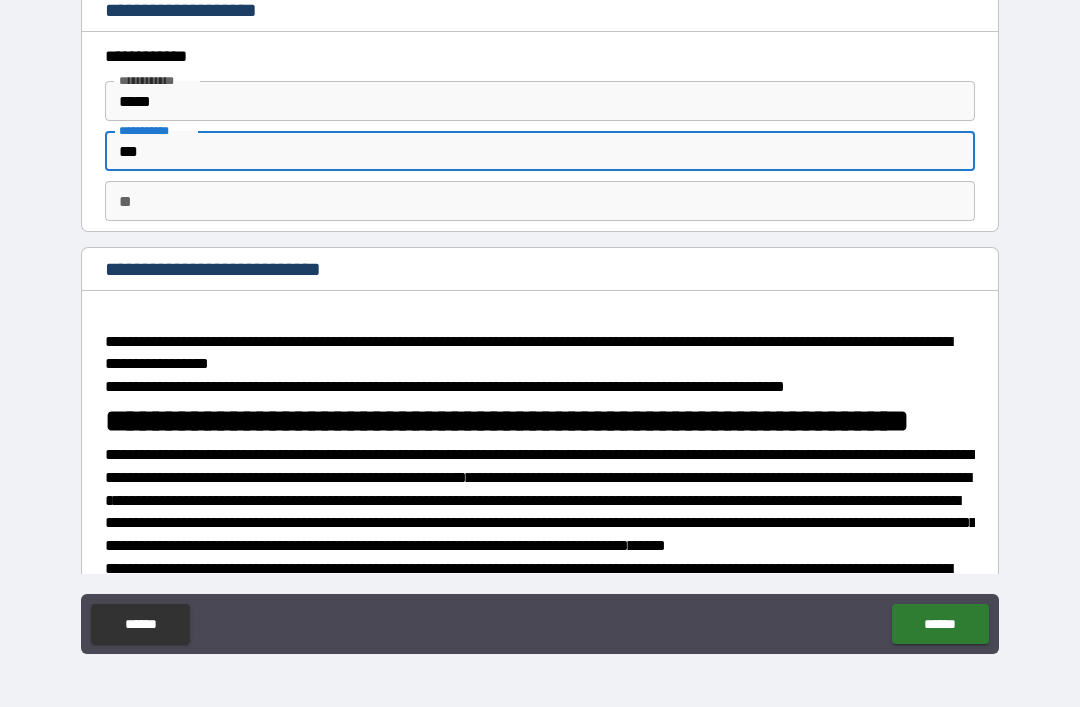 type on "*" 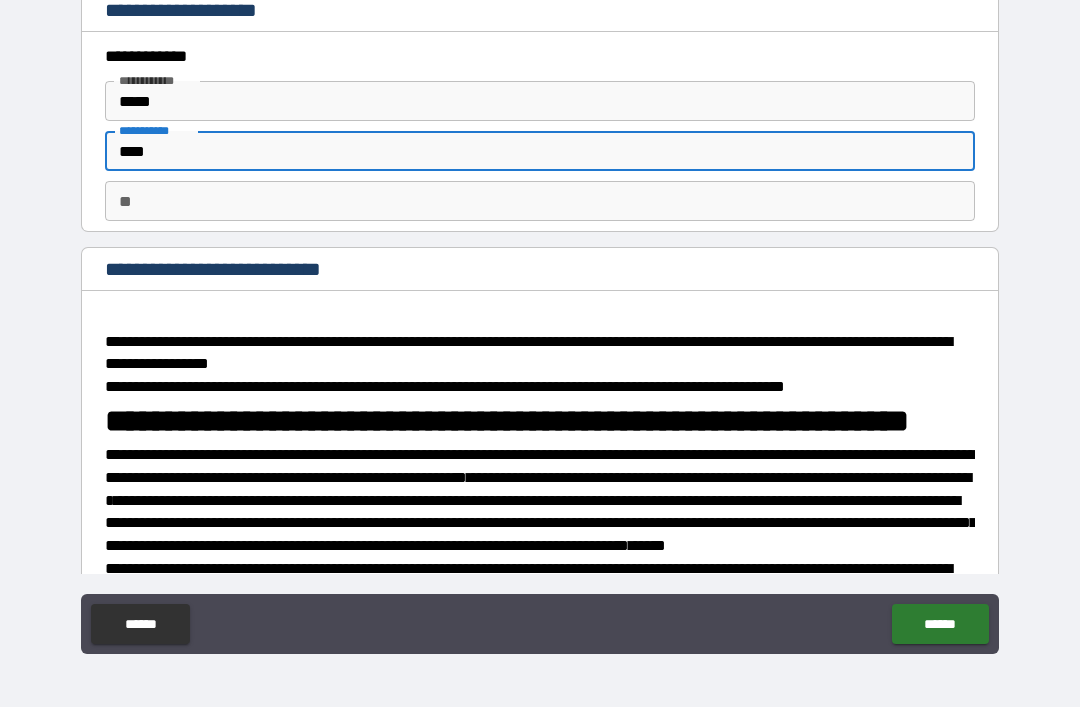 type on "*" 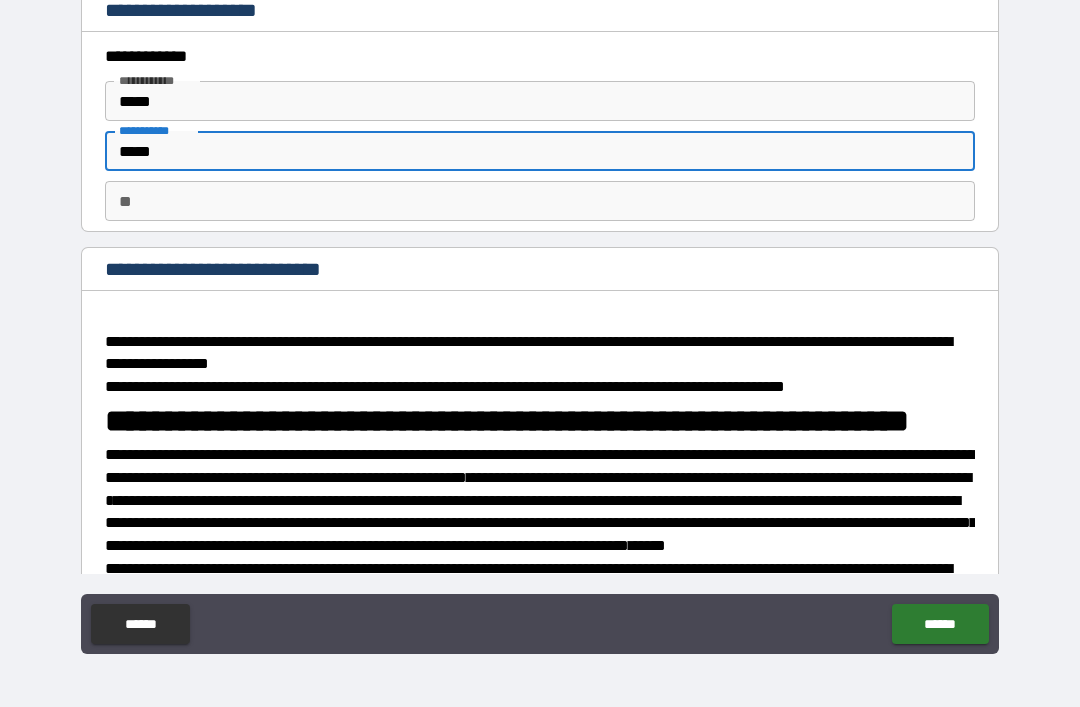 type on "*" 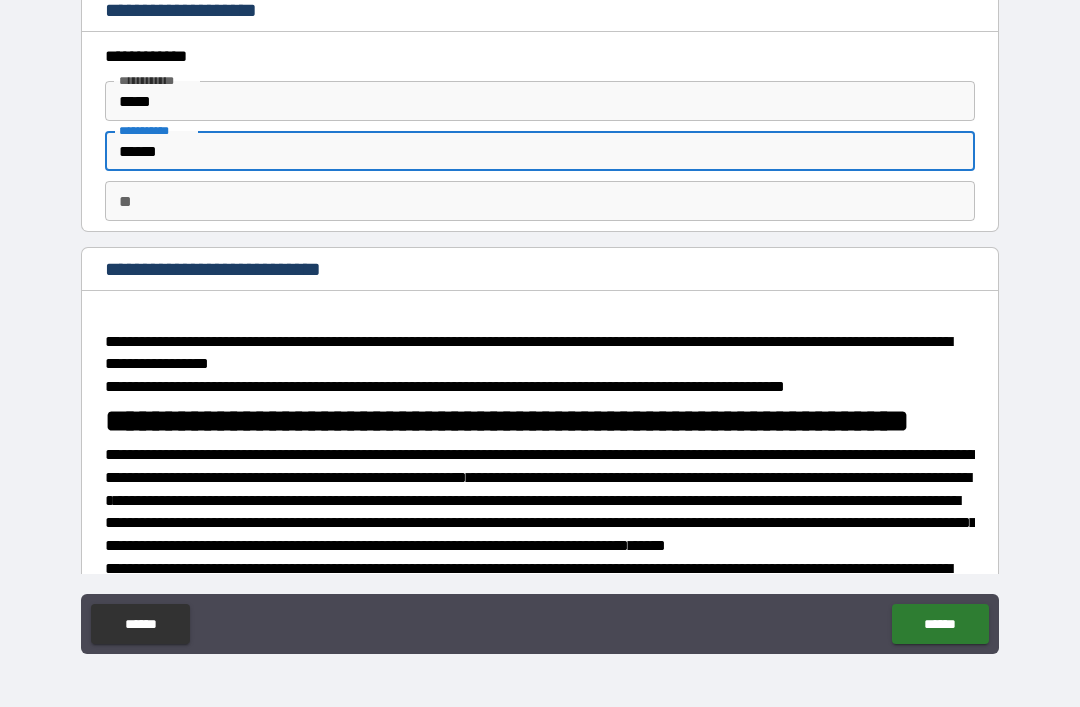 type on "*" 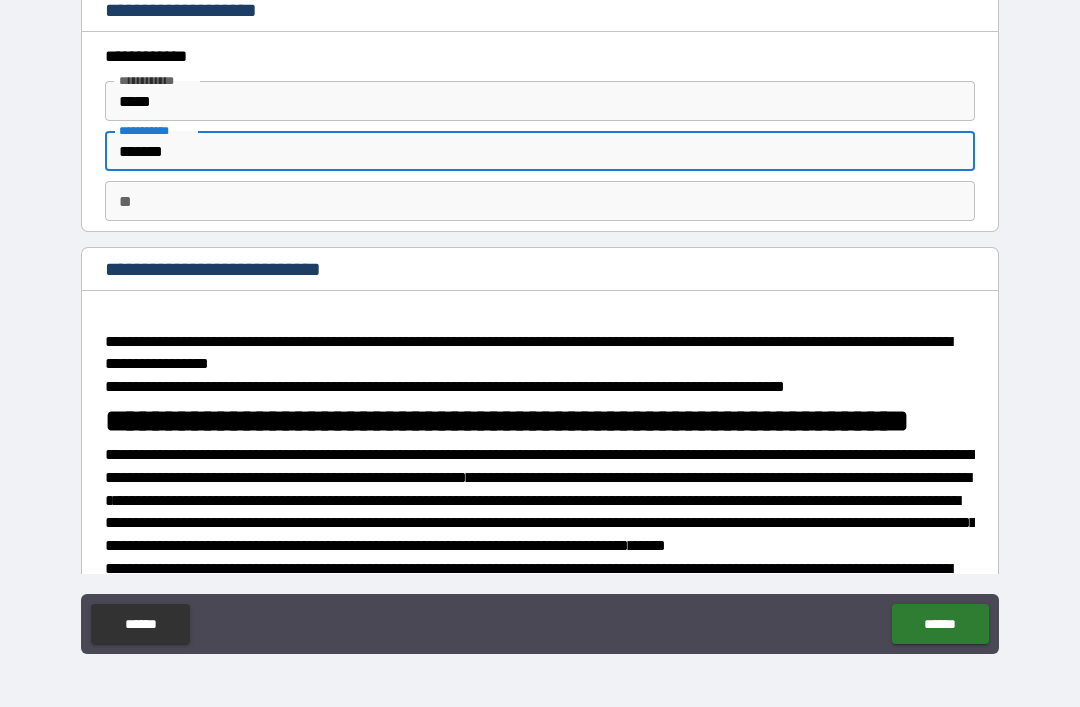 type on "*" 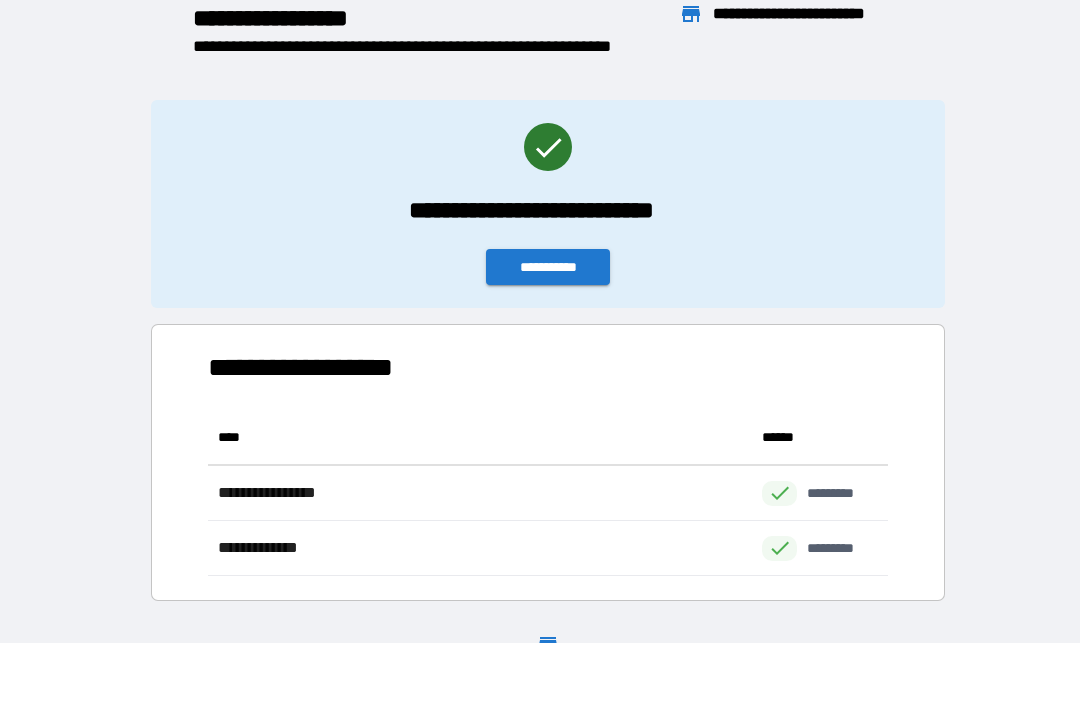 scroll, scrollTop: 1, scrollLeft: 1, axis: both 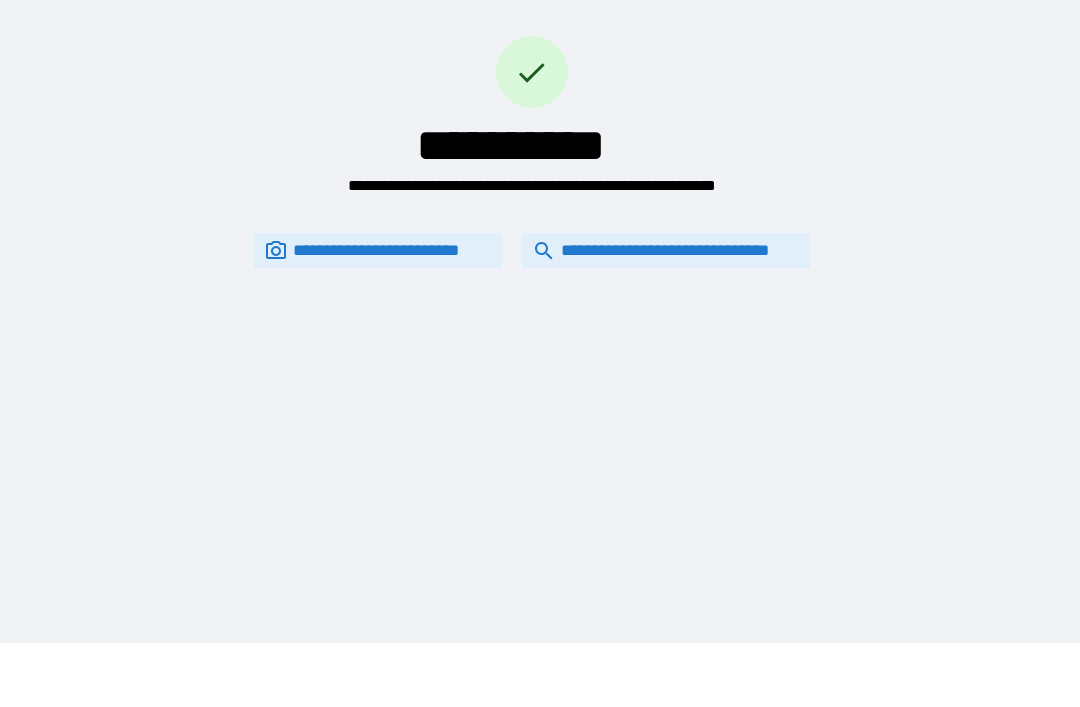 click on "**********" at bounding box center [666, 250] 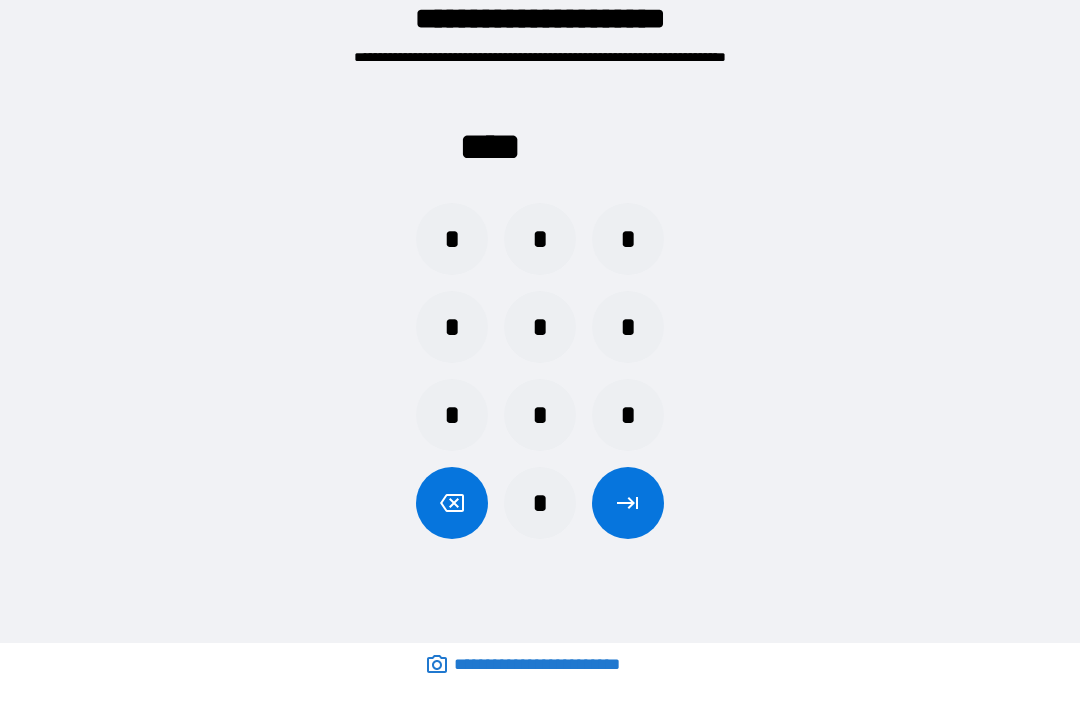 click on "*" at bounding box center [540, 415] 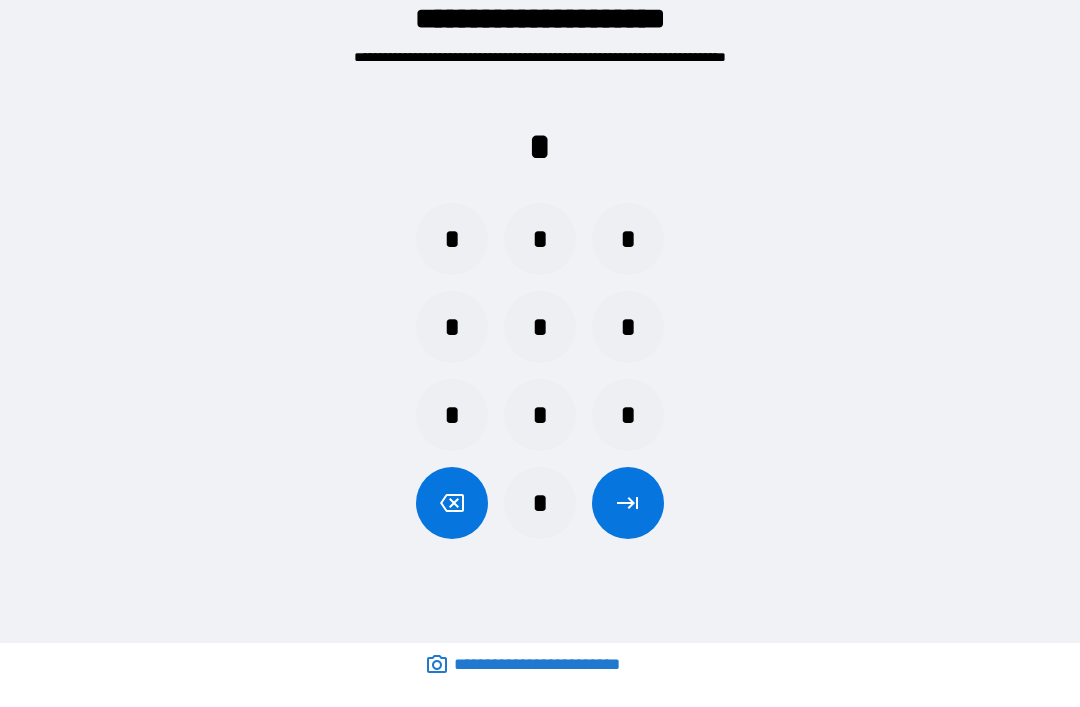 click on "*" at bounding box center (540, 327) 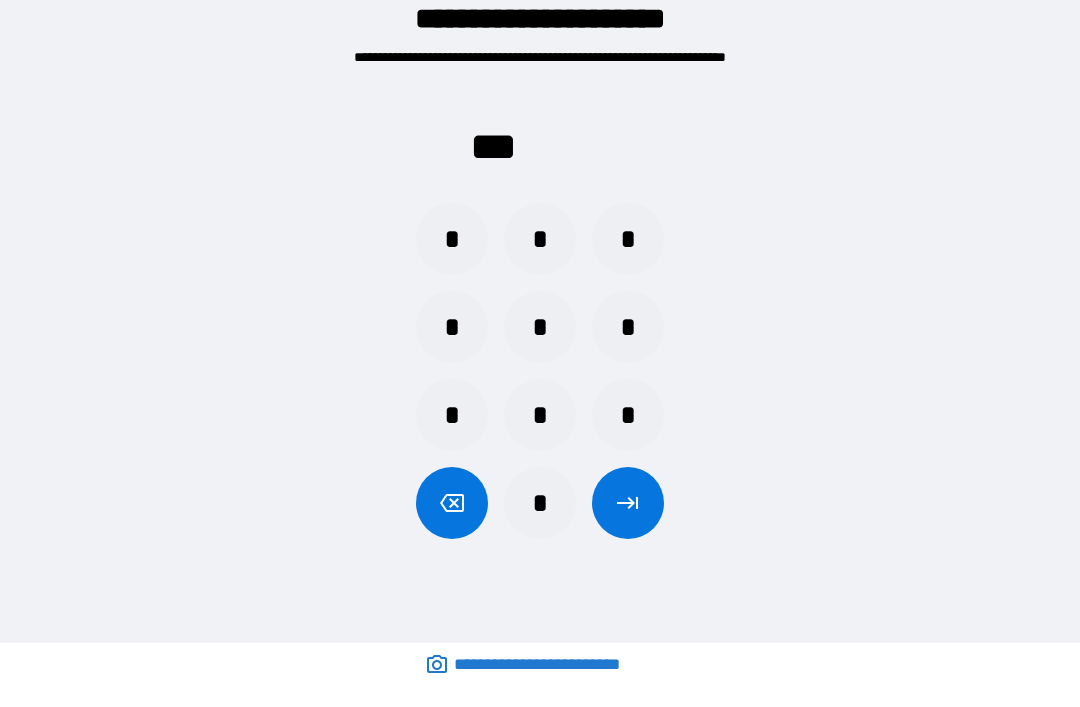 click on "*" at bounding box center [628, 327] 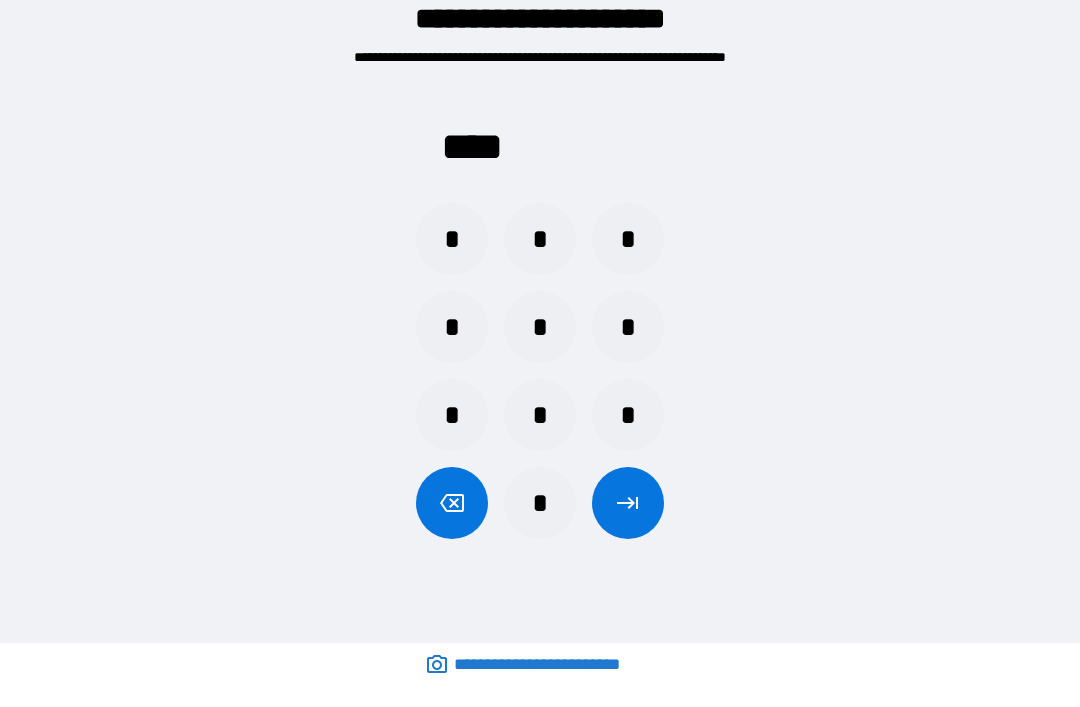 click at bounding box center [628, 503] 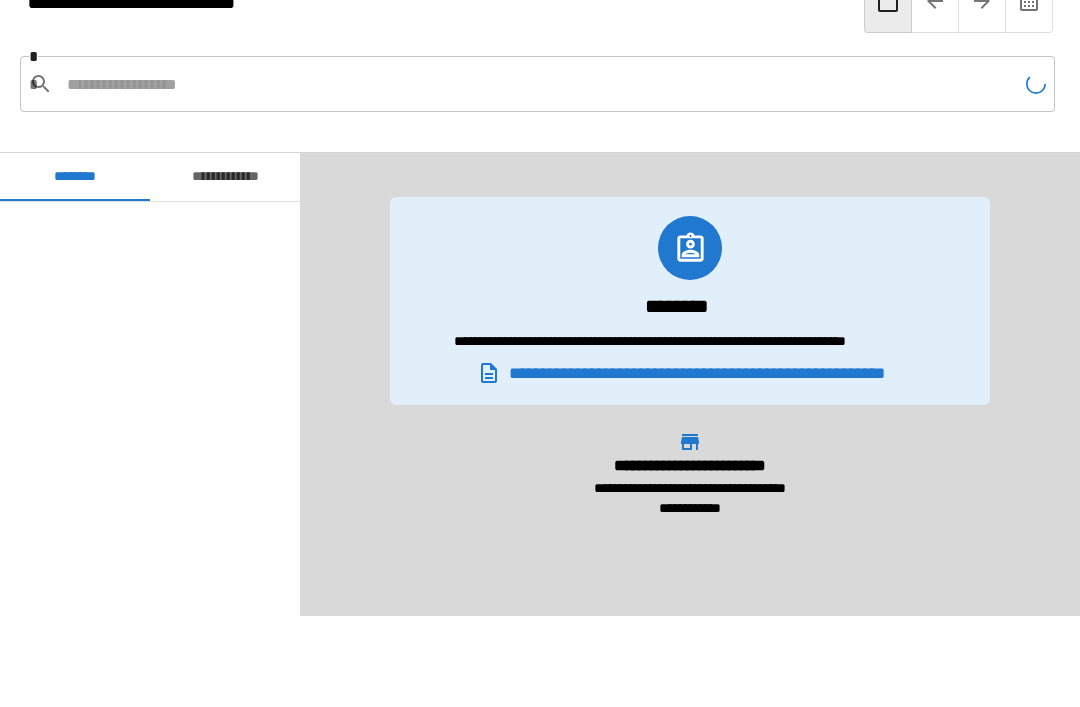 scroll, scrollTop: 2040, scrollLeft: 0, axis: vertical 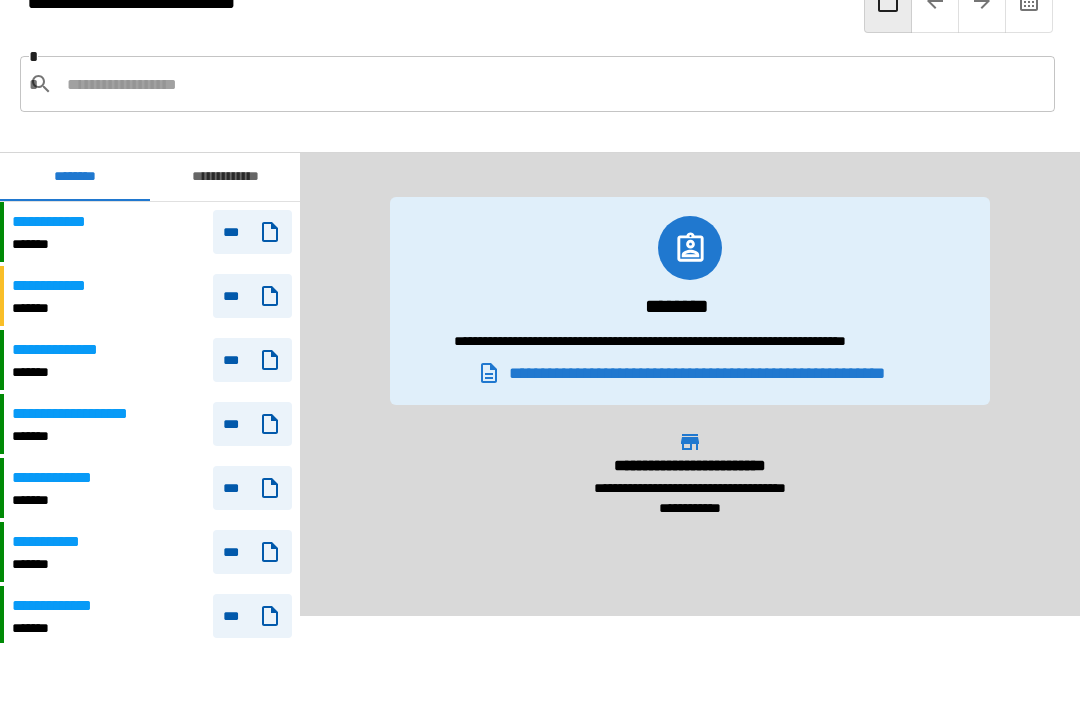 click on "**********" at bounding box center (225, 177) 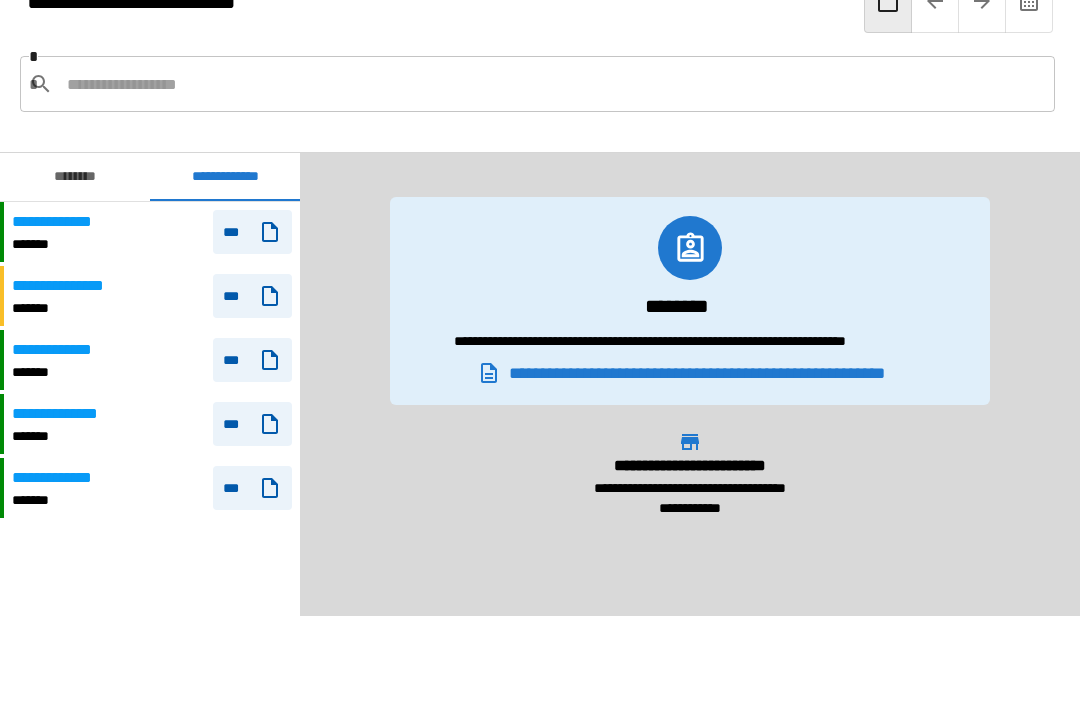 click on "**********" at bounding box center [152, 232] 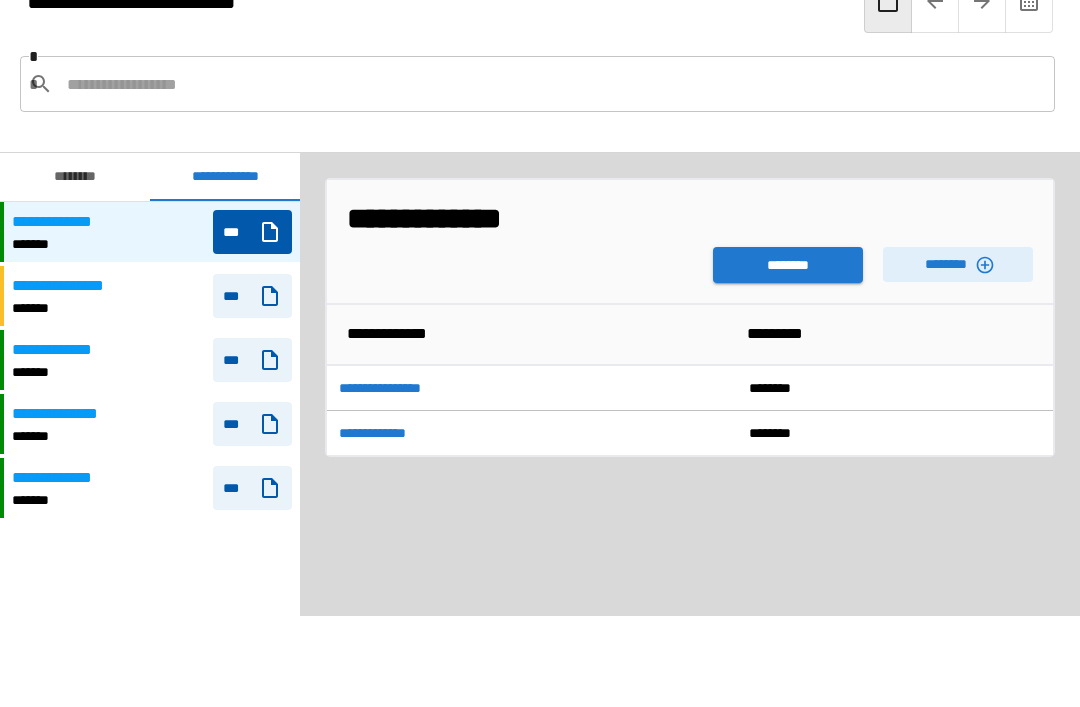 click on "********" at bounding box center [788, 265] 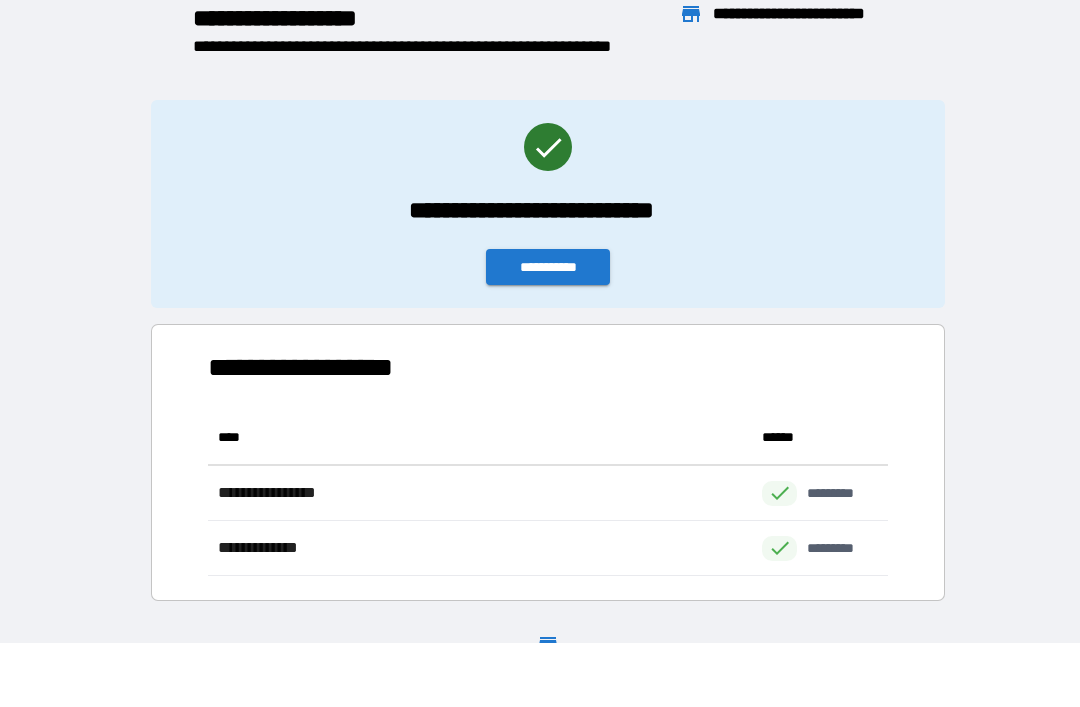 scroll, scrollTop: 166, scrollLeft: 680, axis: both 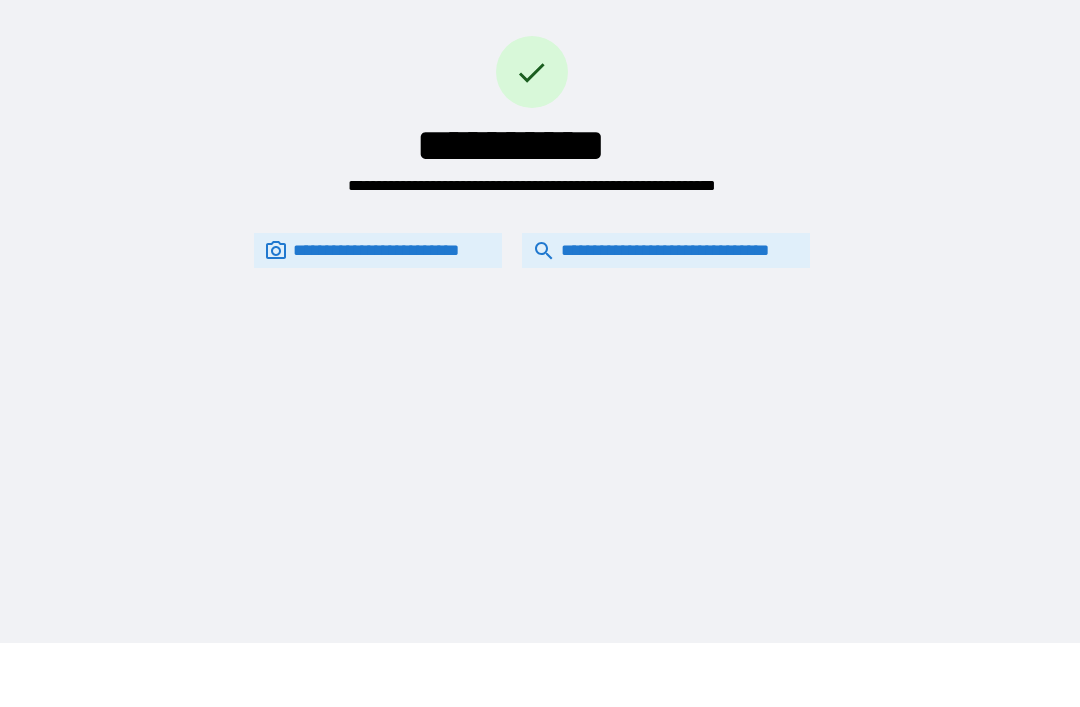 click on "**********" at bounding box center (666, 250) 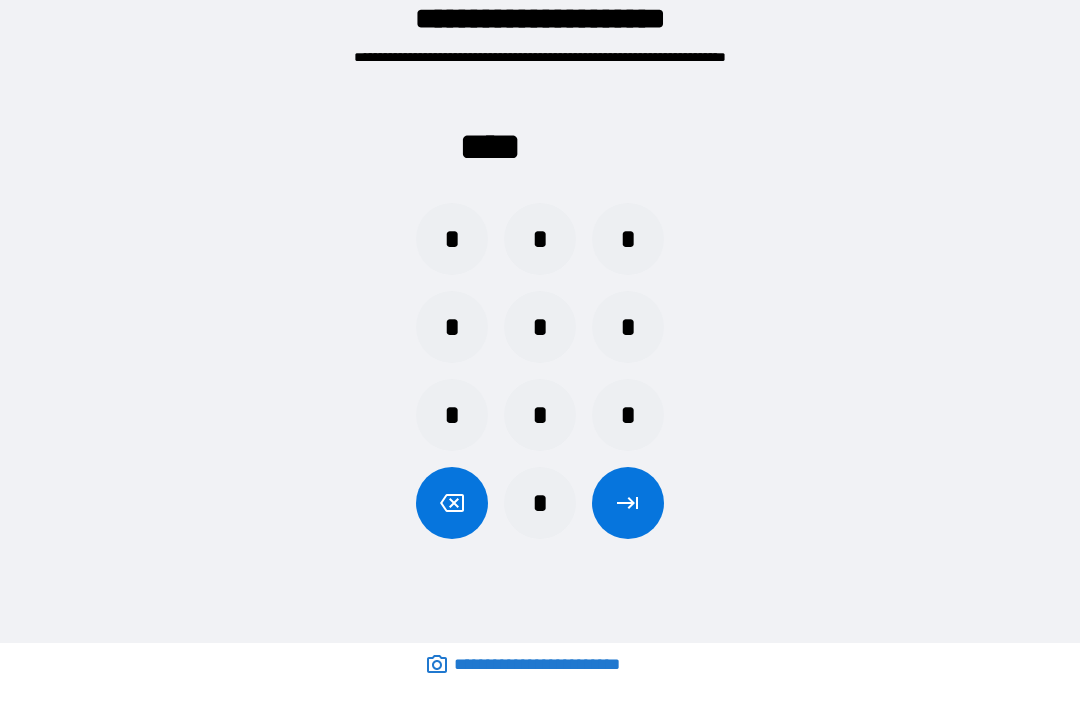 click on "*" at bounding box center (540, 415) 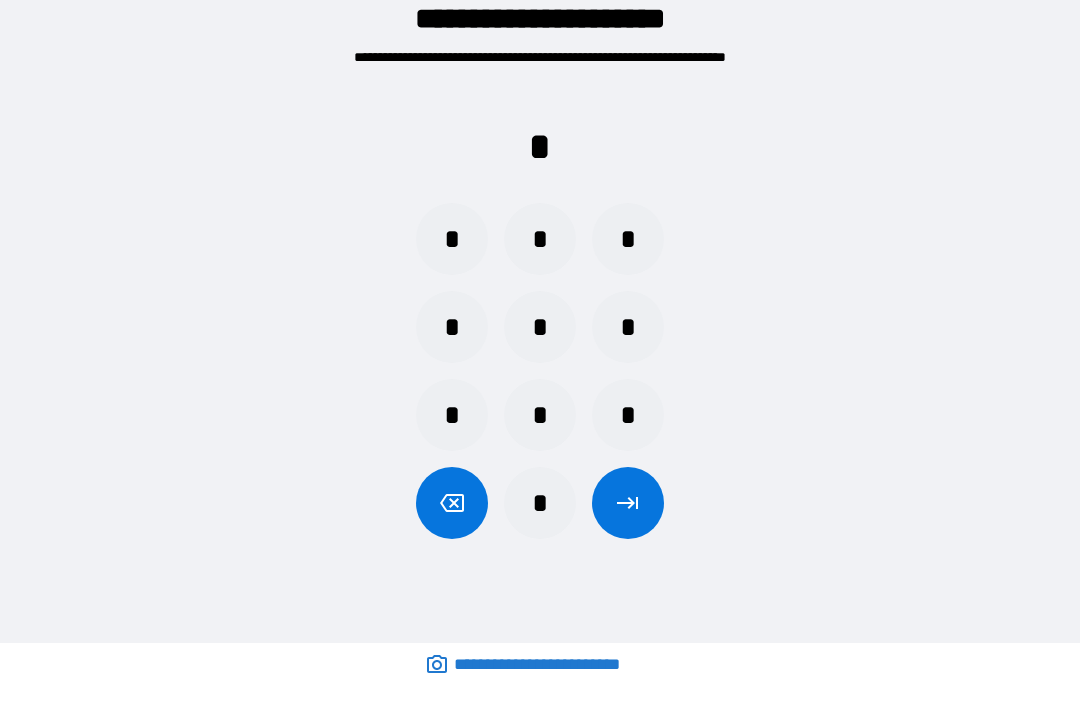 click on "*" at bounding box center [540, 327] 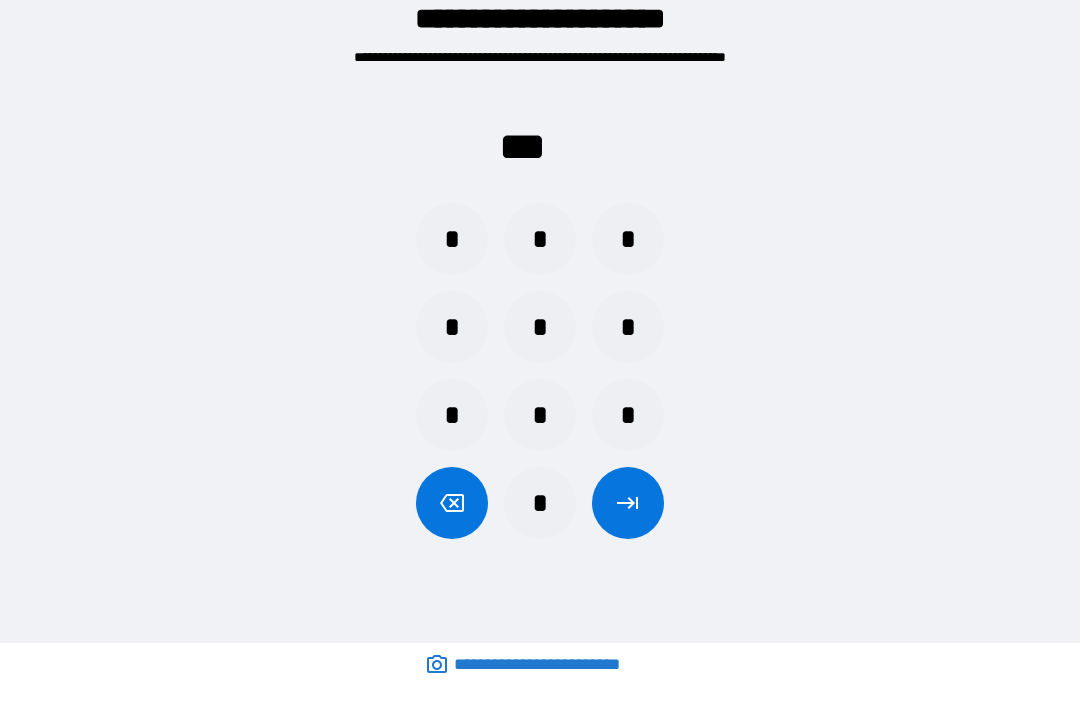 click on "*" at bounding box center (628, 327) 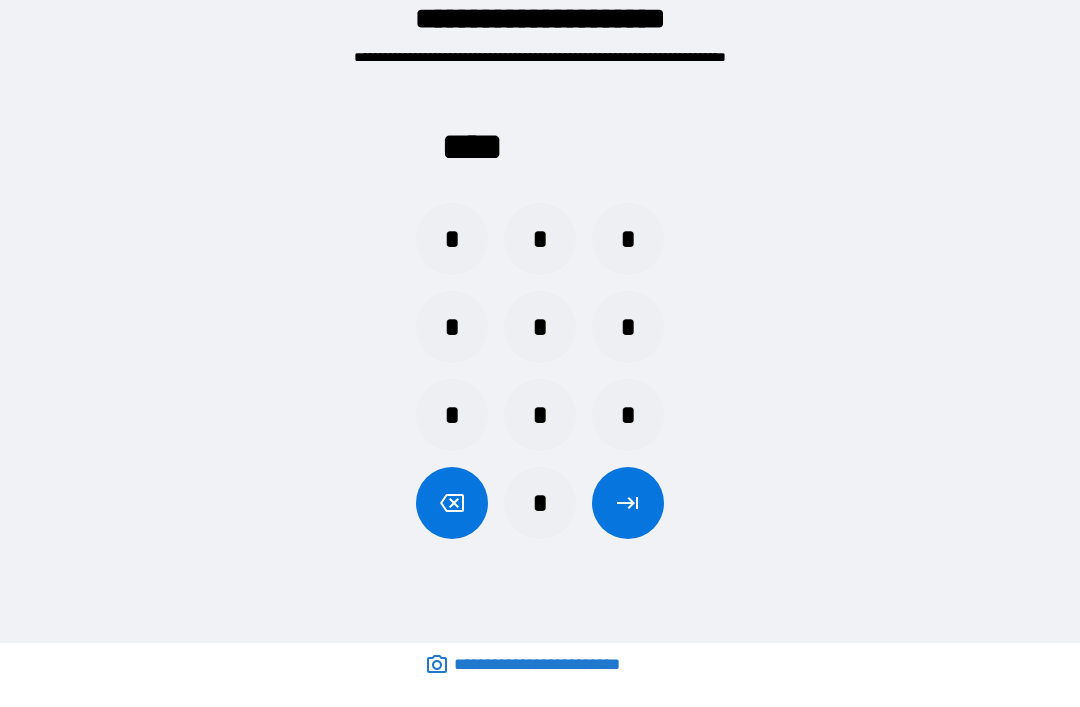 click on "*" at bounding box center [540, 503] 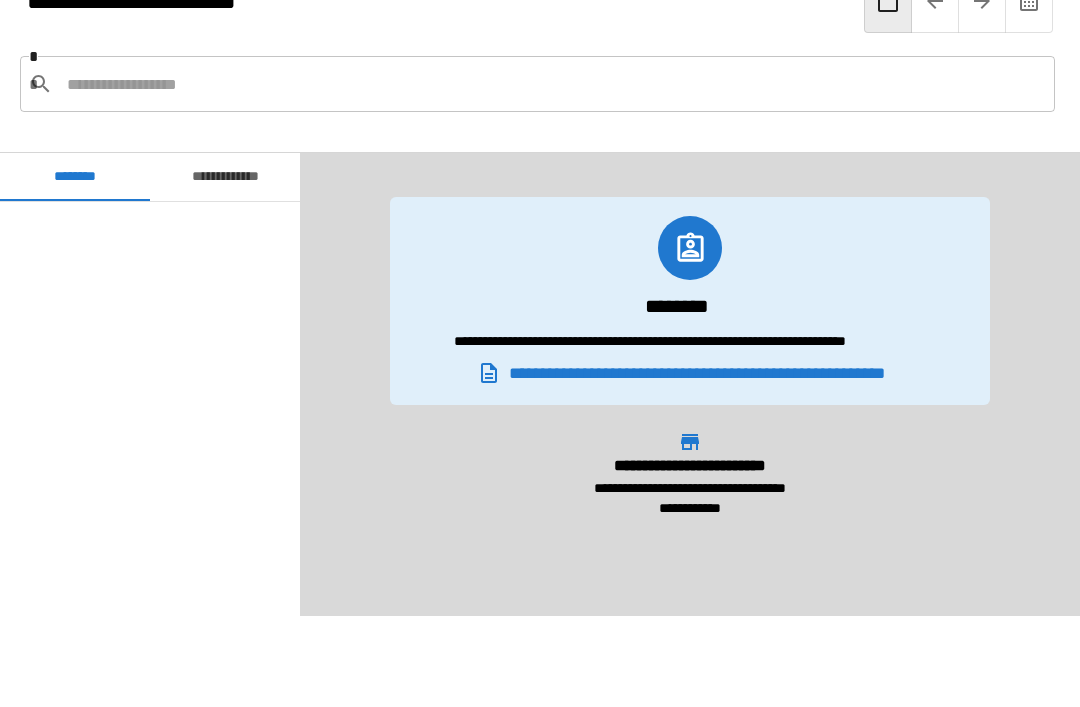 scroll, scrollTop: 2460, scrollLeft: 0, axis: vertical 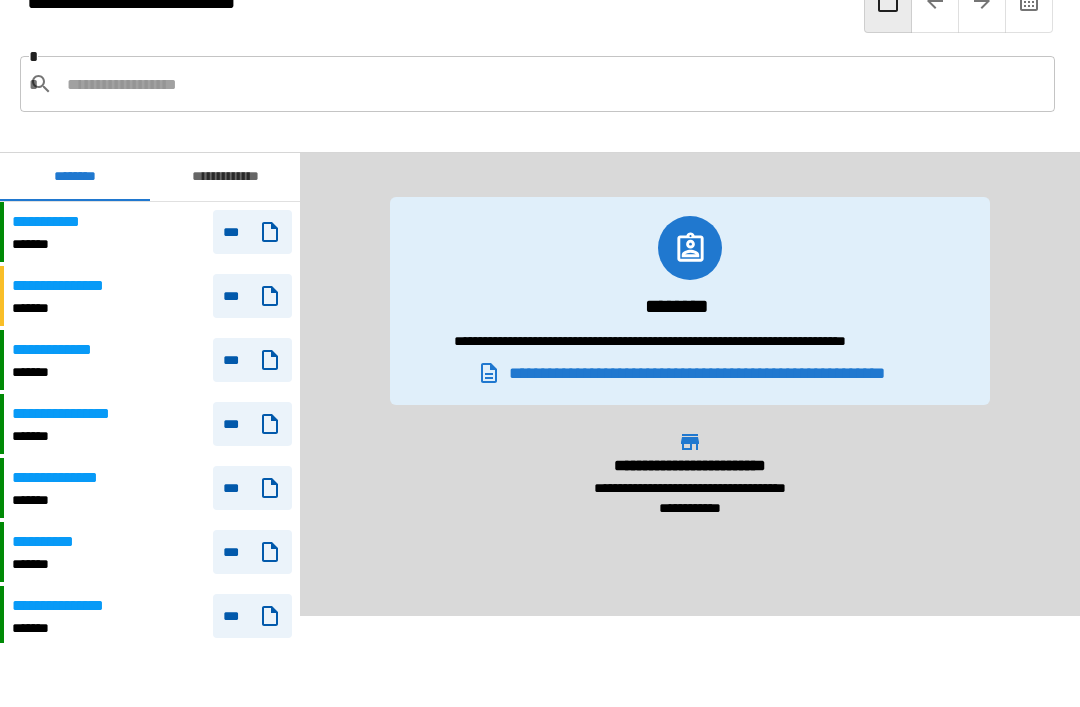 click on "**********" at bounding box center [225, 177] 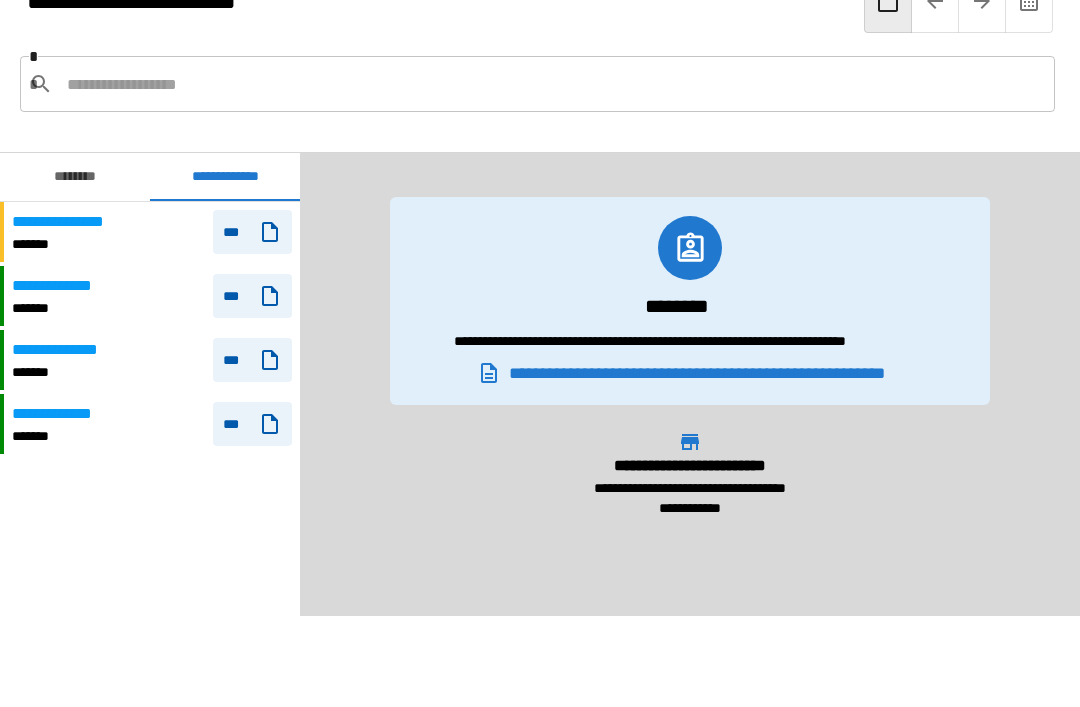 click on "***" at bounding box center [248, 232] 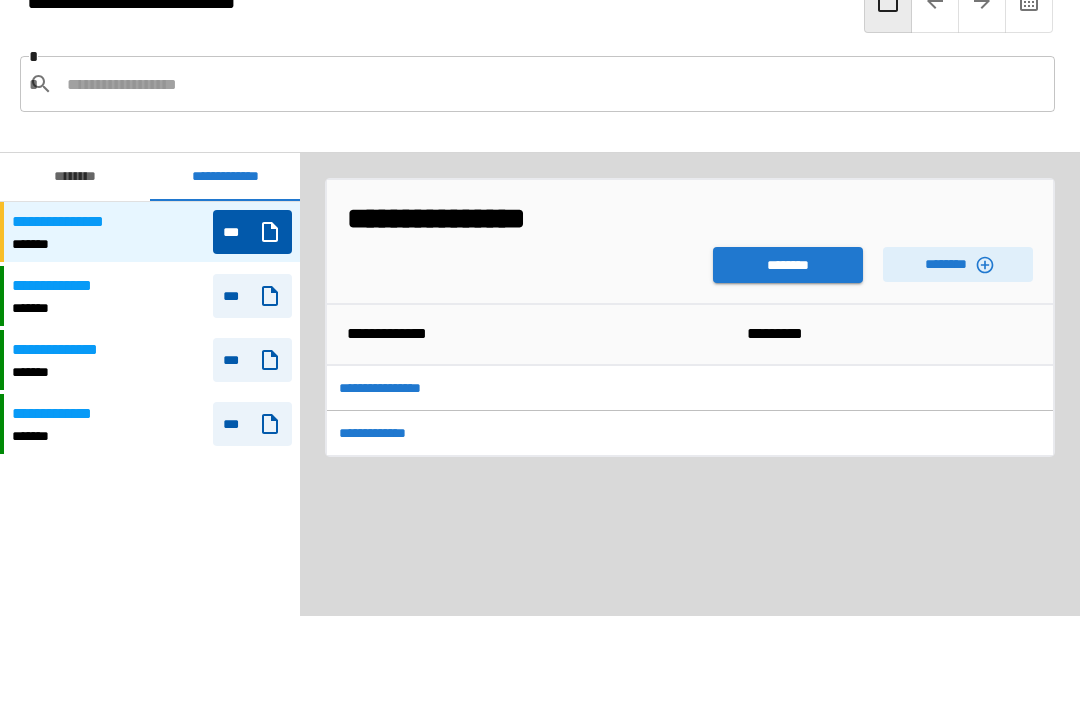 click on "********" at bounding box center [788, 265] 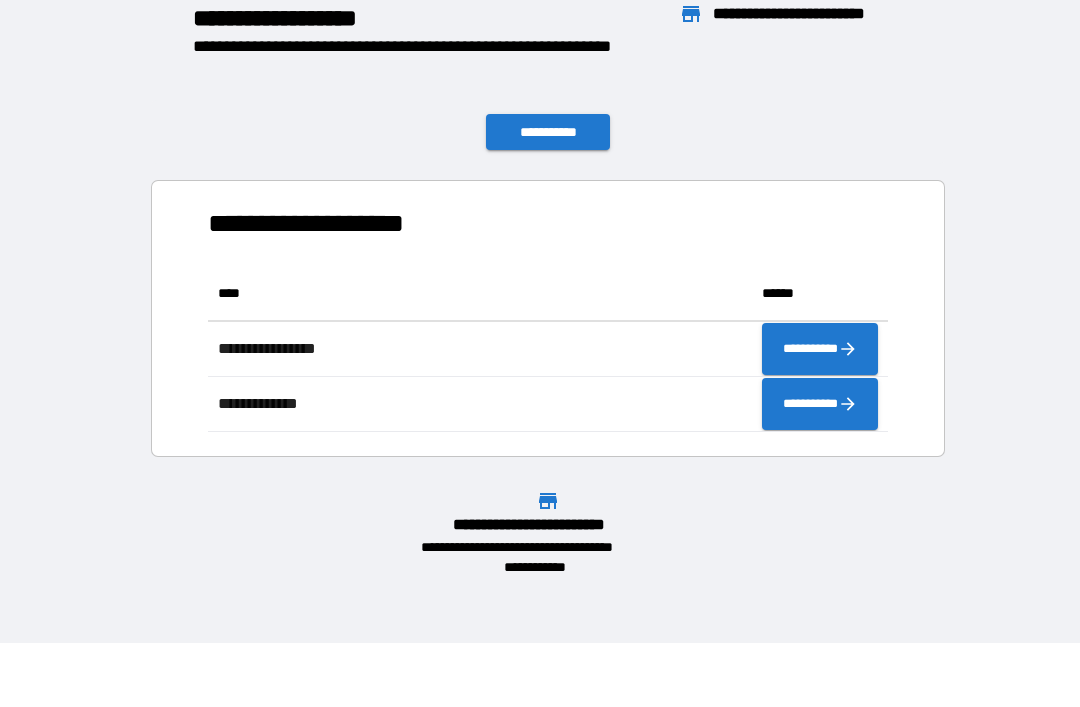scroll, scrollTop: 1, scrollLeft: 1, axis: both 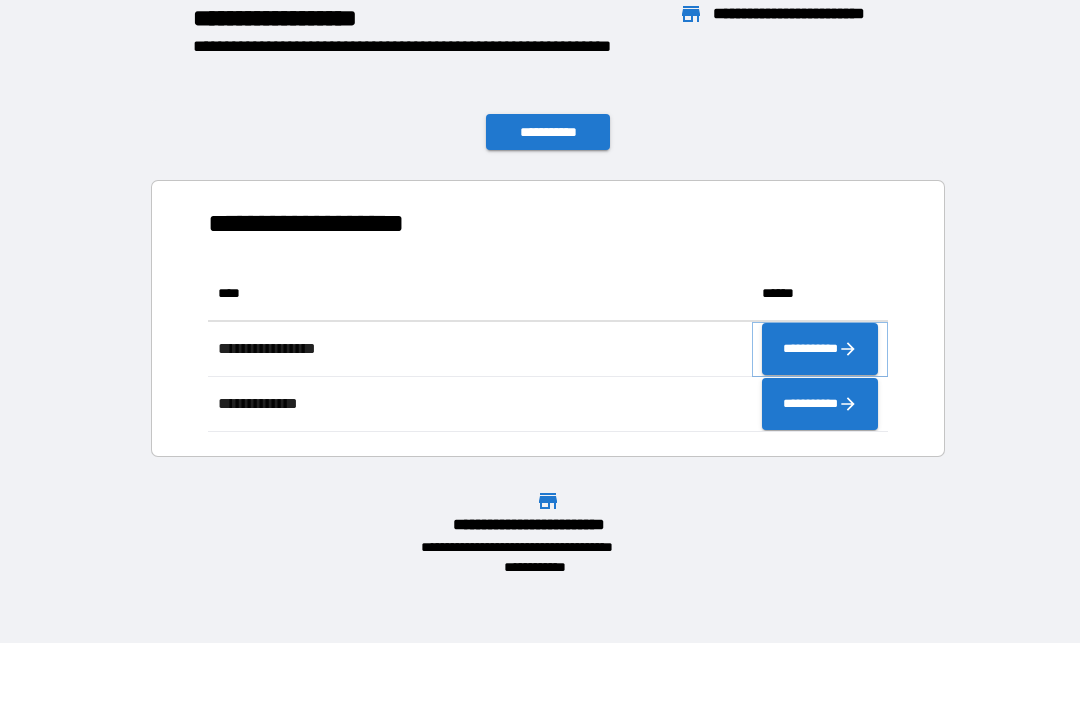 click on "**********" at bounding box center (820, 349) 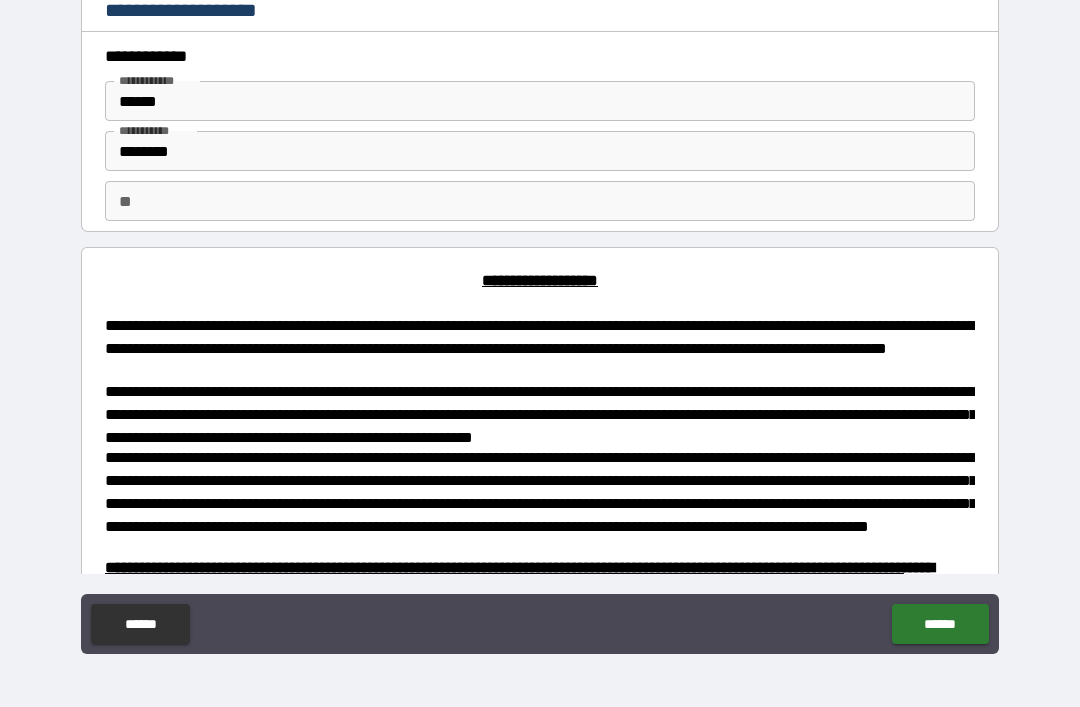 click on "**" at bounding box center (540, 201) 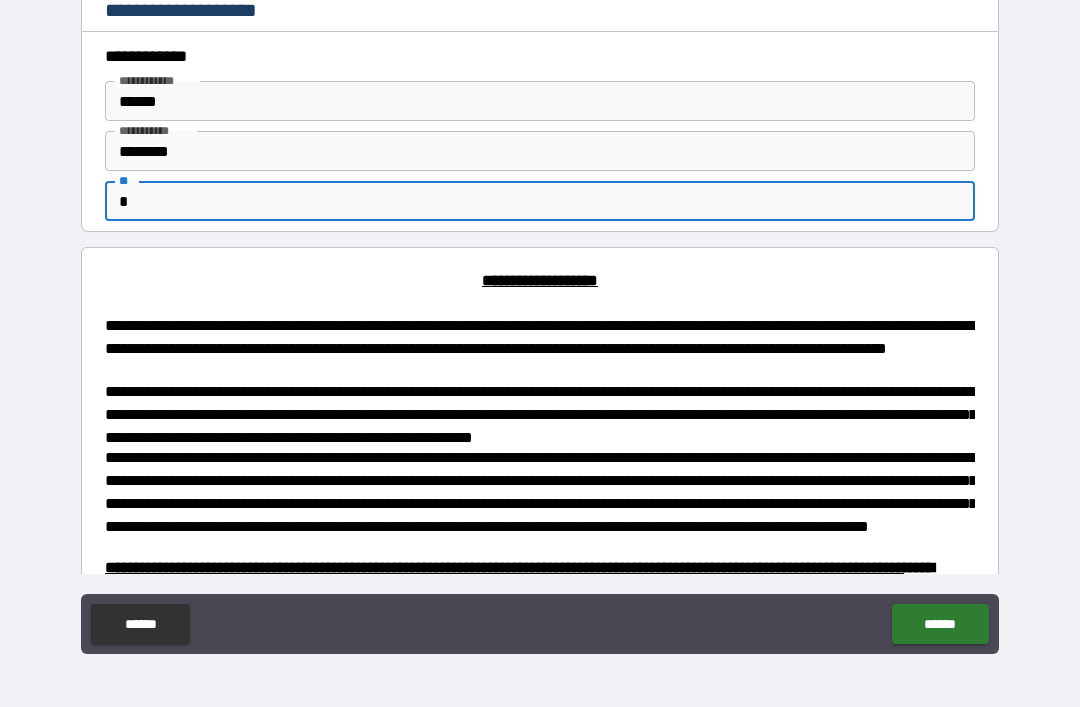 type on "*" 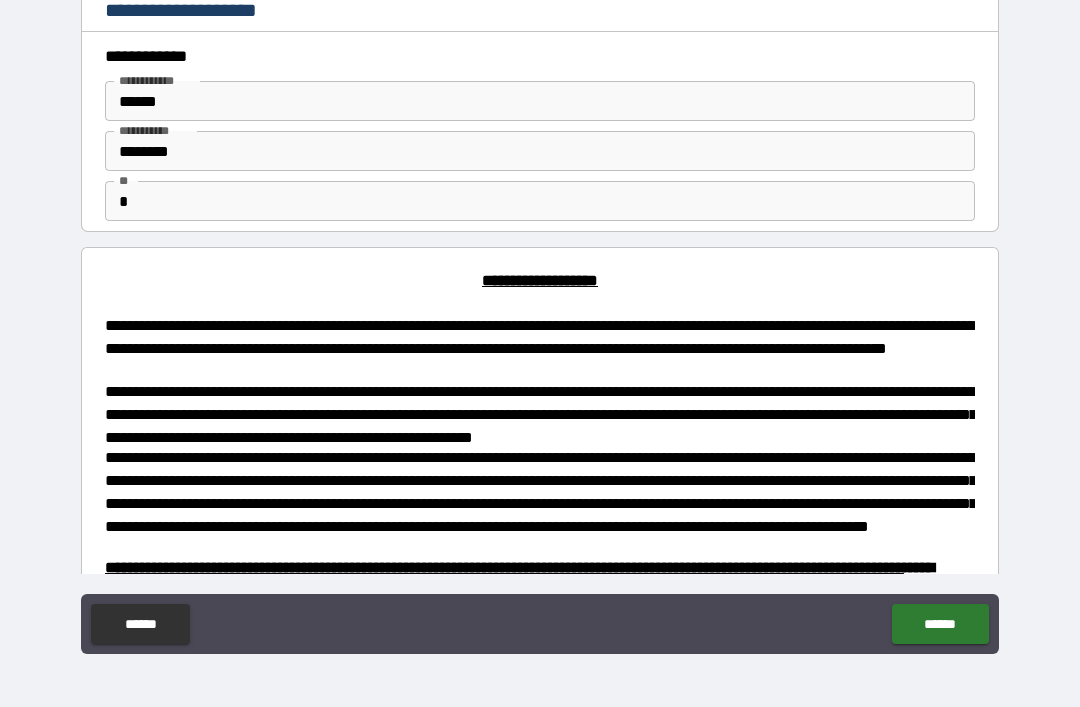 click on "******" at bounding box center (940, 624) 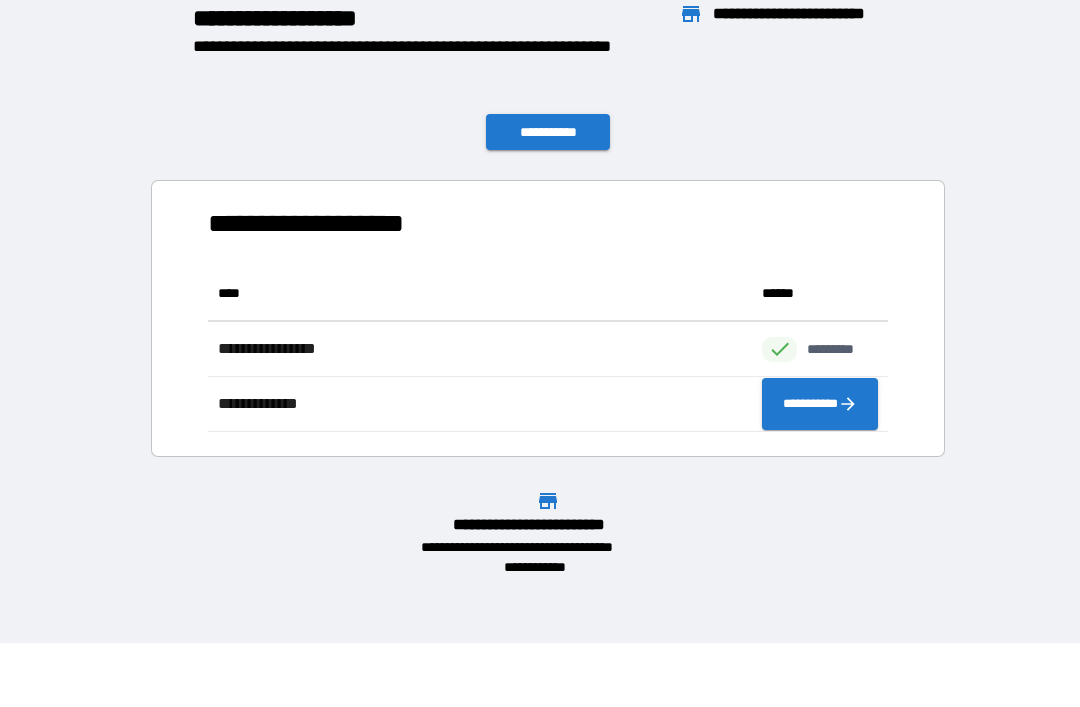 scroll, scrollTop: 166, scrollLeft: 680, axis: both 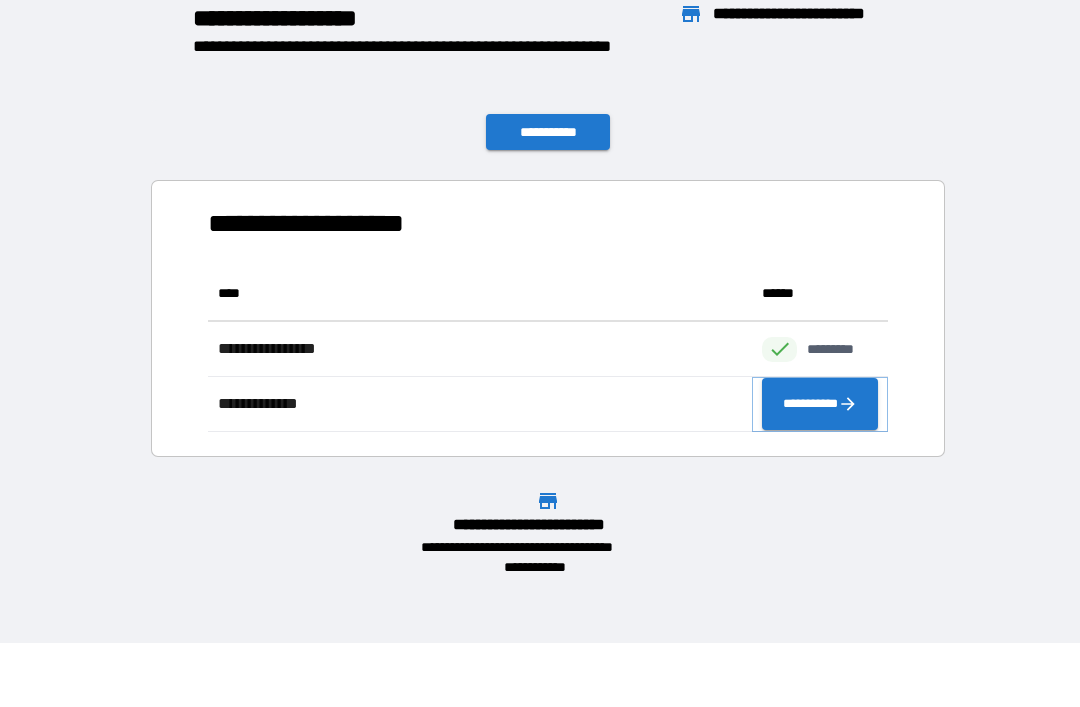 click on "**********" at bounding box center [820, 404] 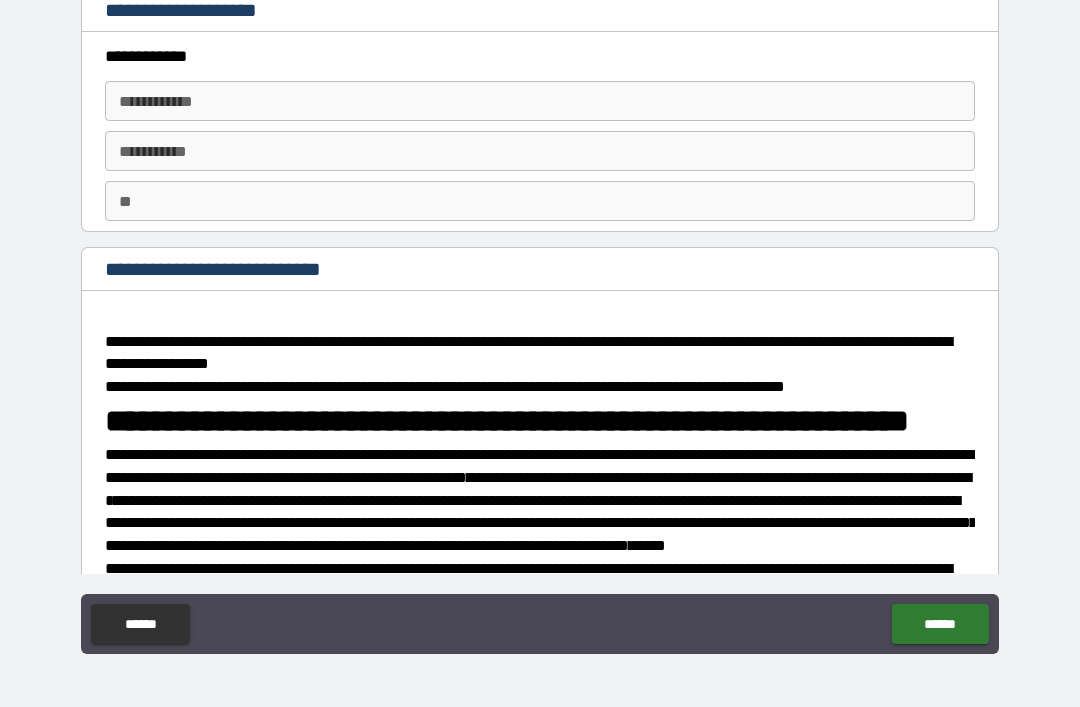 type on "*" 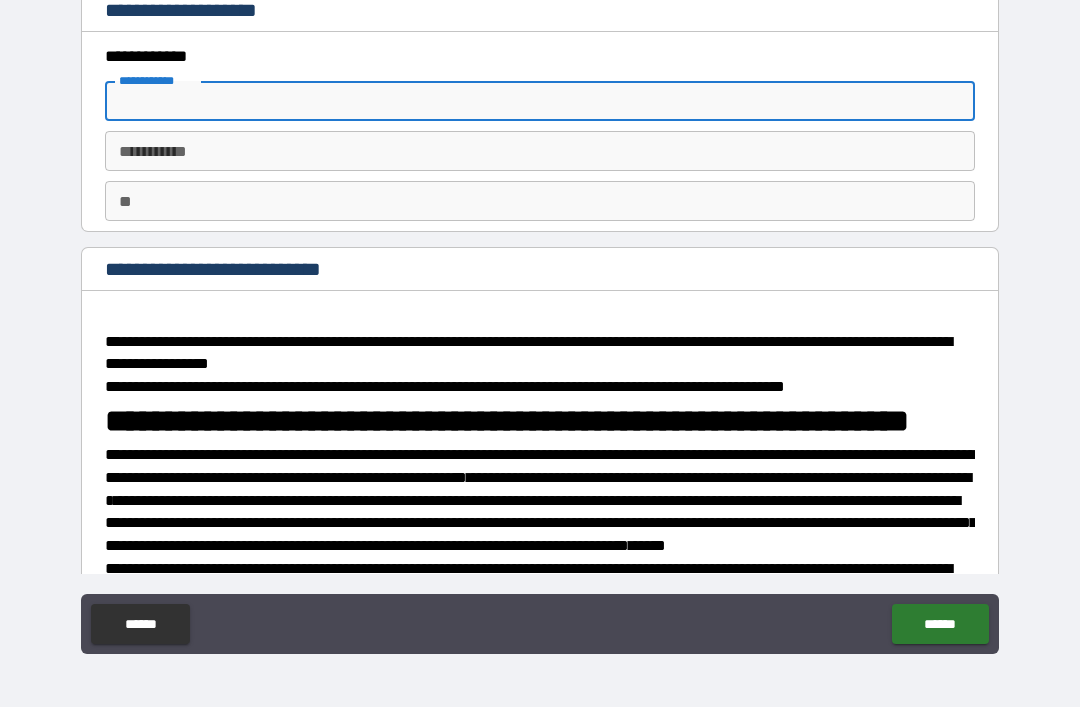 type on "*" 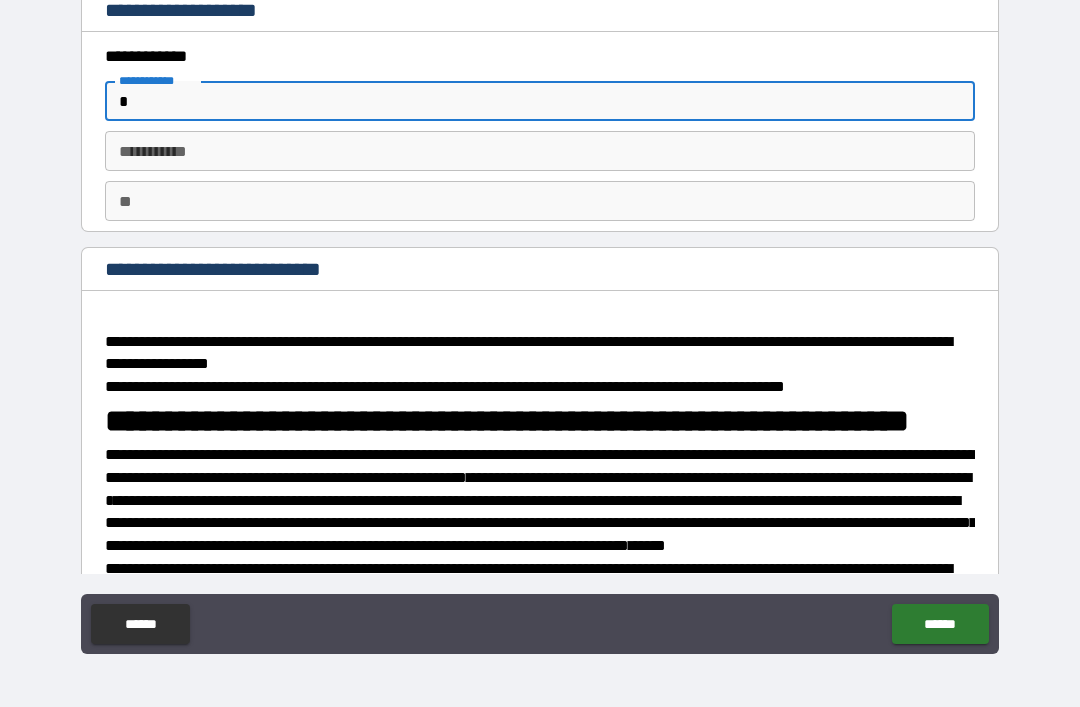 type on "*" 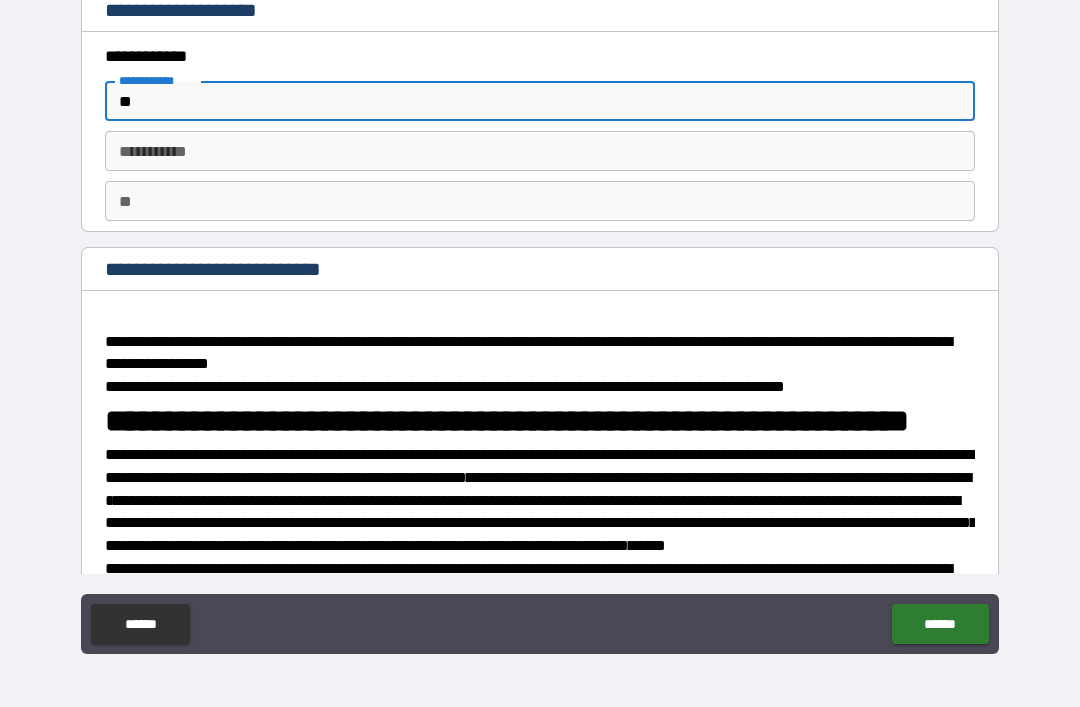 type on "*" 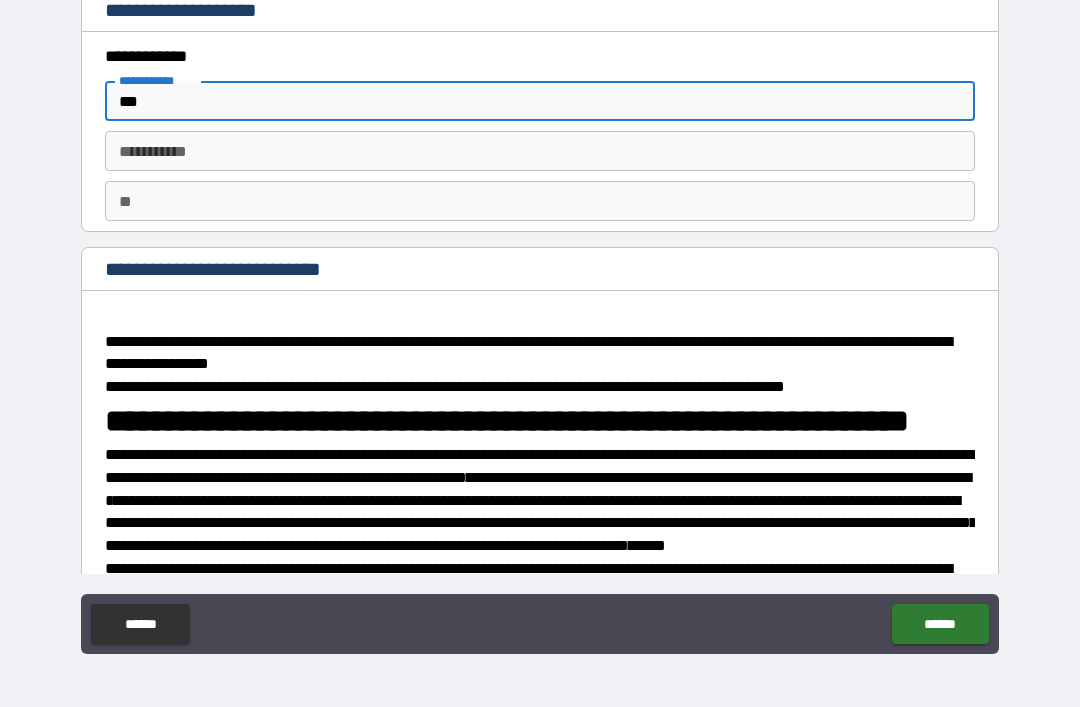 type on "*" 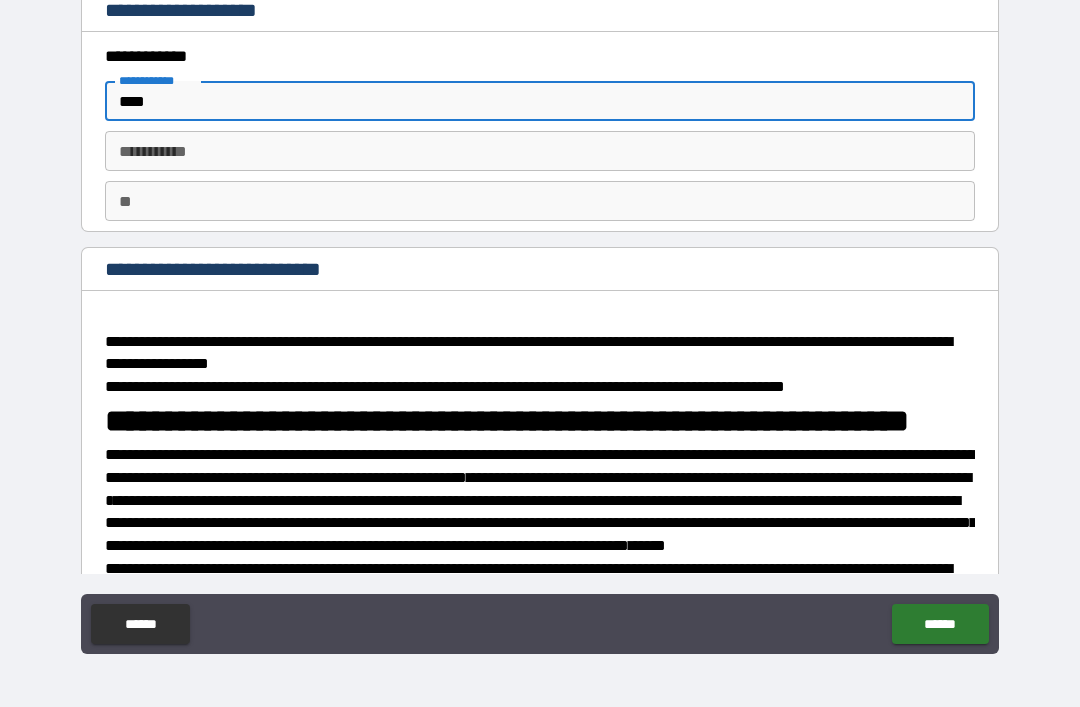 type on "*" 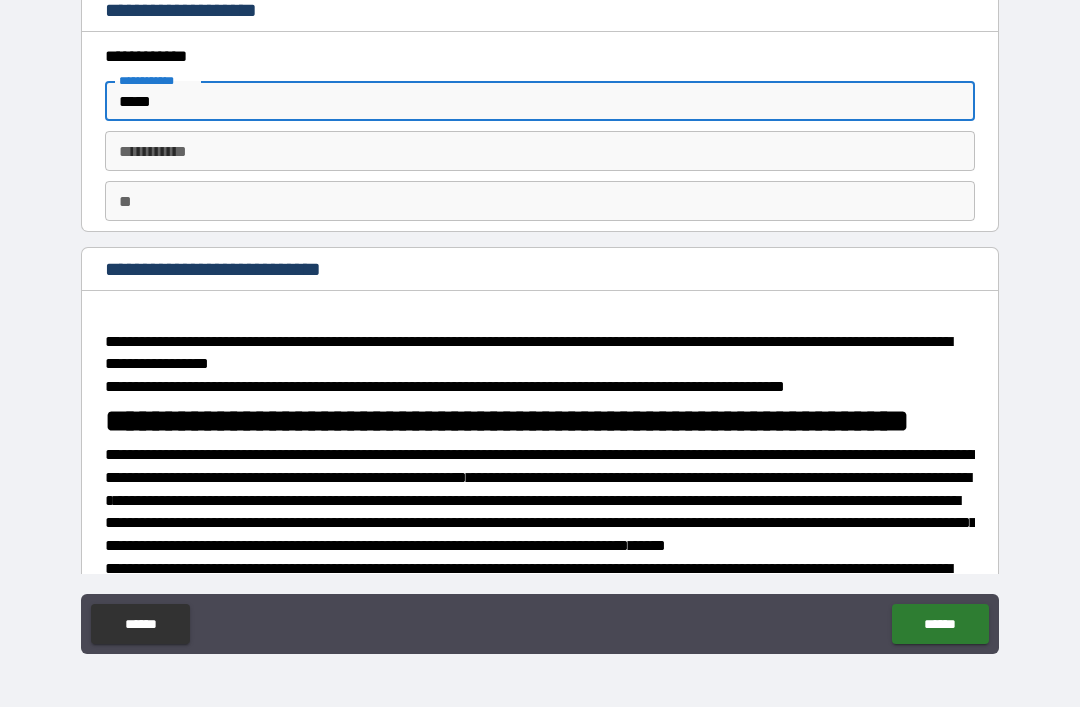 type on "*" 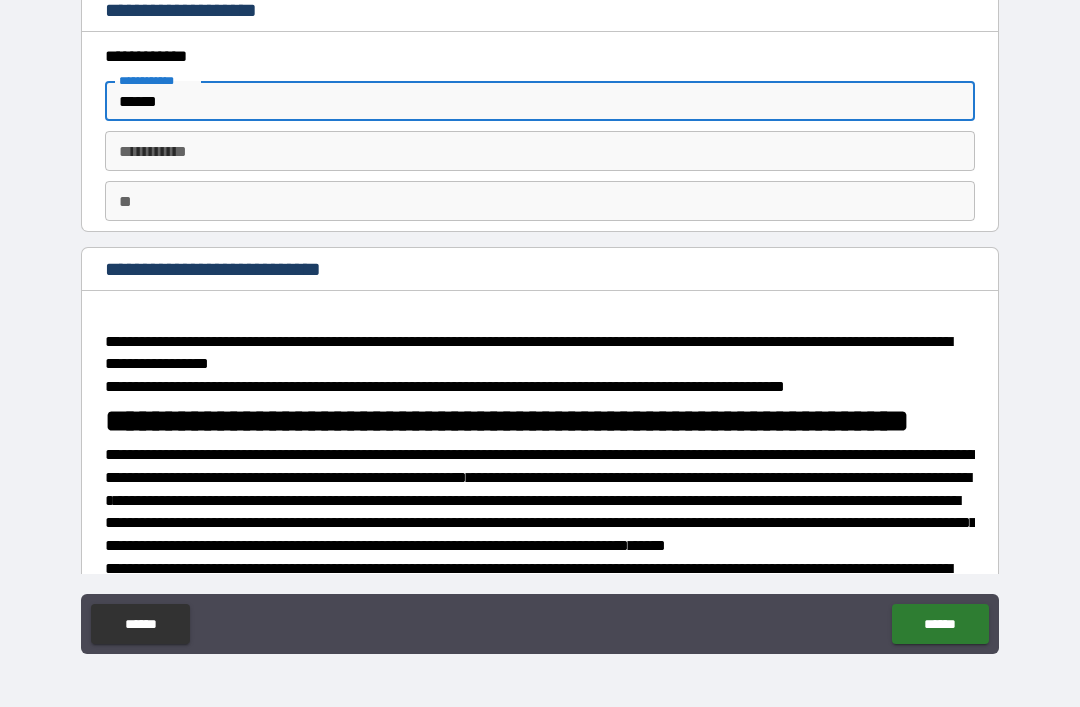 type on "*" 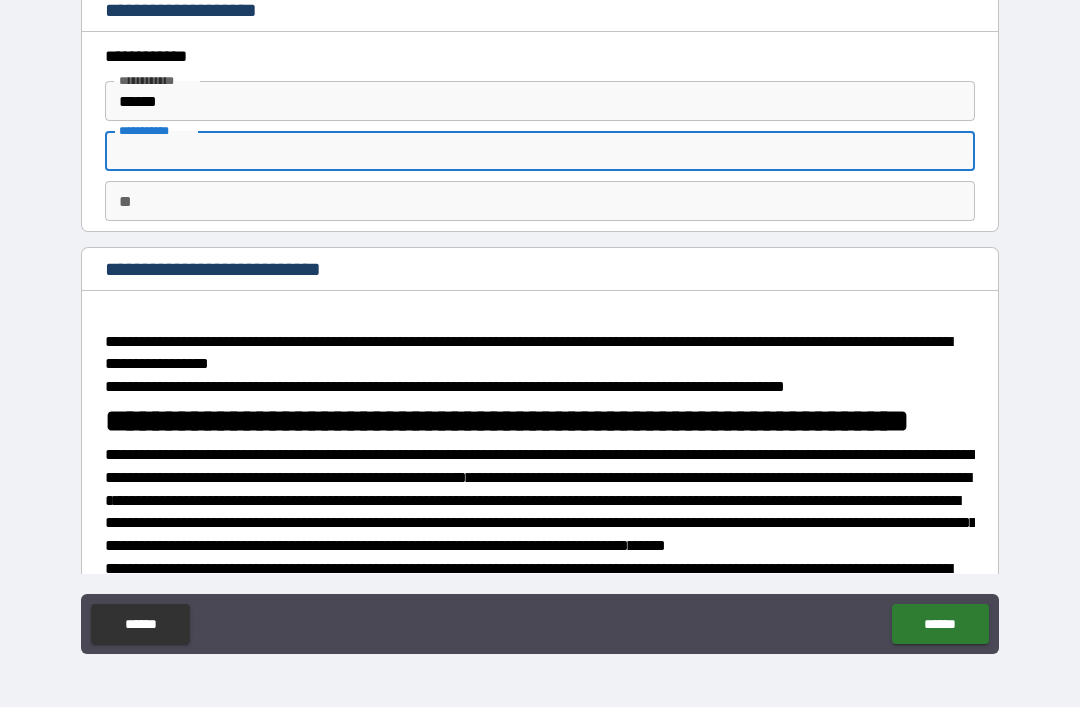 type on "*" 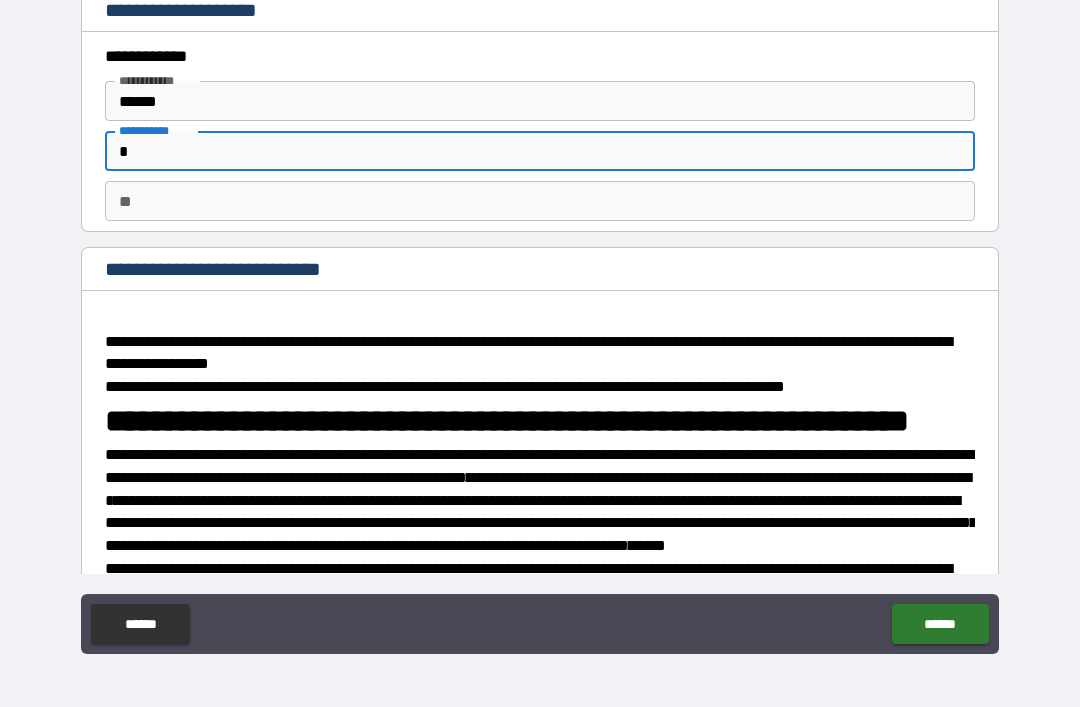 type on "*" 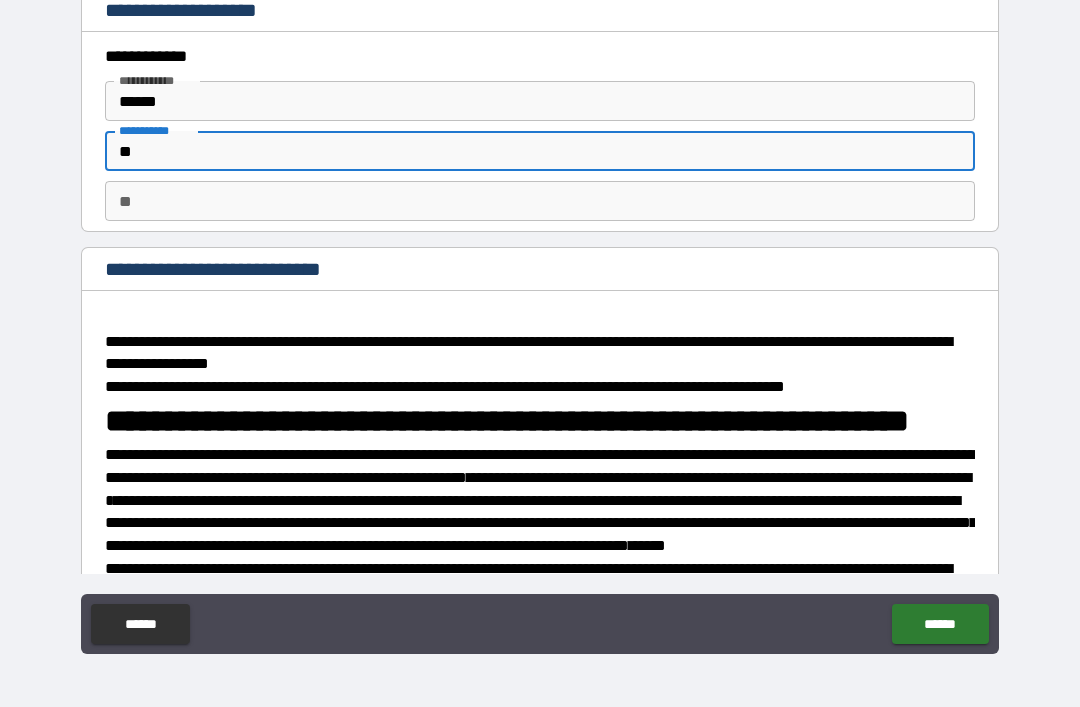type on "*" 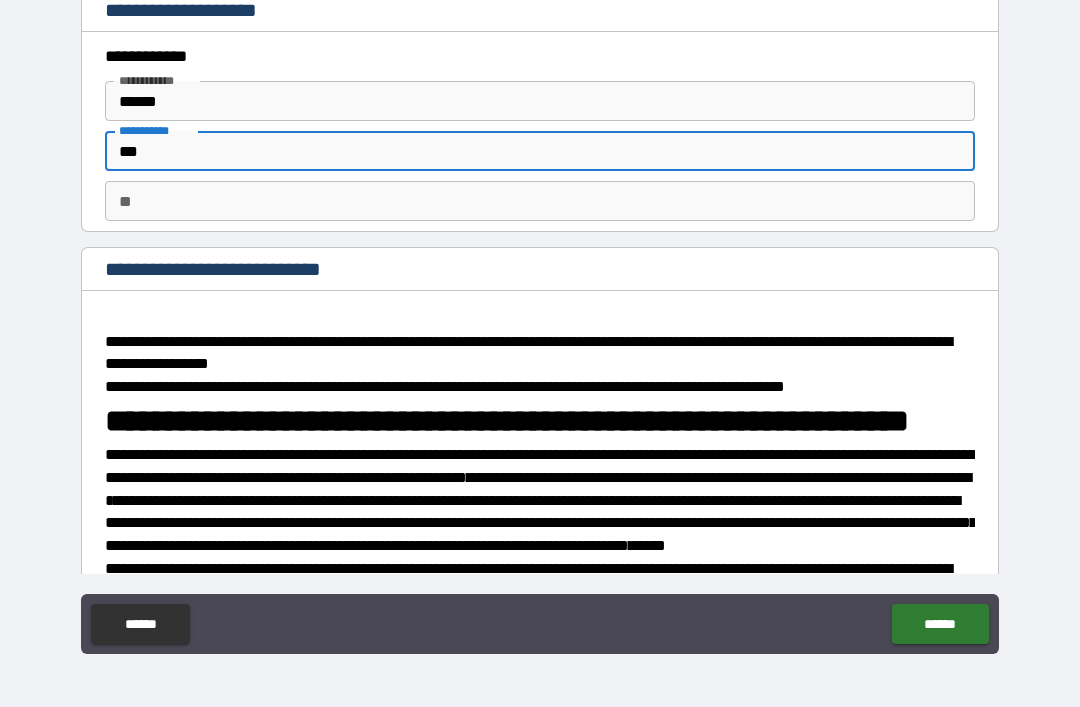 type on "*" 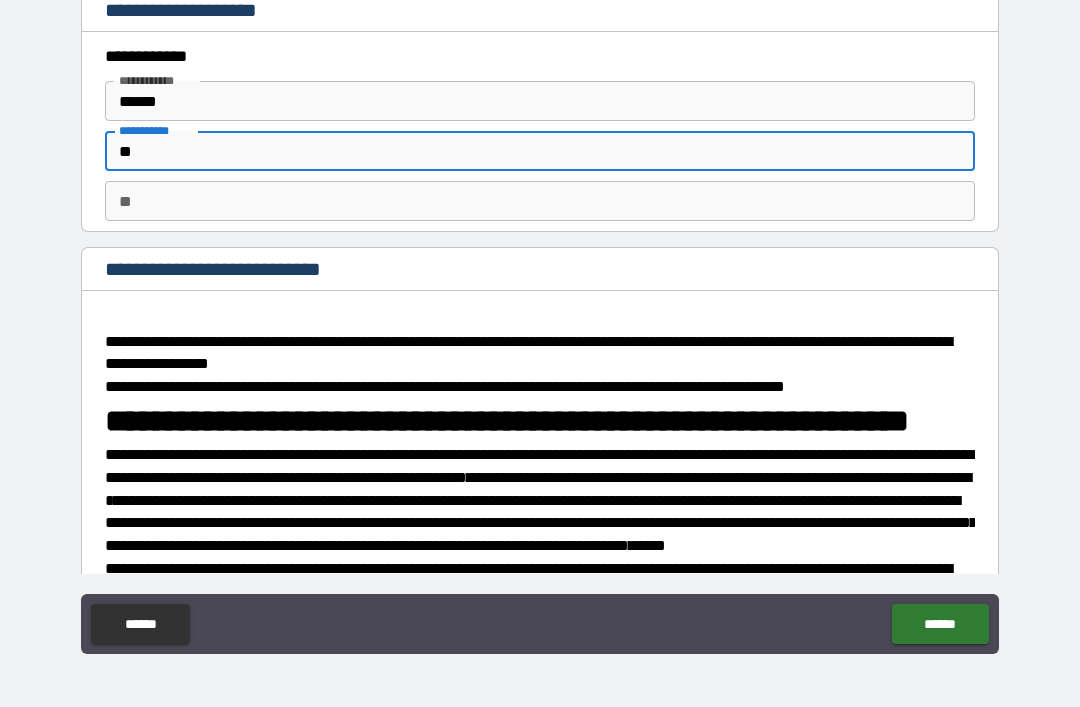 type on "*" 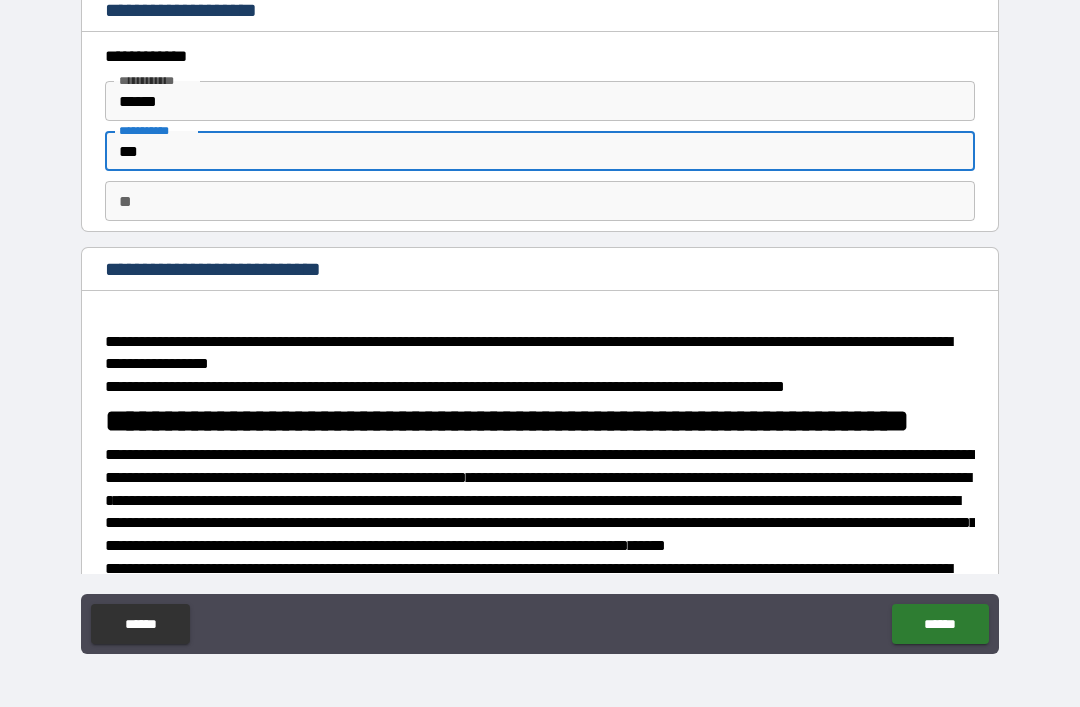 type on "*" 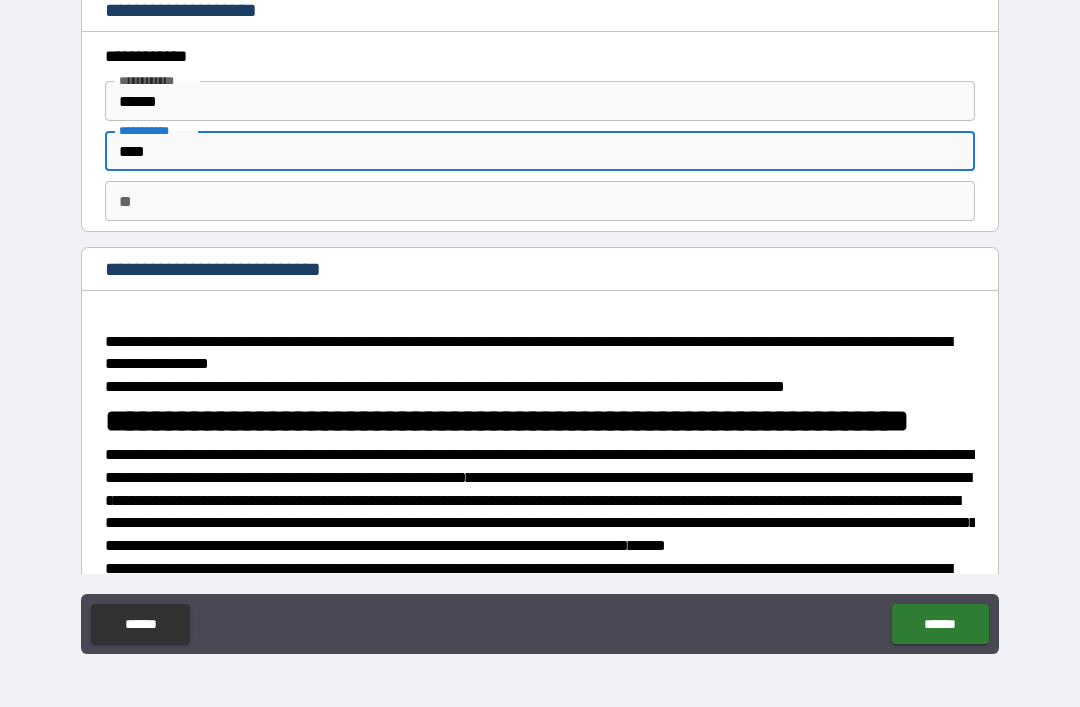 type on "*" 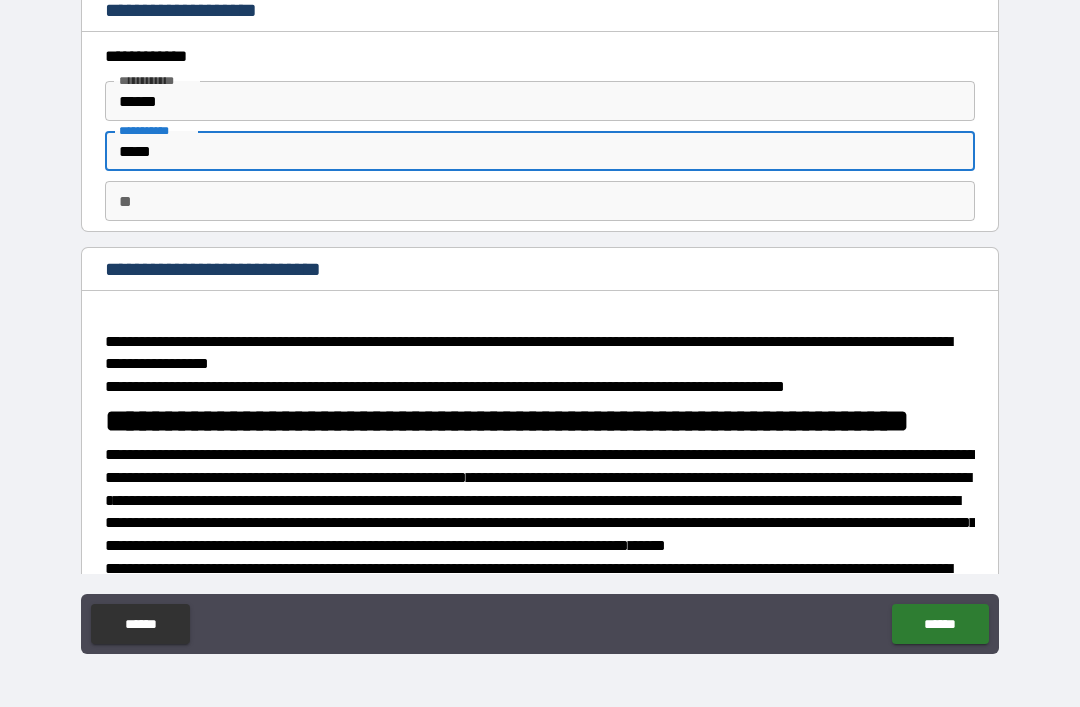 type on "*" 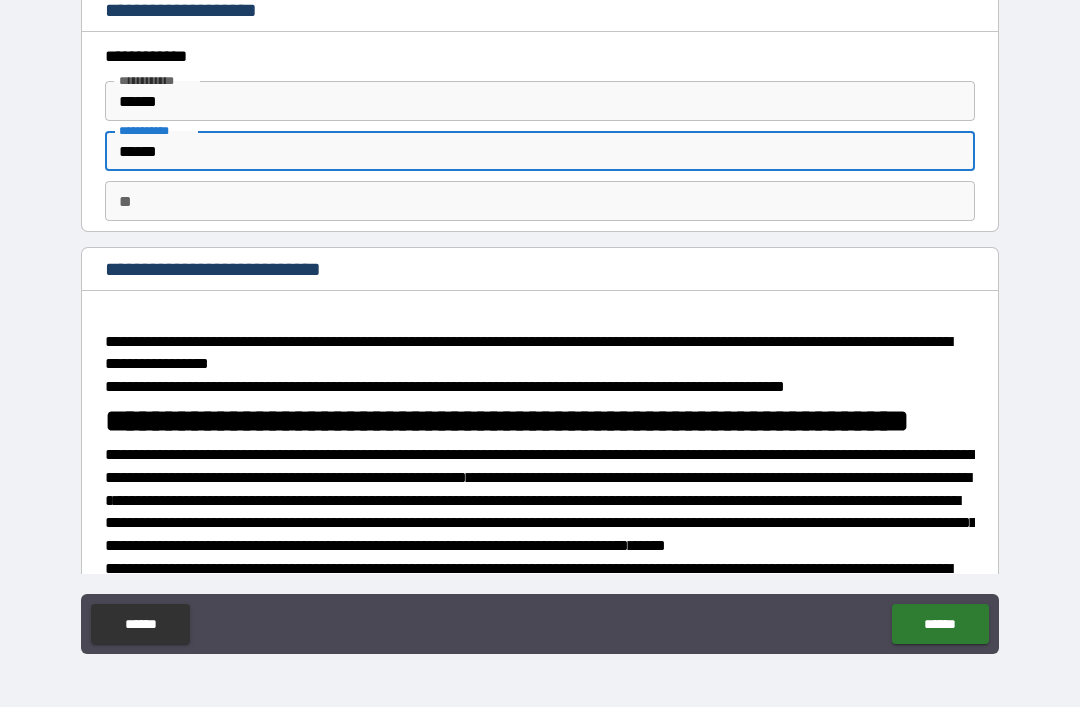 type on "*" 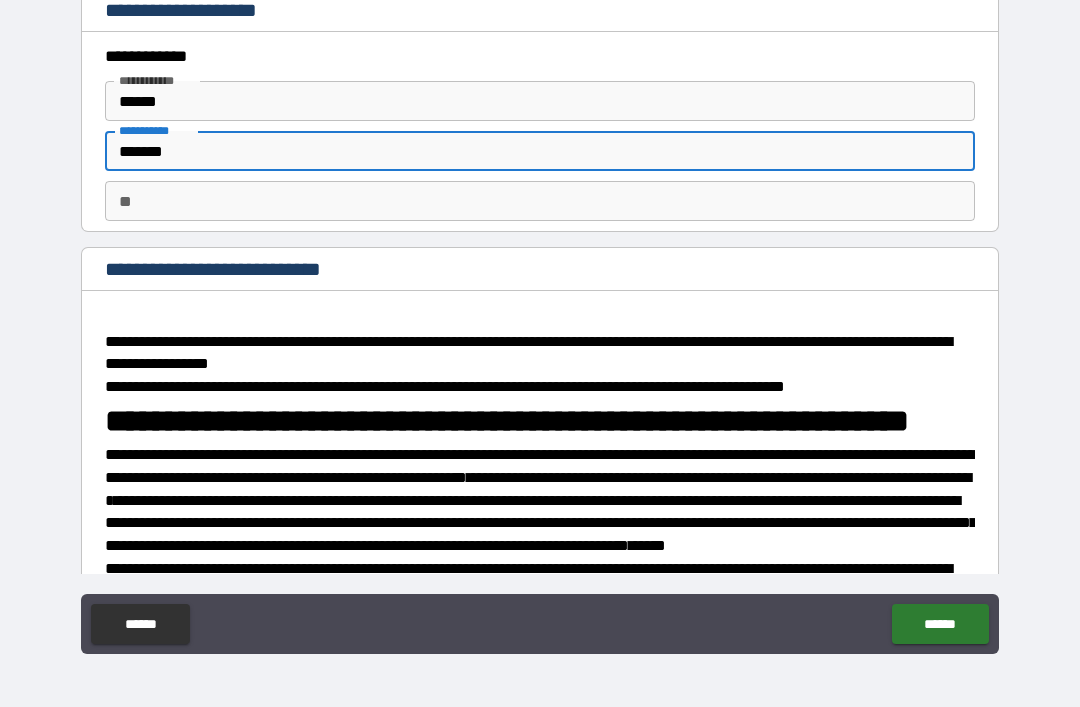 type on "*" 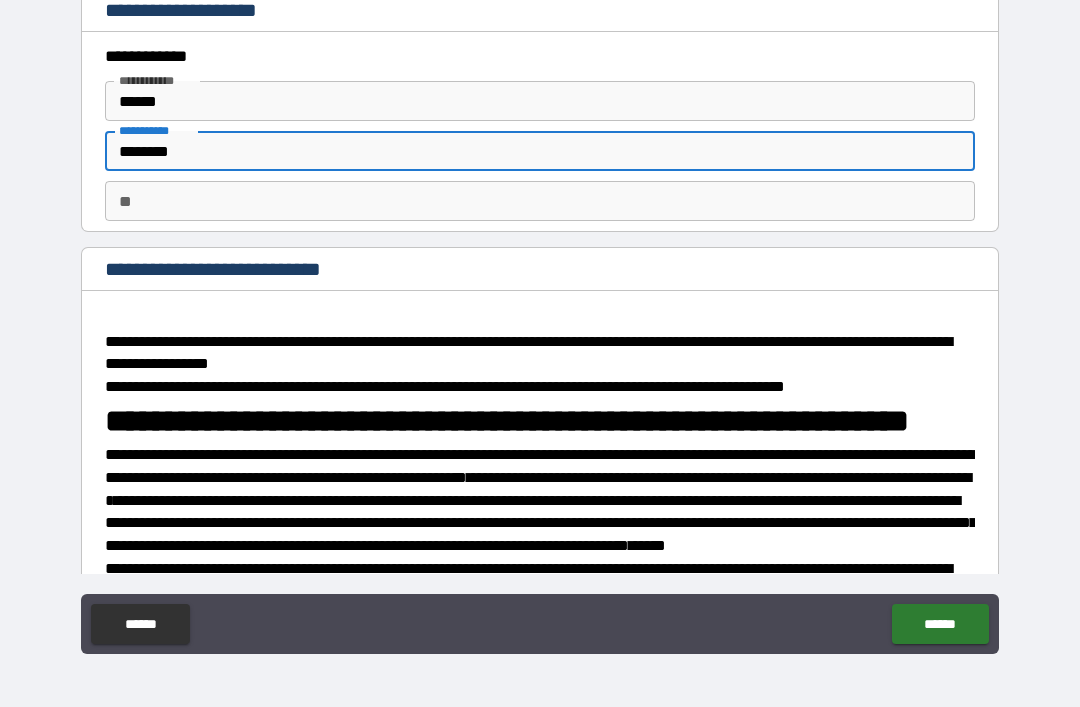 type on "*" 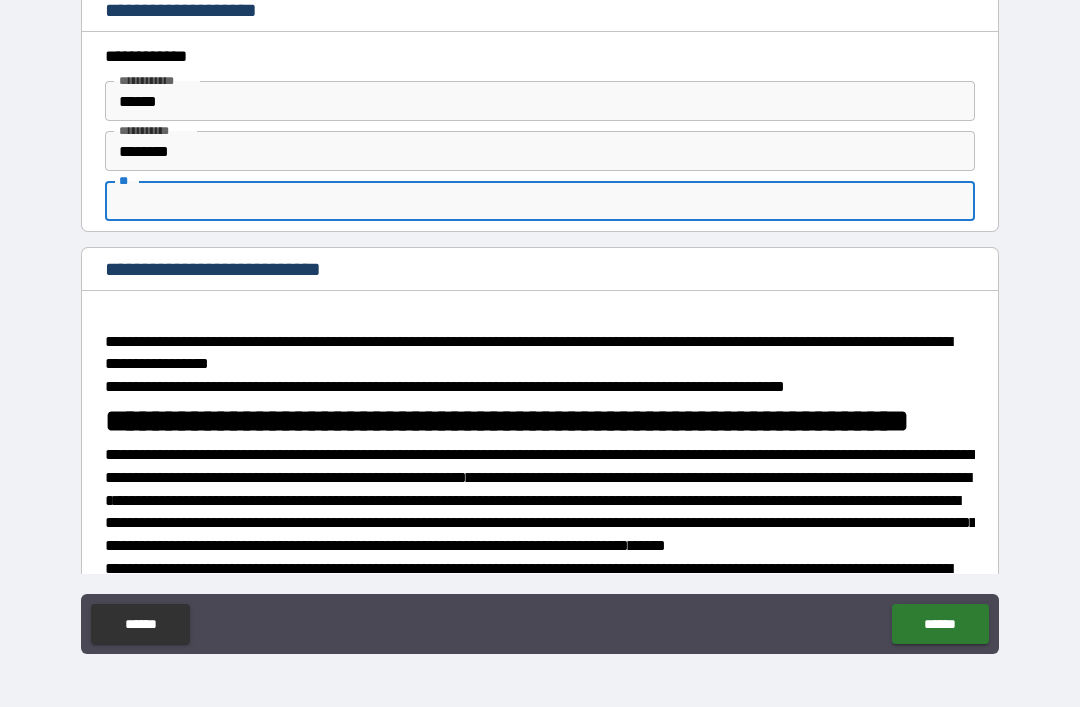 type on "*" 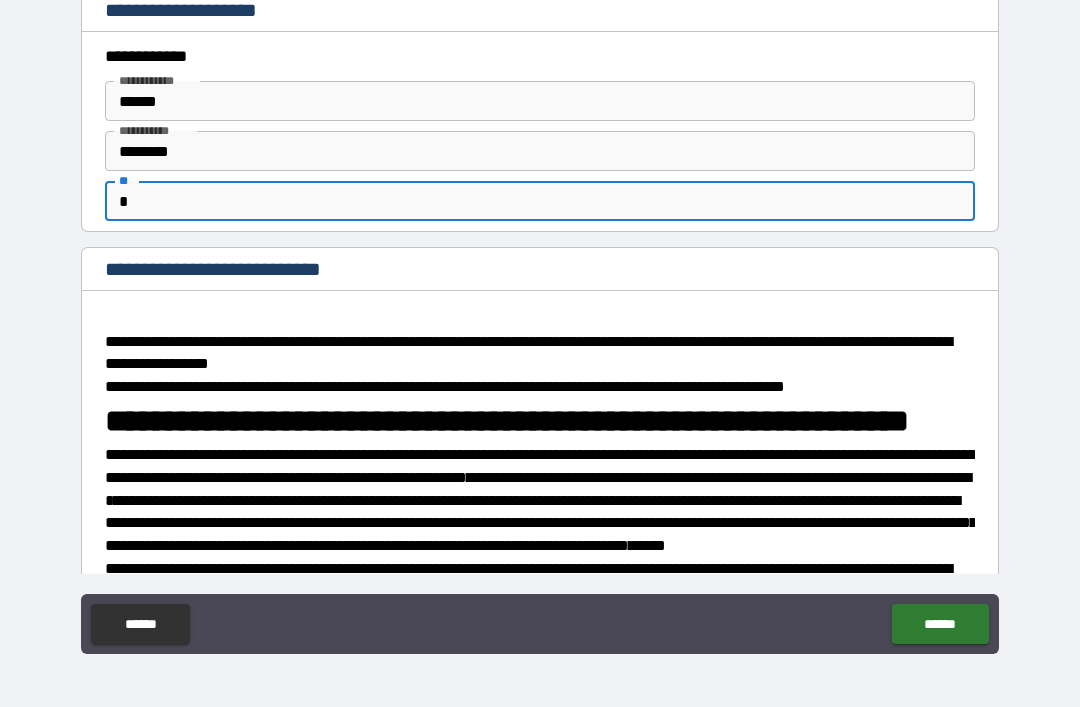 type on "*" 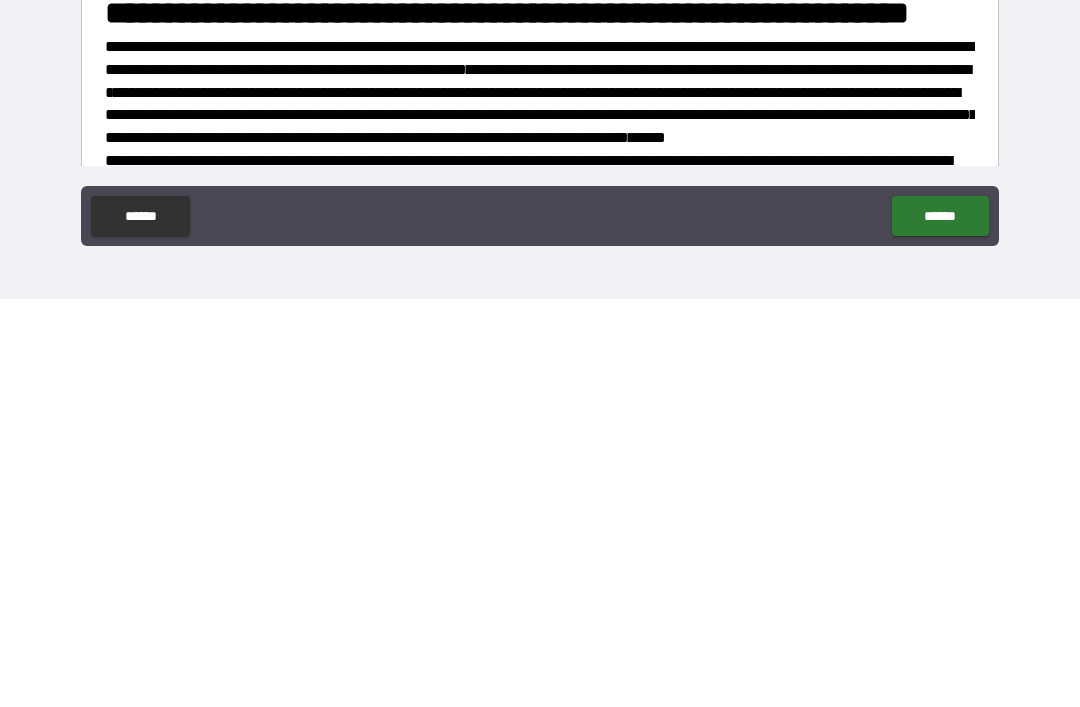type on "*" 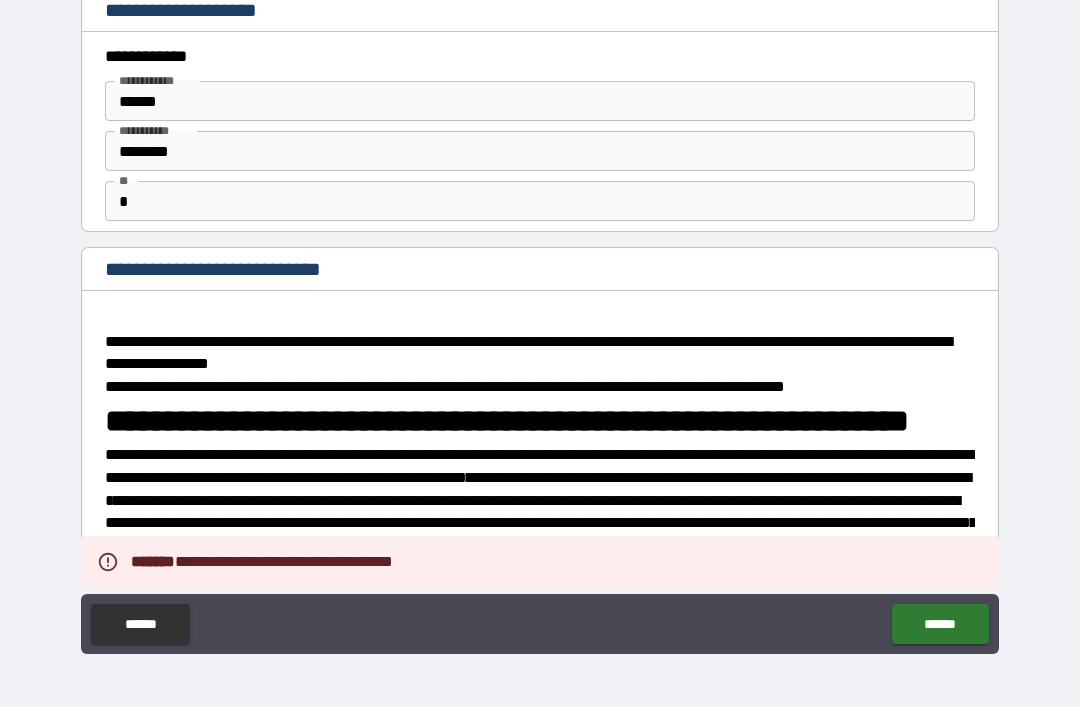 click on "******" 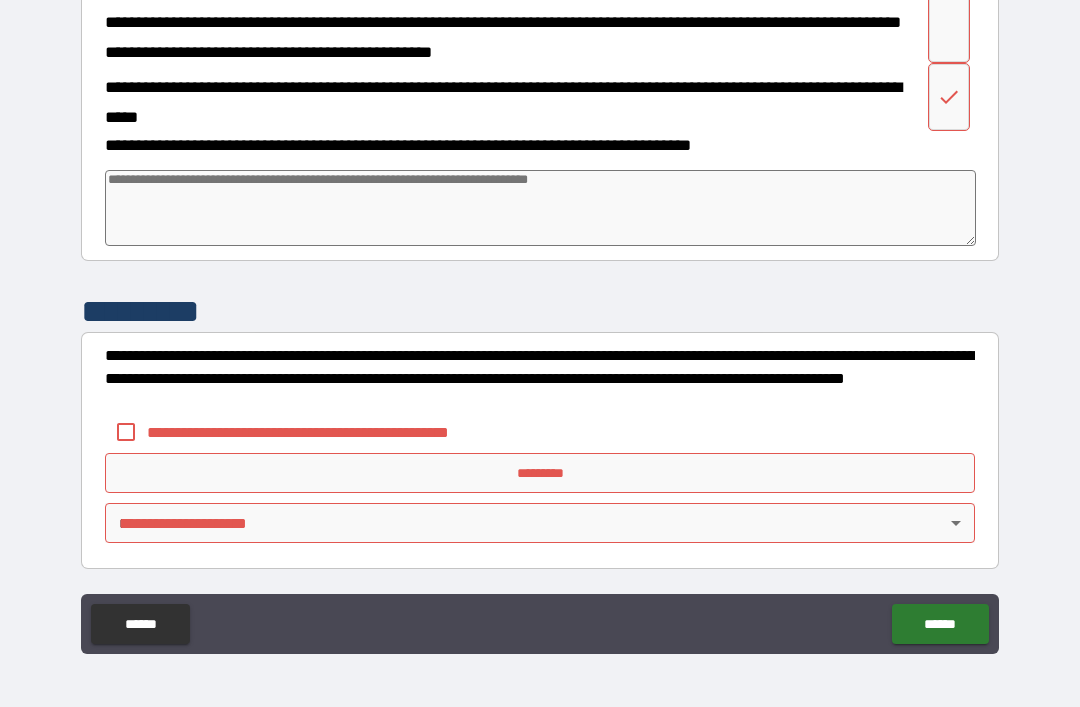 scroll, scrollTop: 4601, scrollLeft: 0, axis: vertical 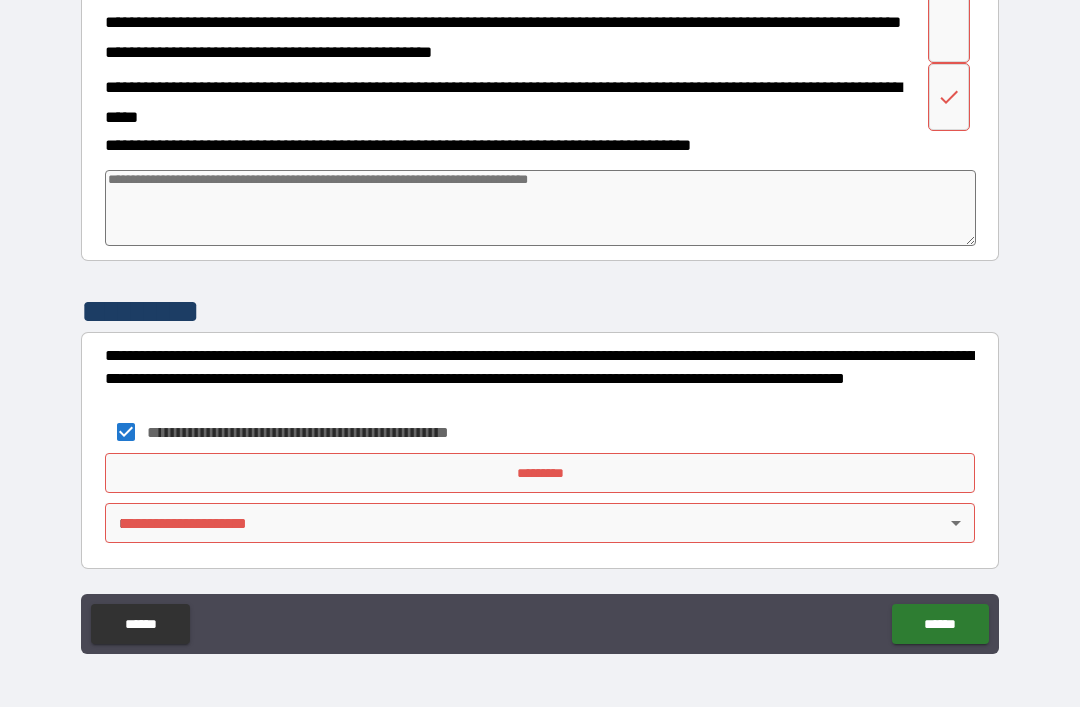 click on "*********" at bounding box center [540, 473] 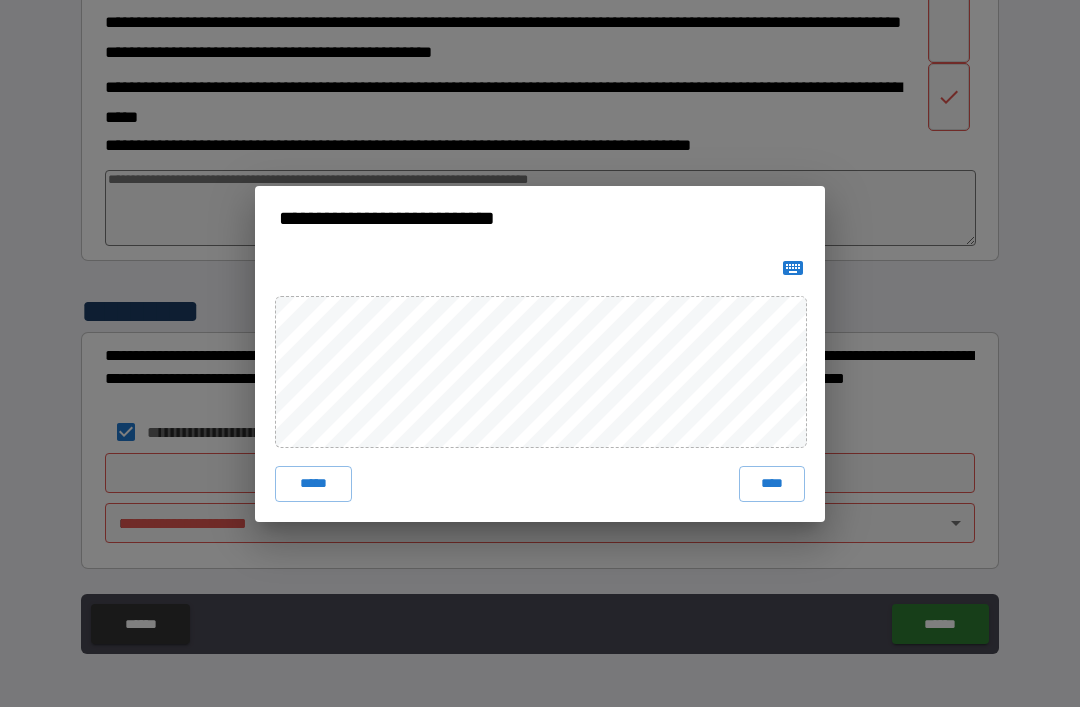 click on "****" at bounding box center [772, 484] 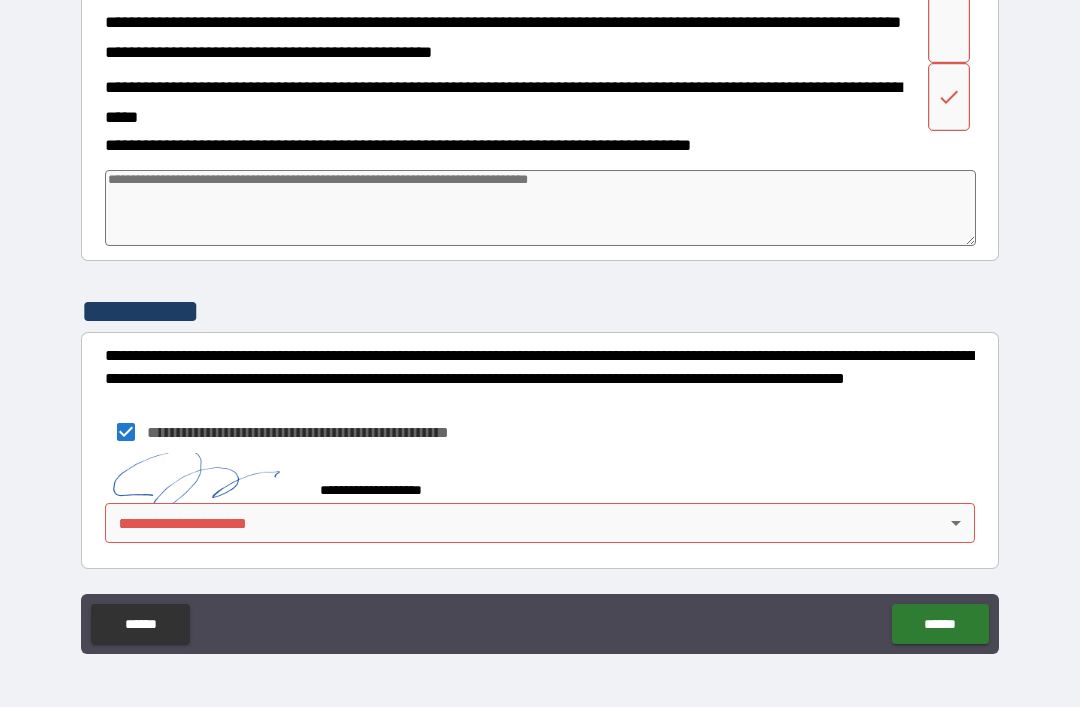 scroll, scrollTop: 4591, scrollLeft: 0, axis: vertical 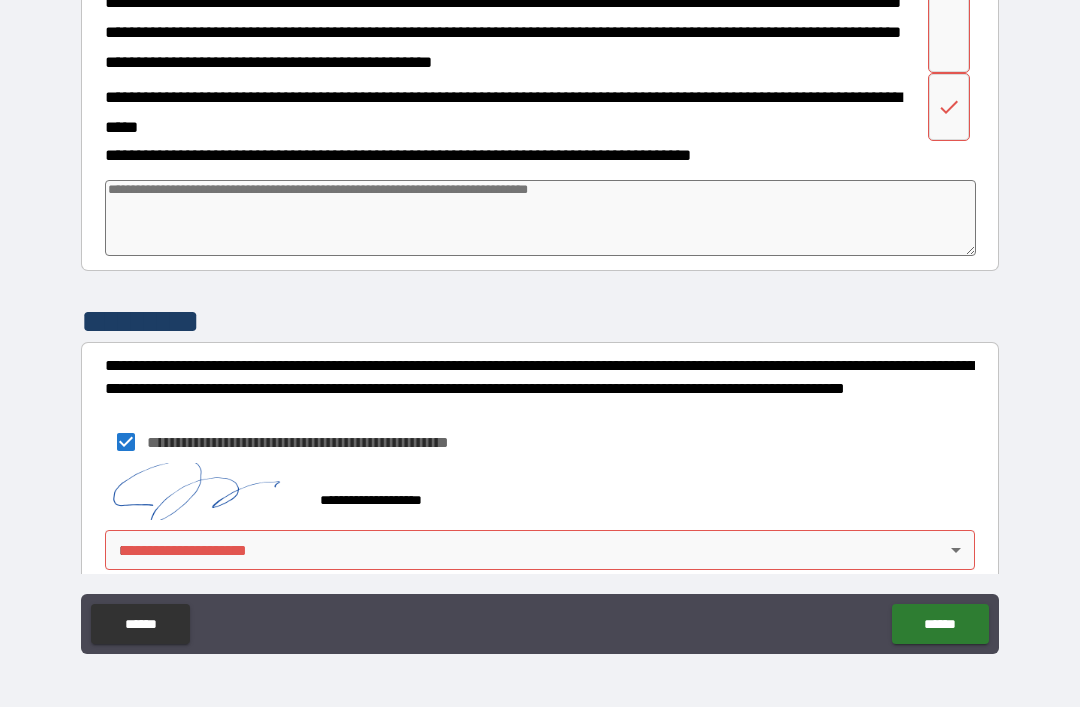 click on "[FIRST] [LAST] [STREET_NAME] [CITY] [STATE] [ZIP_CODE] [COUNTRY]" at bounding box center (540, 321) 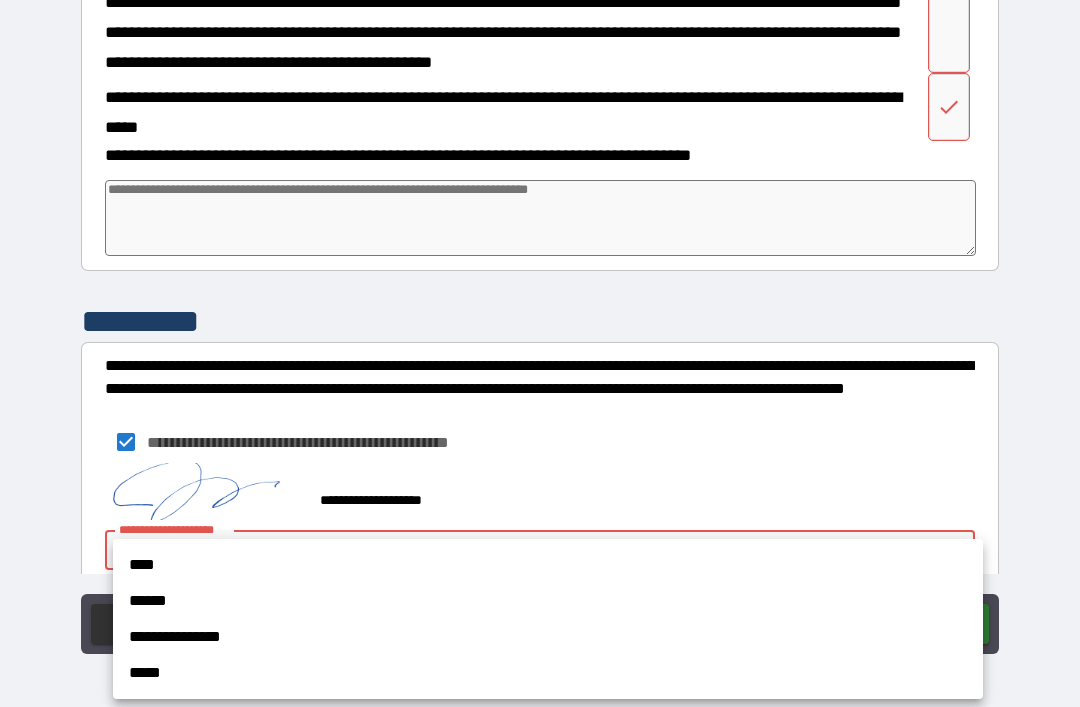 click on "**********" at bounding box center [548, 637] 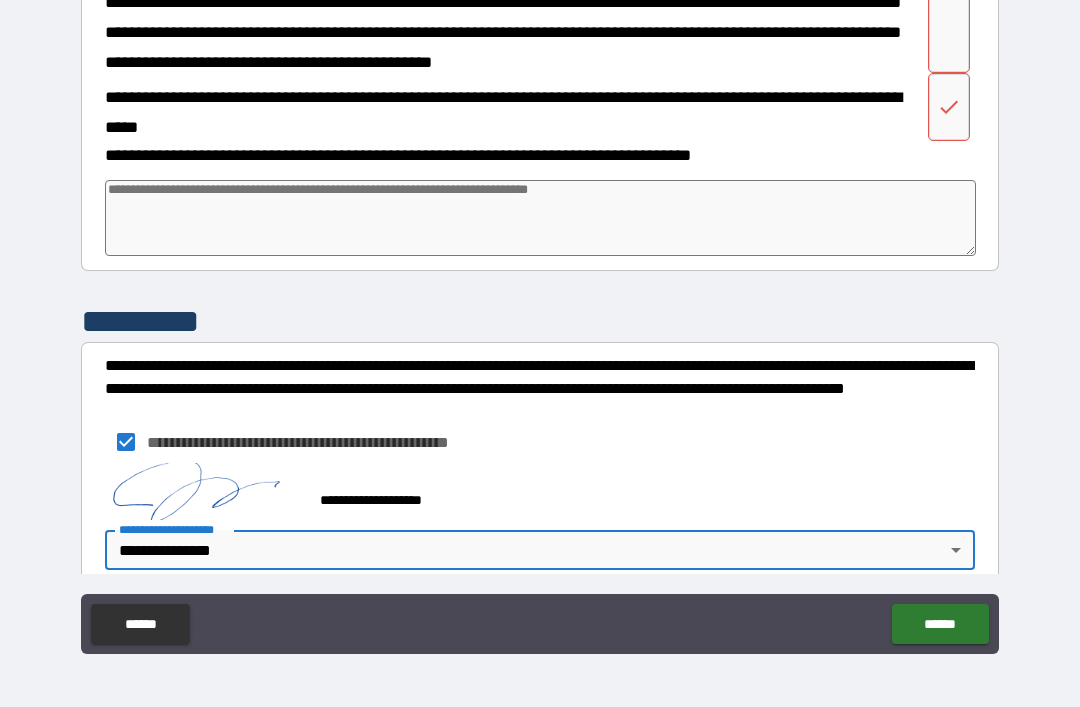 click on "******" at bounding box center (940, 624) 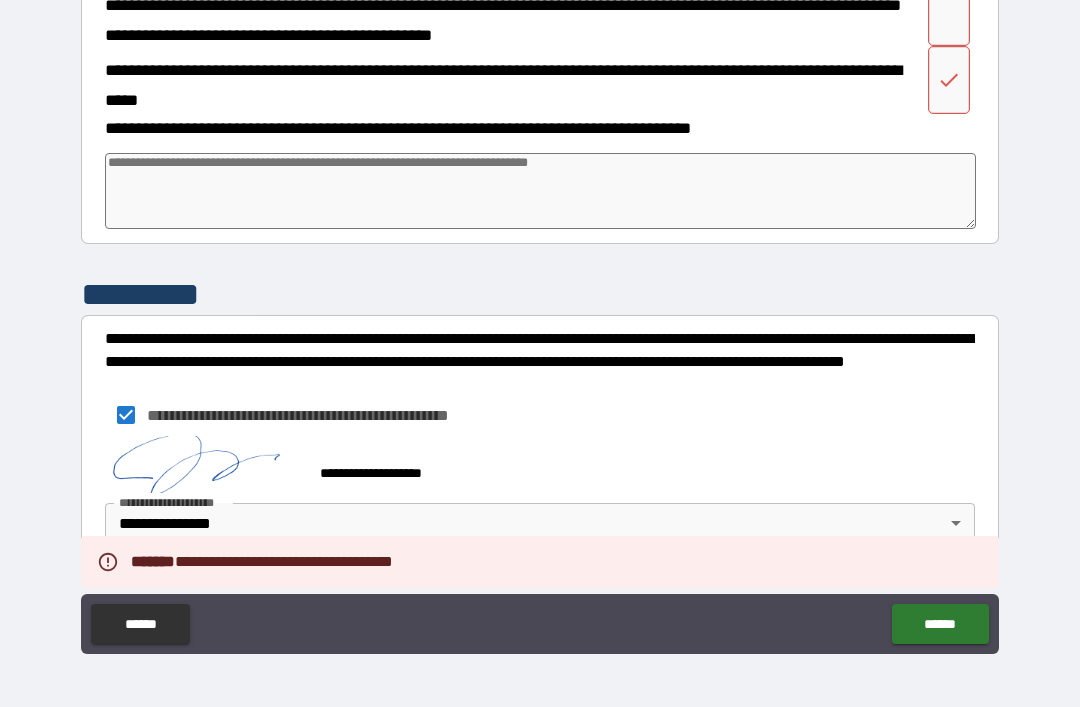 scroll, scrollTop: 4618, scrollLeft: 0, axis: vertical 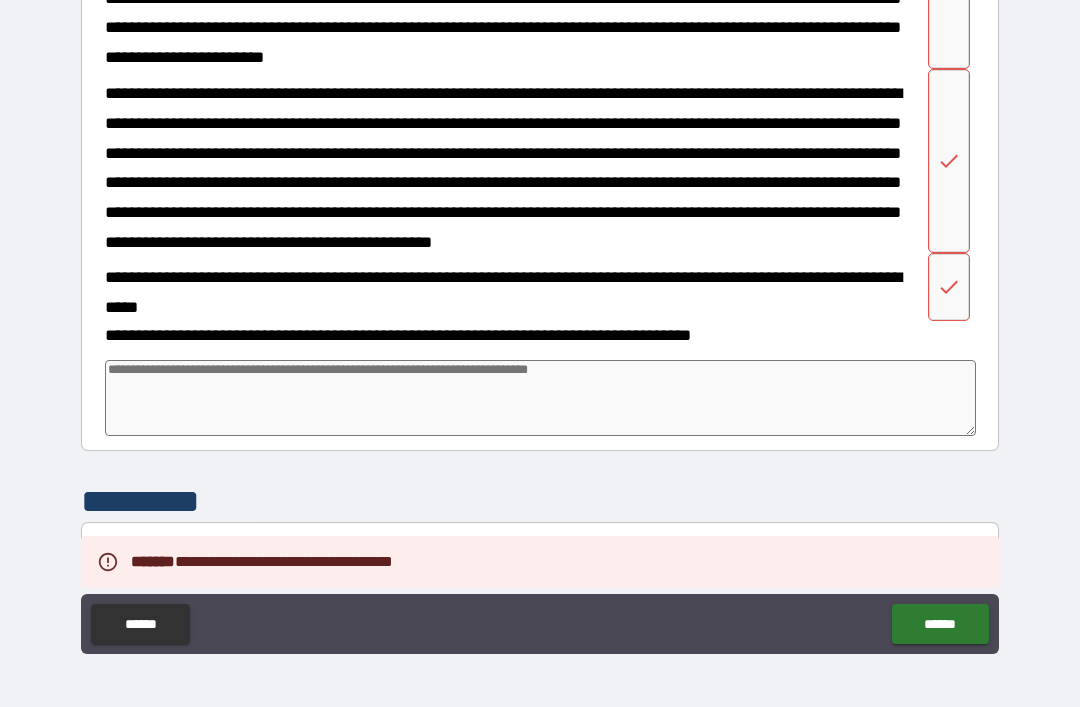 click at bounding box center [949, -9] 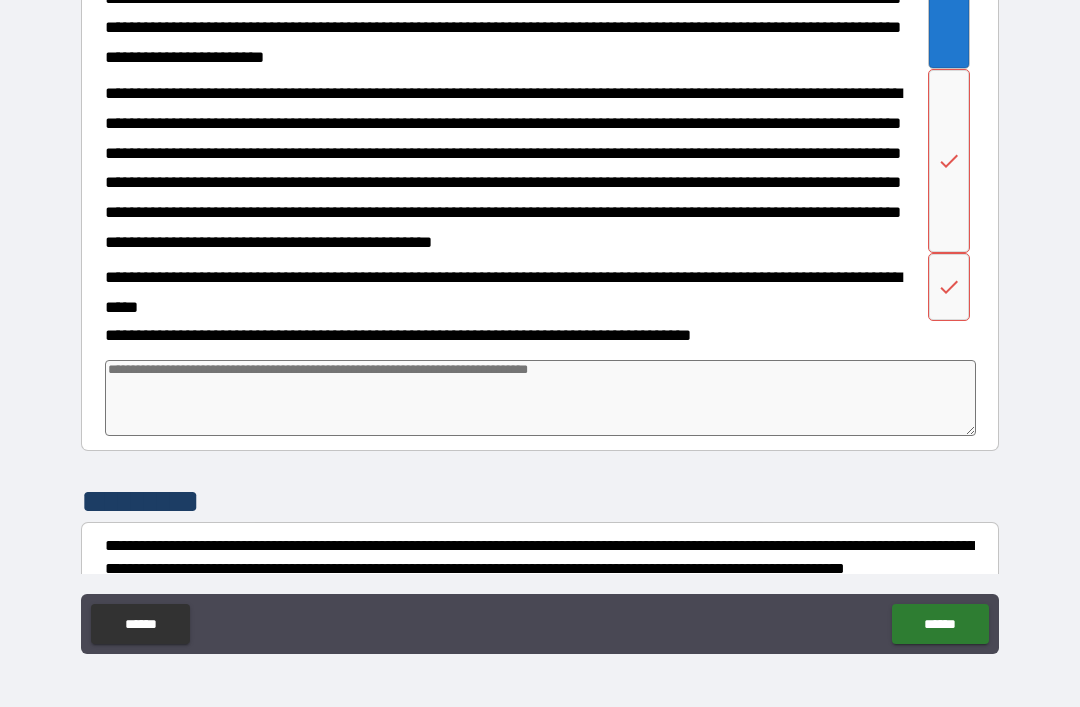 click at bounding box center (949, 161) 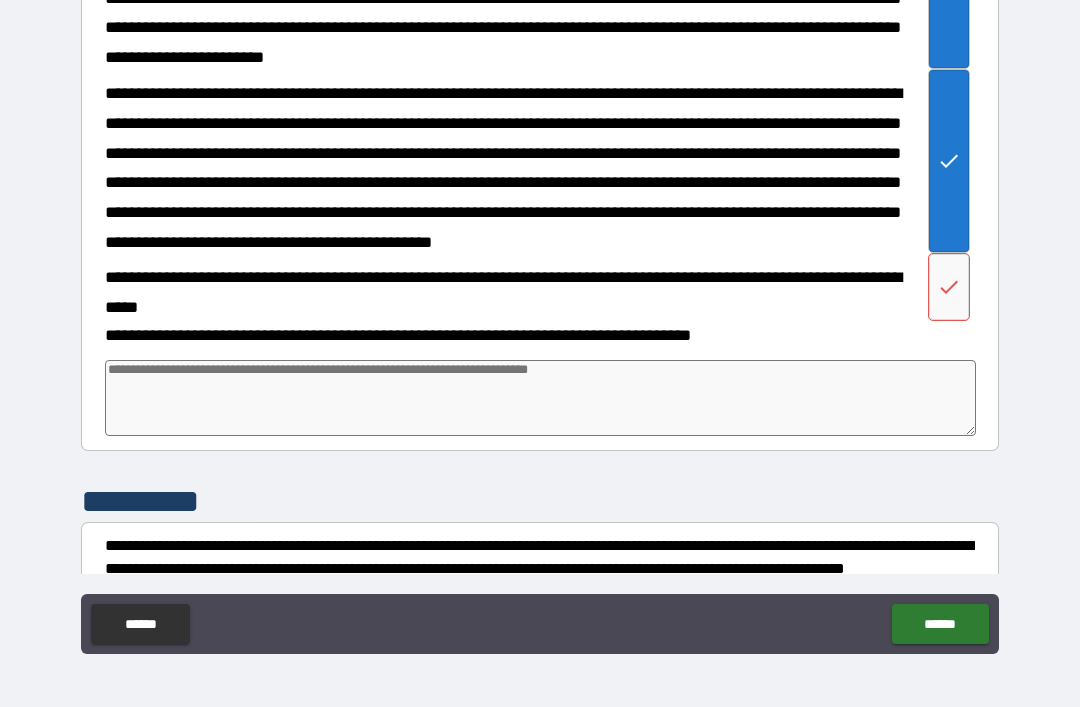 click 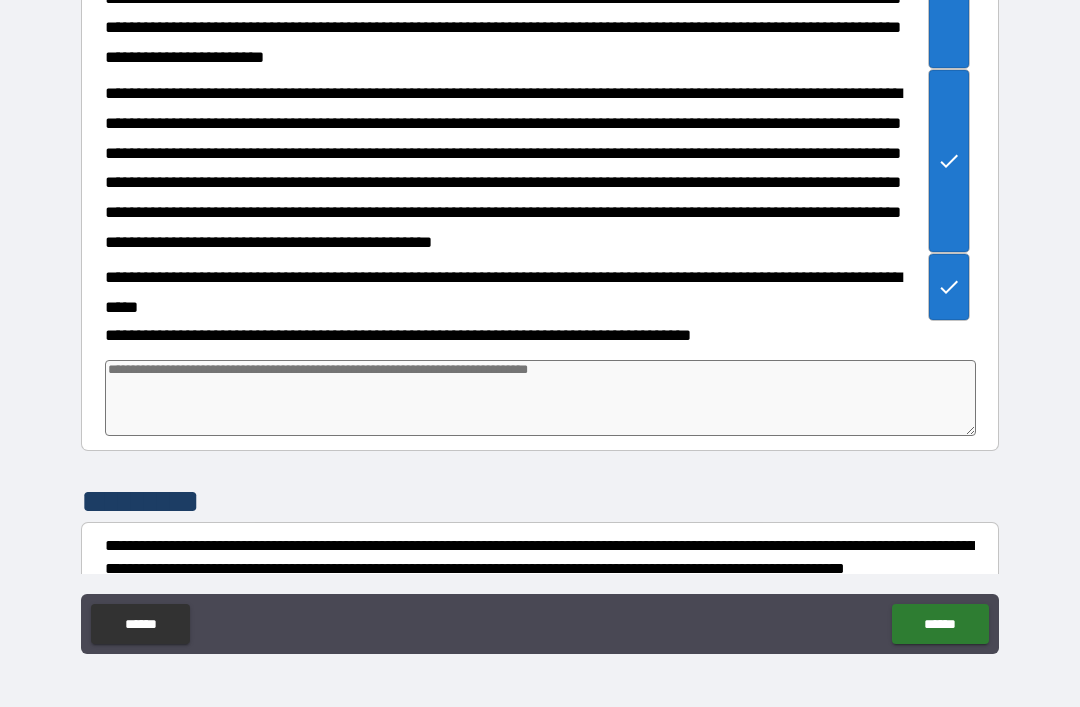 type on "*" 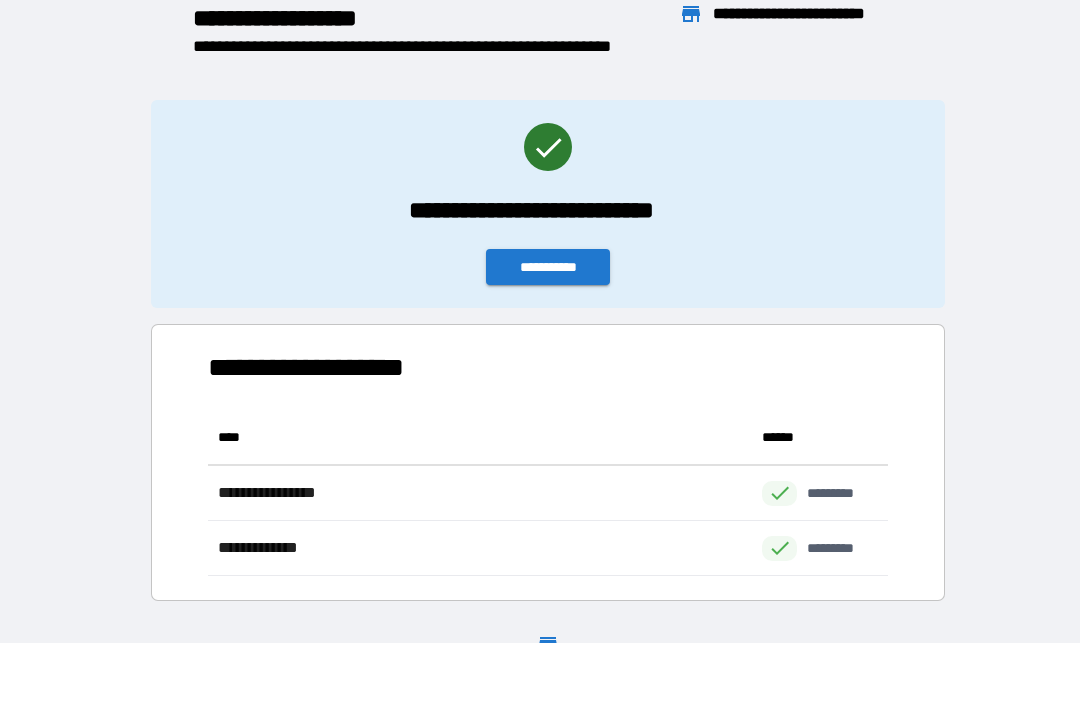 scroll, scrollTop: 1, scrollLeft: 1, axis: both 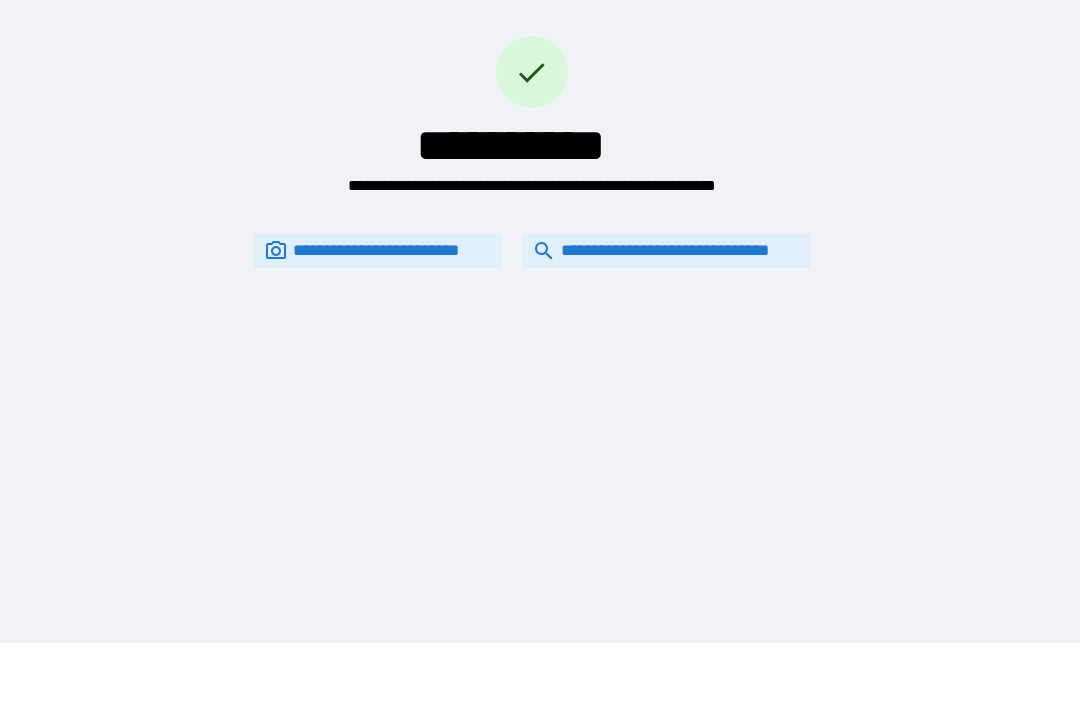 click on "**********" at bounding box center [666, 250] 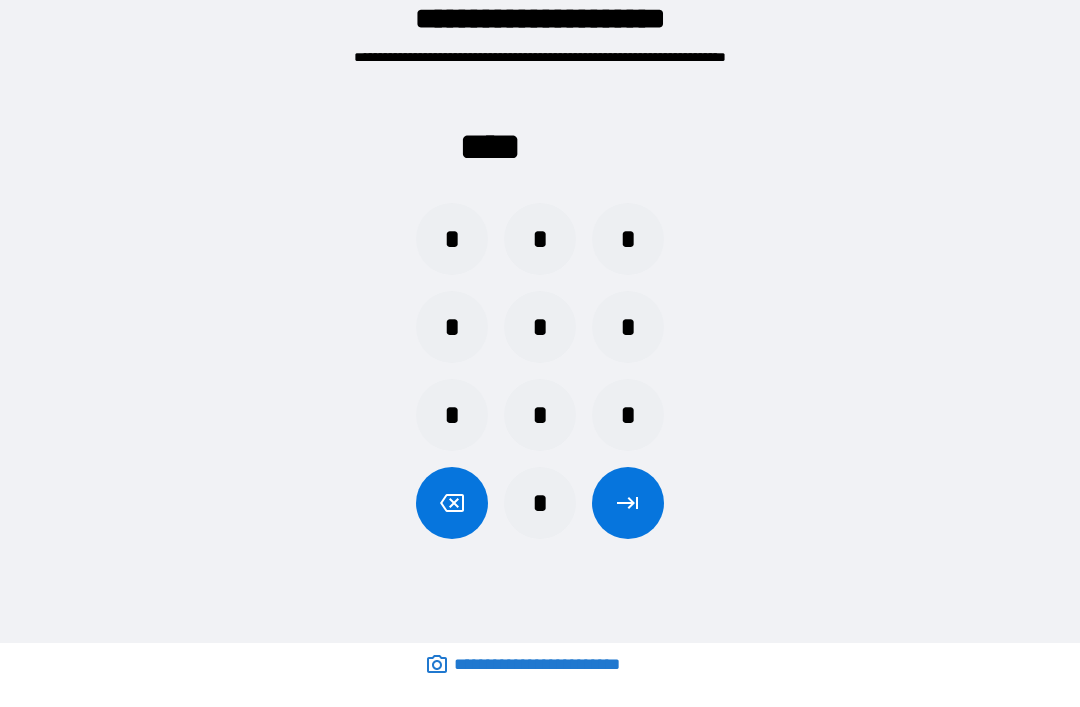 click on "*" at bounding box center [540, 415] 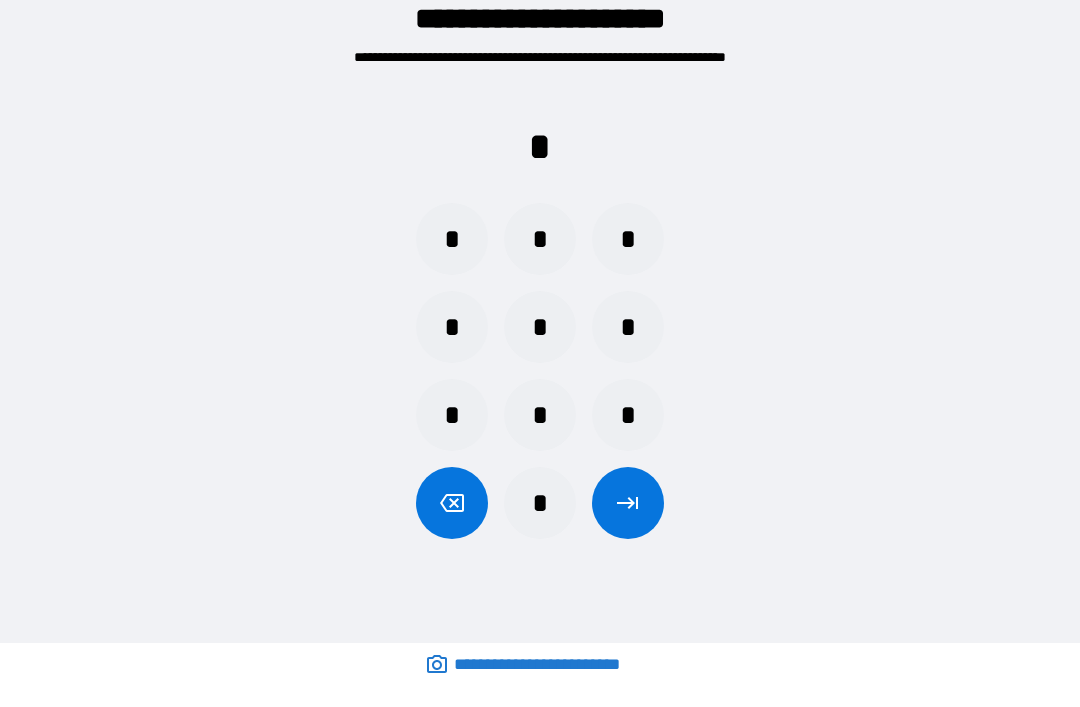click on "*" at bounding box center [540, 327] 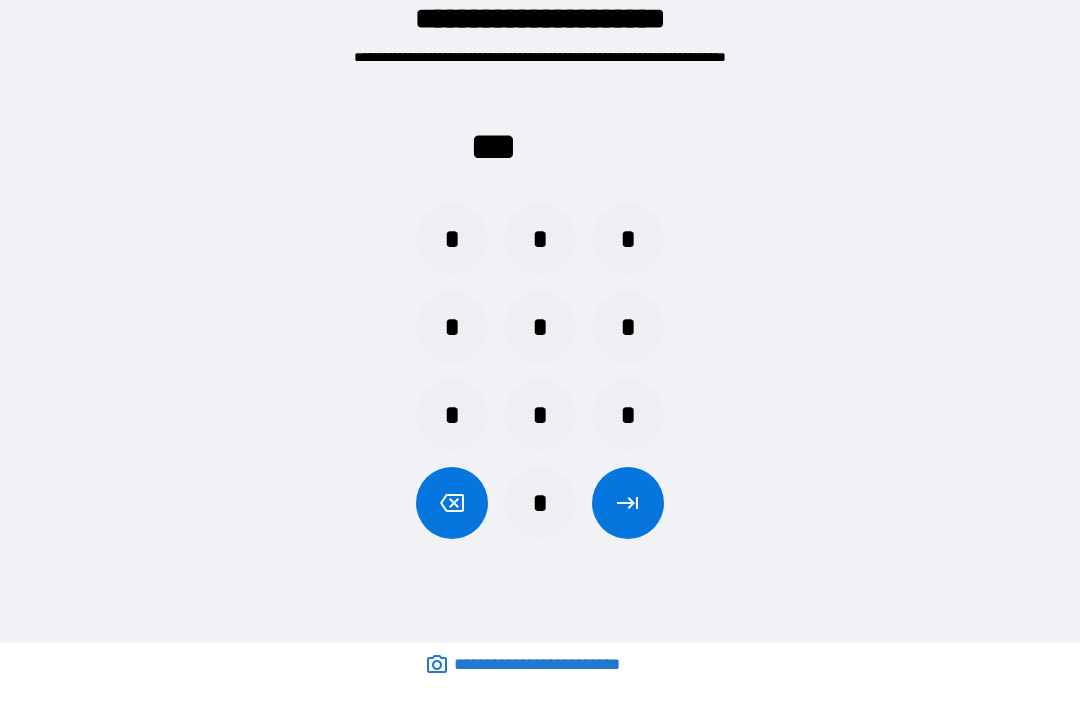 click on "*" at bounding box center (628, 327) 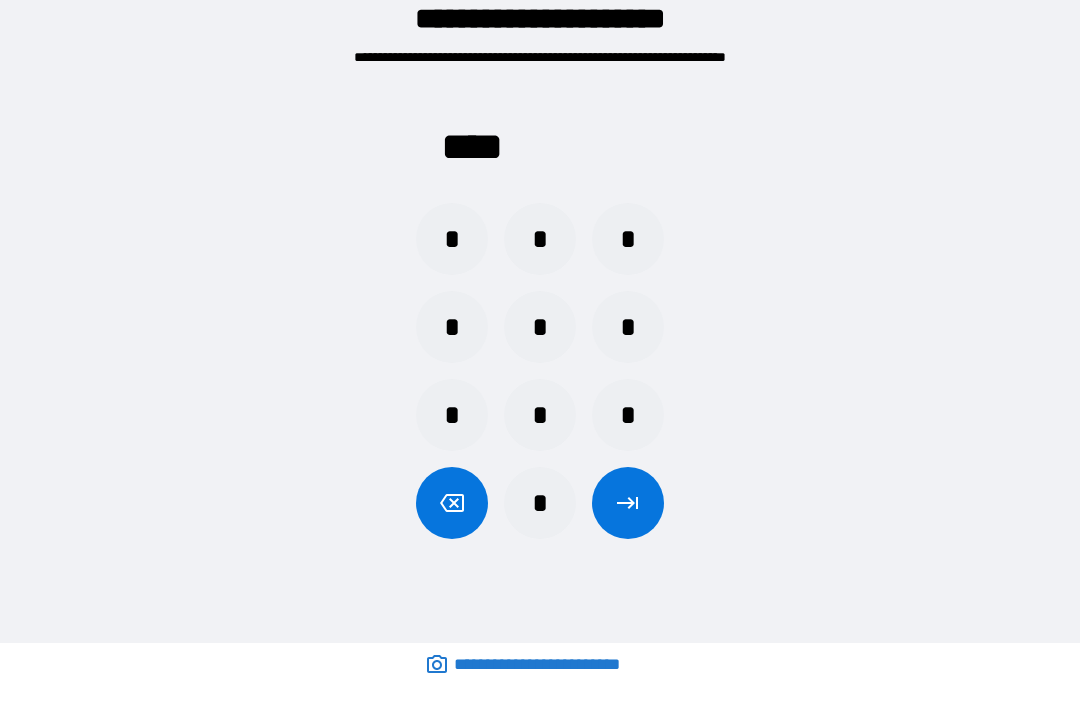 click at bounding box center (628, 503) 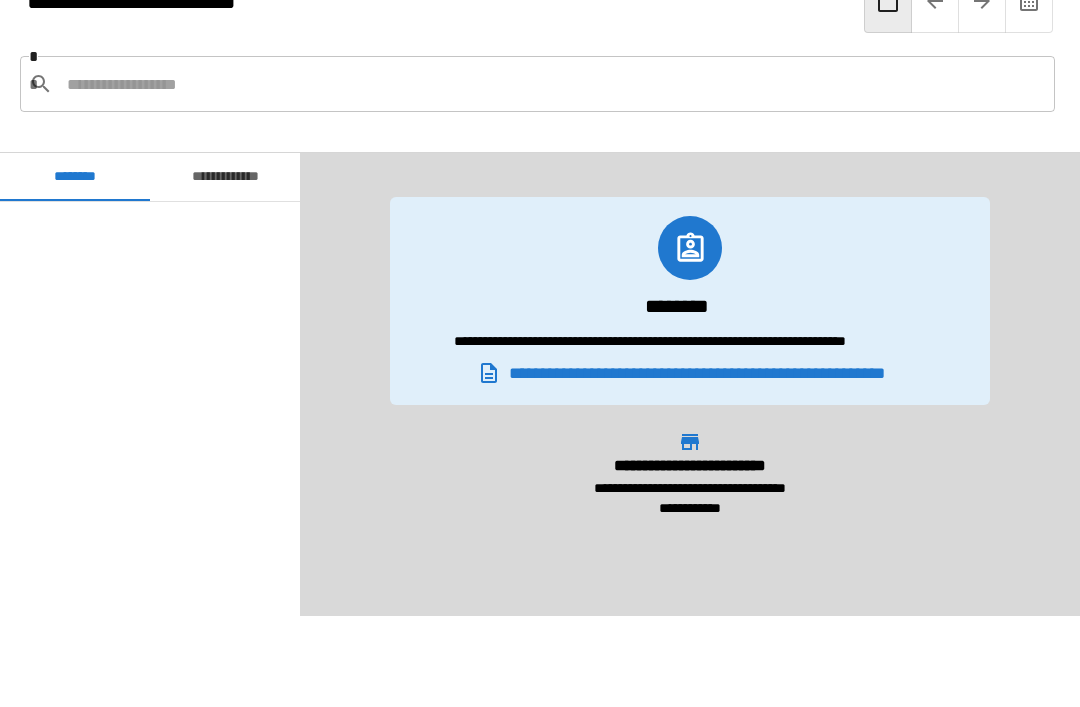 scroll, scrollTop: 2460, scrollLeft: 0, axis: vertical 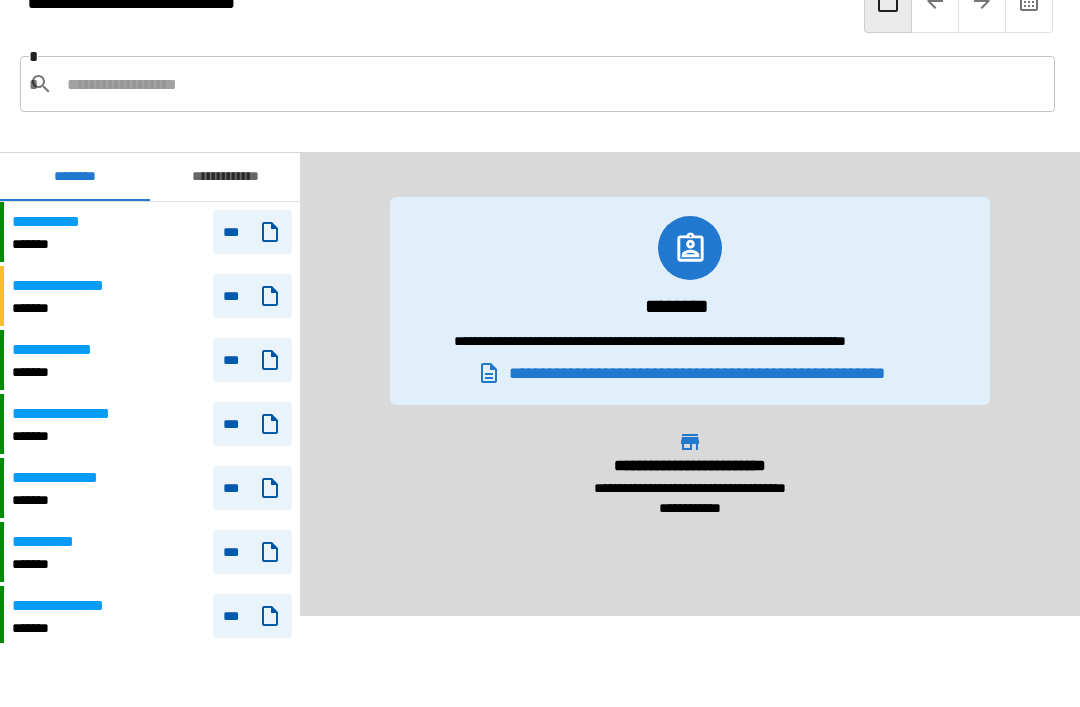 click on "**********" at bounding box center [225, 177] 